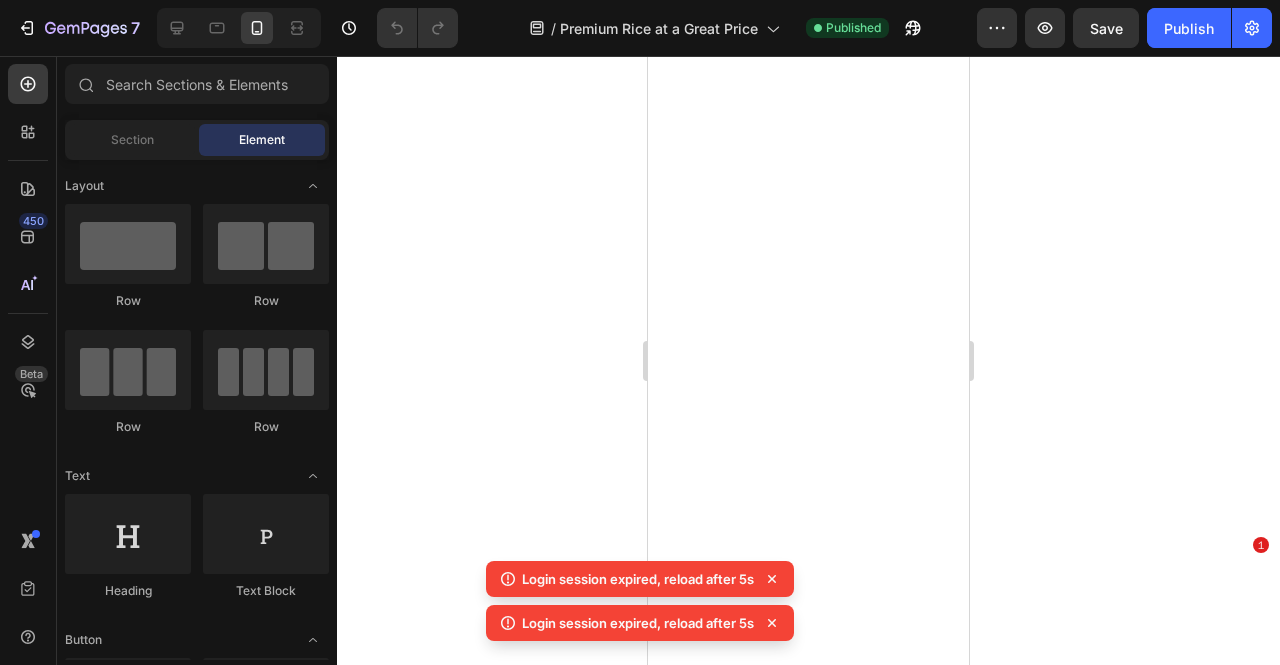 scroll, scrollTop: 0, scrollLeft: 0, axis: both 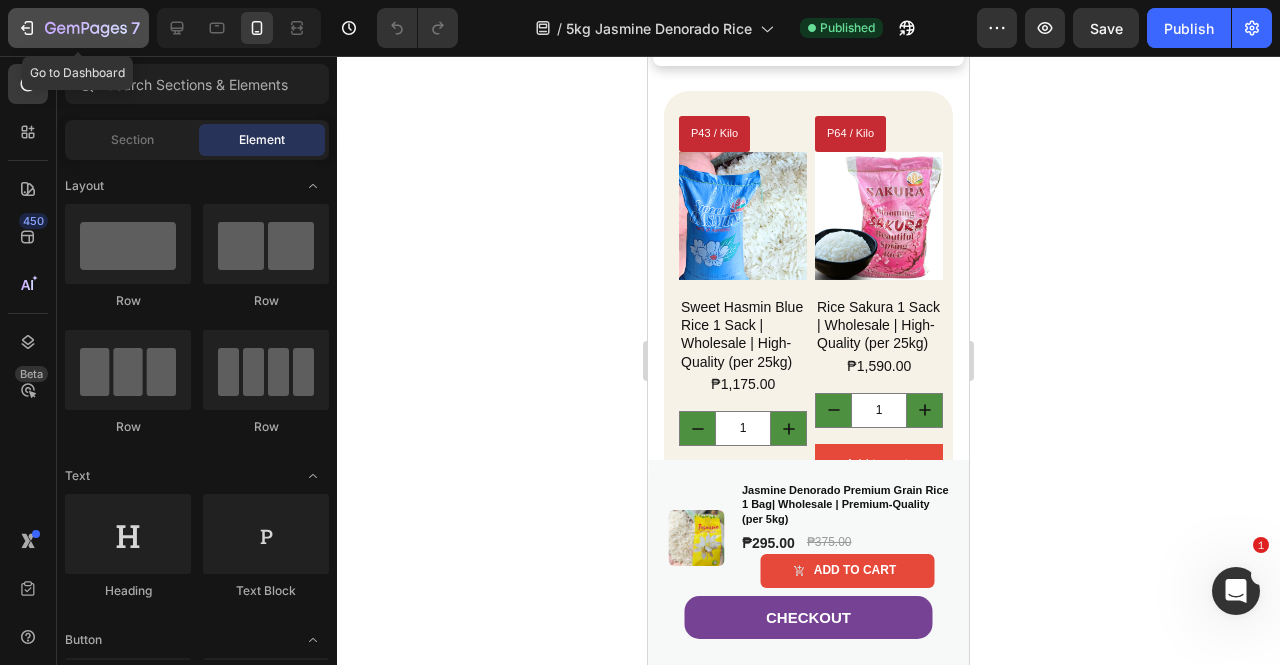 click 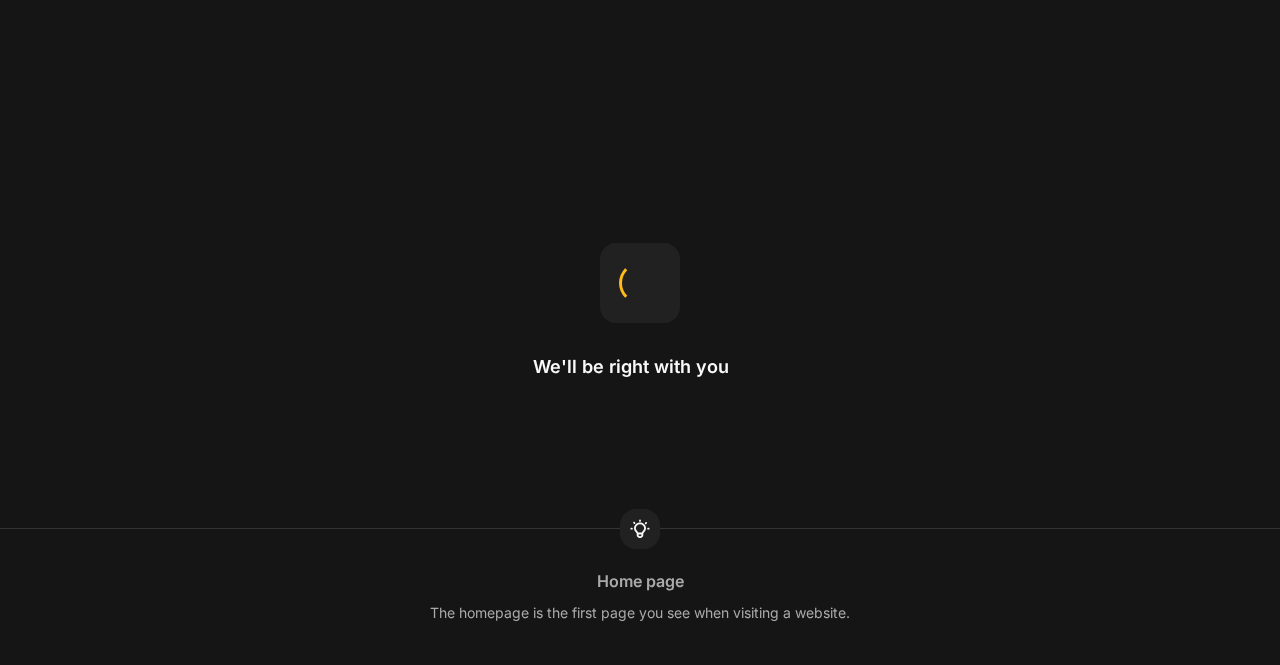 scroll, scrollTop: 0, scrollLeft: 0, axis: both 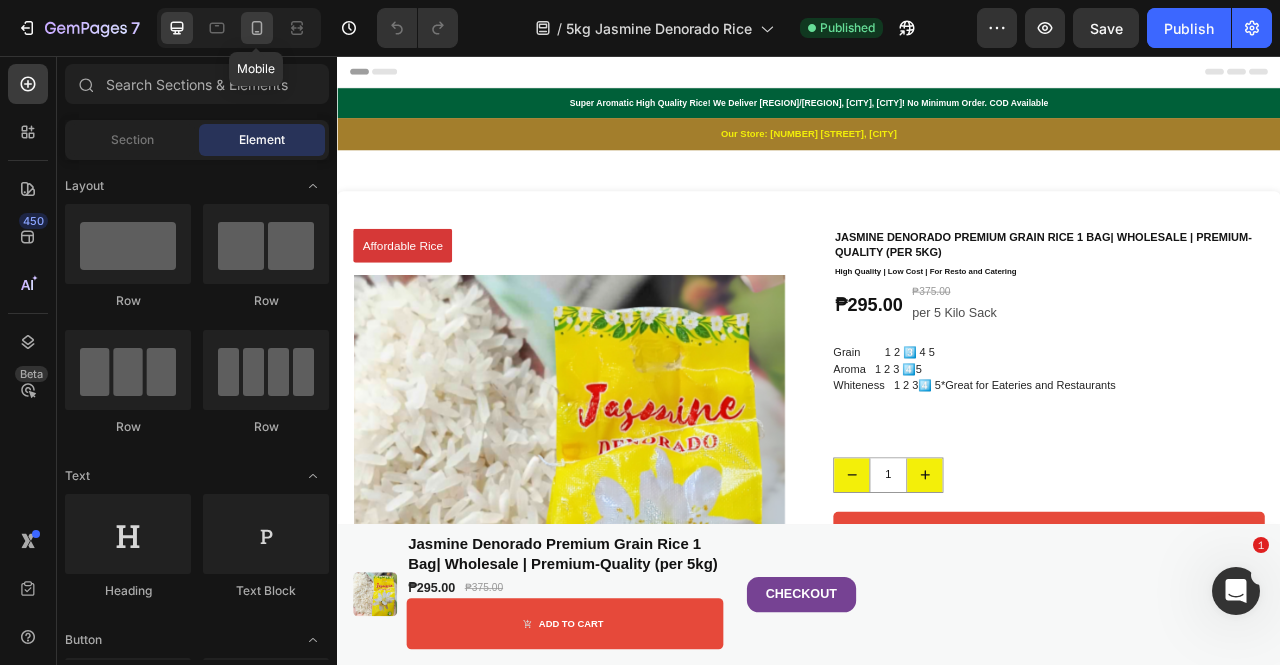 click 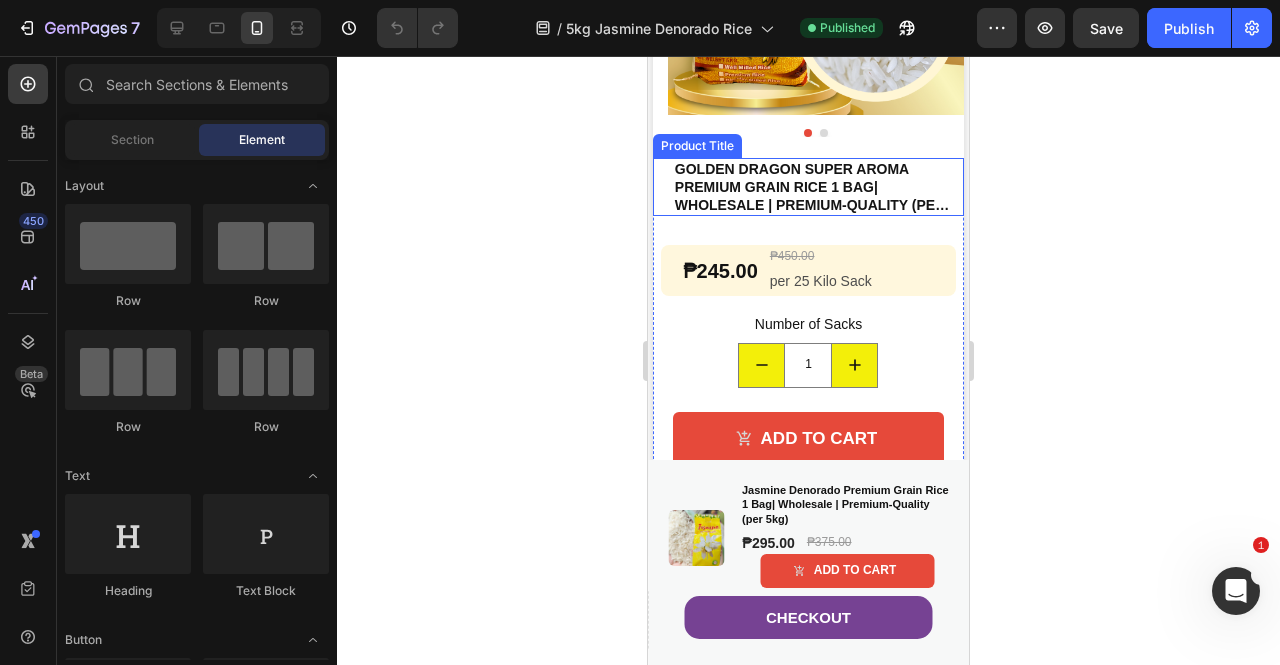 scroll, scrollTop: 2700, scrollLeft: 0, axis: vertical 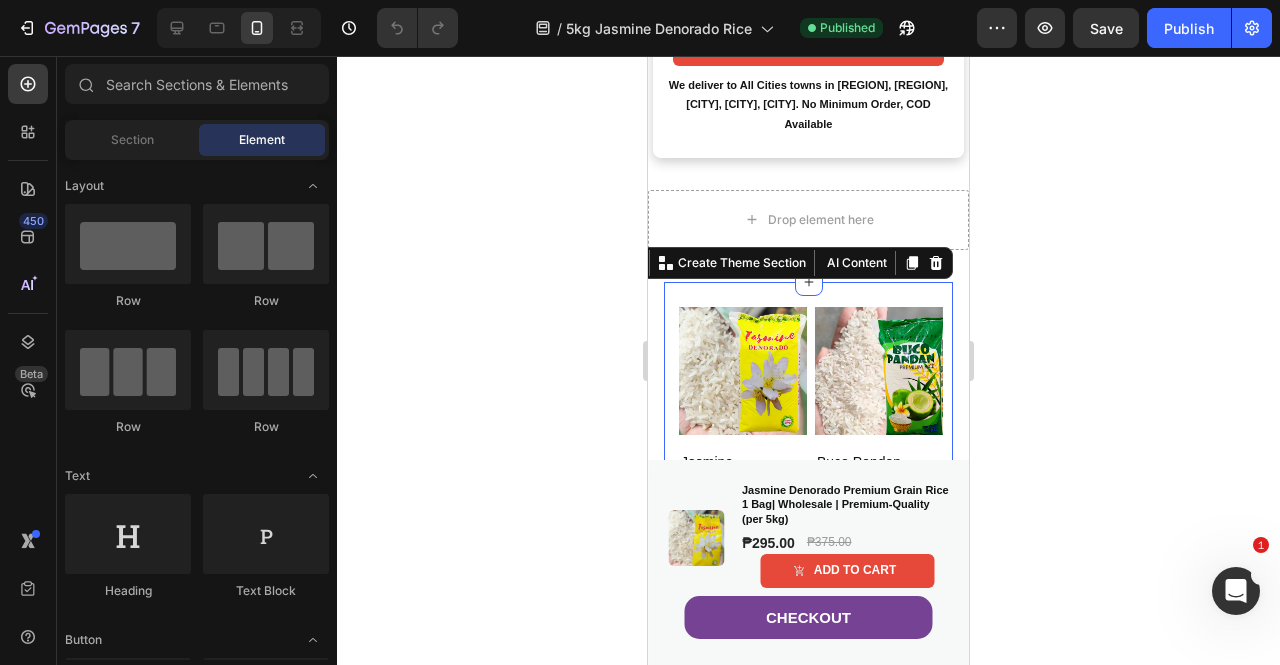 click on "Product Images Jasmine Denorado1 Sack | Wholesale | High-Quality (per 25kg) Product Title ₱985.00 Product Price Product Price
1
Product Quantity Add to cart Add to cart Product Product Images Buco Pandan Premium Rice 1 Sack | Wholesale | High-Quality (per 25kg) Product Title ₱965.00 Product Price Product Price
1
Product Quantity Add to cart Add to cart Product Row Section 9/25   You can create reusable sections Create Theme Section AI Content Write with GemAI What would you like to describe here? Tone and Voice Persuasive Product Getting products... Show more Generate" at bounding box center [808, 489] 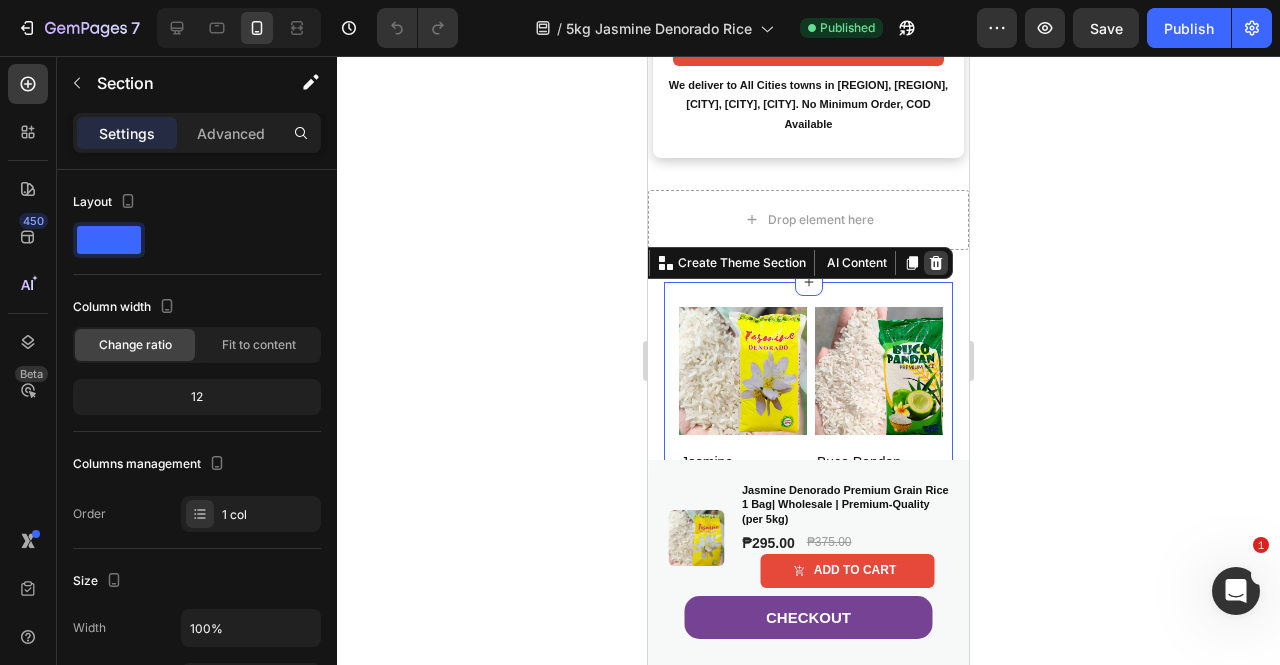 click 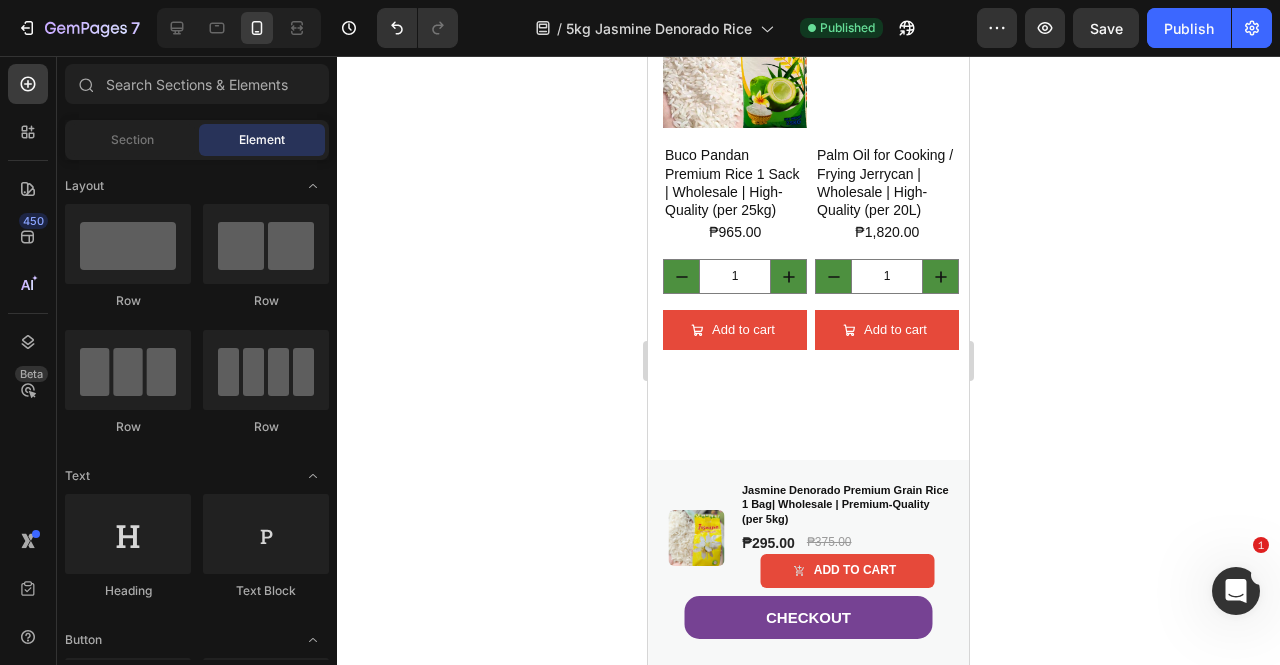 scroll, scrollTop: 3700, scrollLeft: 0, axis: vertical 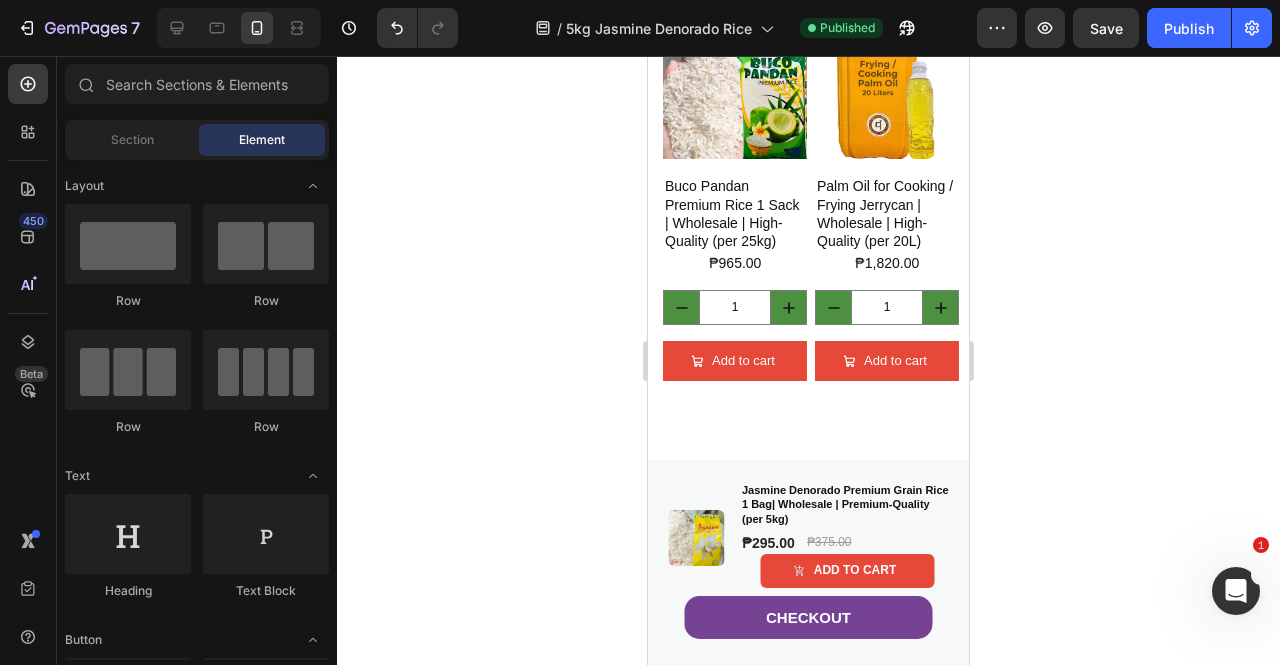 click on "Other  Recommended Products for Restaurants/Catering Text Block Section 12/25" at bounding box center [808, -44] 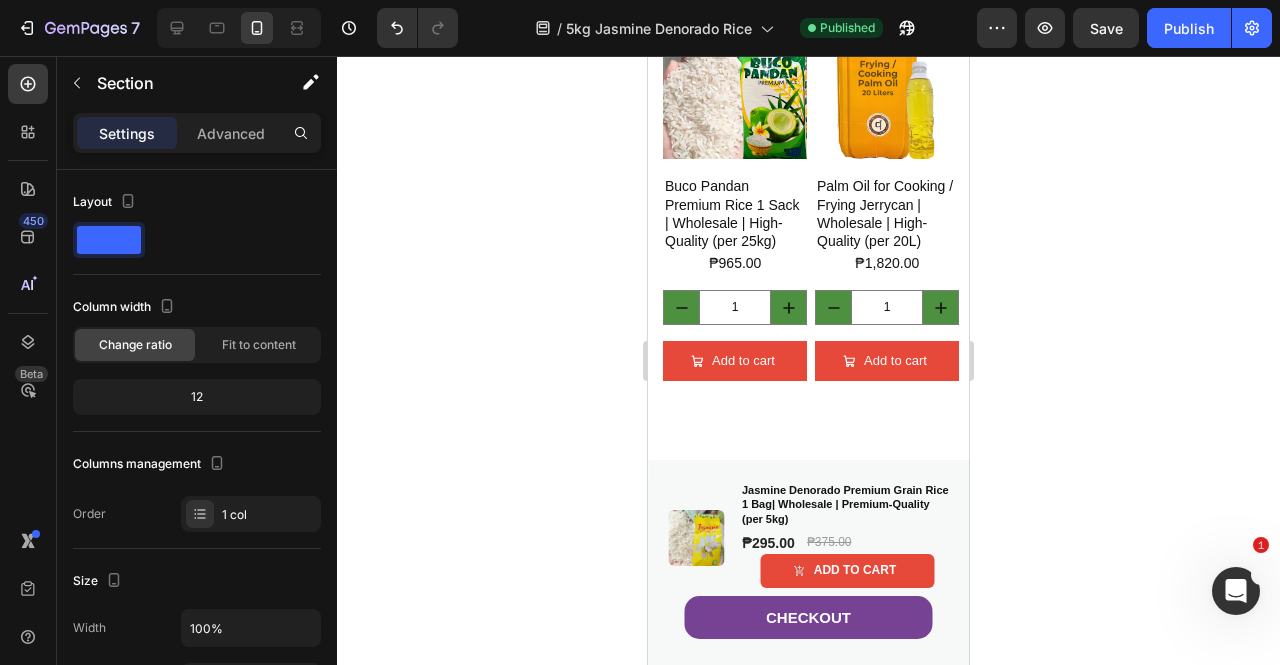 click 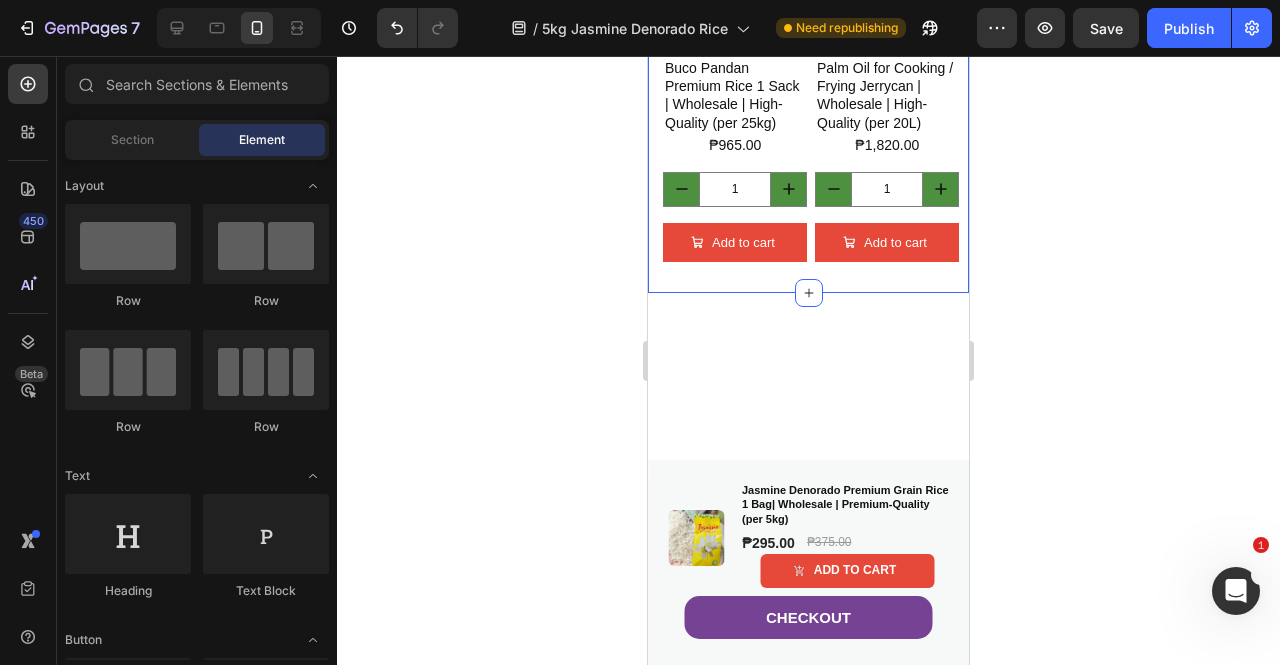 click on "Product Images Buco Pandan Premium Rice 1 Sack | Wholesale | High-Quality (per 25kg) Product Title ₱965.00 Product Price Product Price
1
Product Quantity
Add to cart Add to Cart Product Product Images Palm Oil for Cooking / Frying Jerrycan | Wholesale | High-Quality (per 20L) Product Title ₱1,820.00 Product Price Product Price
1
Product Quantity
Add to cart Add to Cart Product Row" at bounding box center (796, 87) 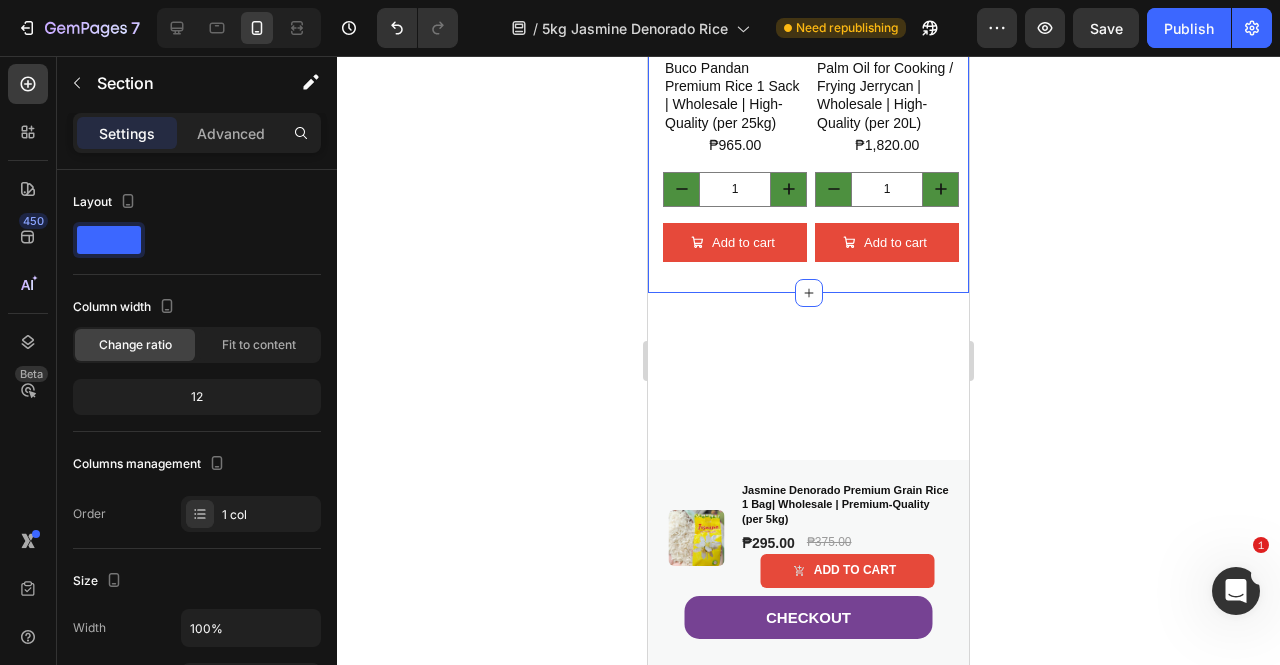 click 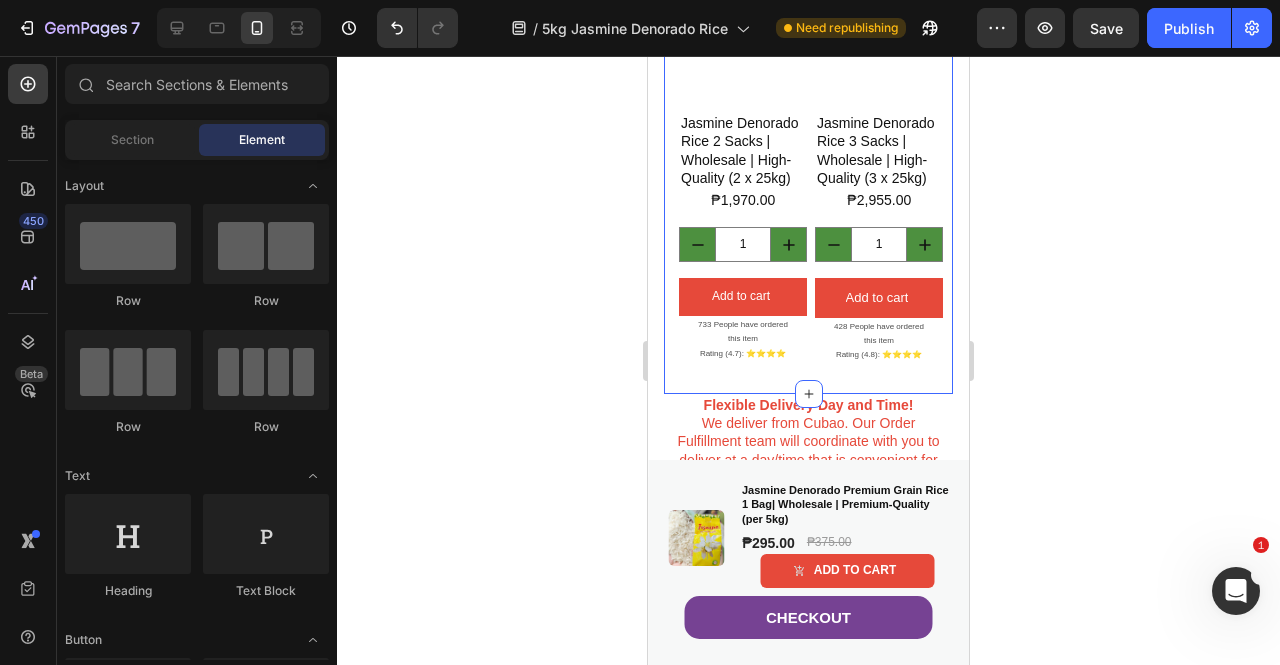scroll, scrollTop: 5500, scrollLeft: 0, axis: vertical 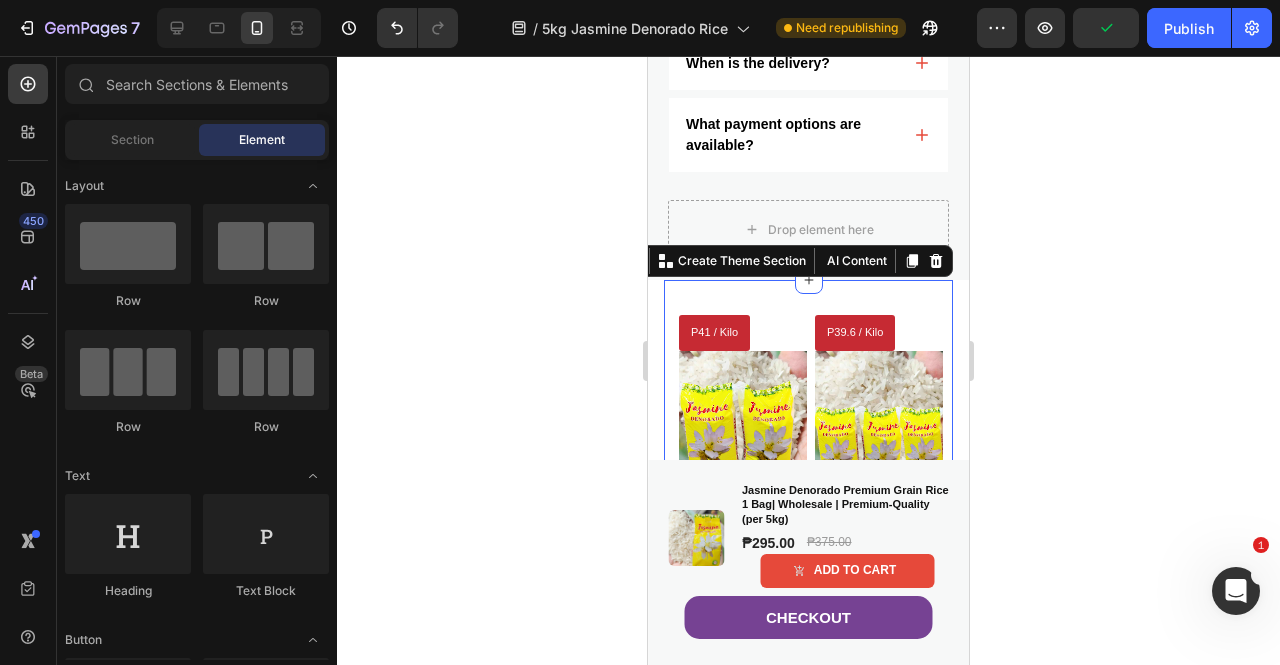click on "P39.6 / Kilo Product Badge Product Images Jasmine Denorado Rice 2 Sacks | Wholesale | High-Quality (2 x 25kg) Product Title ₱1,970.00 Product Price Product Price
1
Product Quantity Add to cart Add to Cart 733 People have ordered this item Rating (4.7): ⭐⭐⭐⭐ Text Block Product P39.6 / Kilo Product Badge Product Images Jasmine Denorado Rice 3 Sacks | Wholesale | High-Quality (3 x 25kg) Product Title ₱2,955.00 Product Price Product Price
1
Product Quantity Add to cart Add to Cart 428 People have ordered this item Rating (4.8): ⭐⭐⭐⭐ Text Block Product Row Section 15   You can create reusable sections Create Theme Section AI Content Write with GemAI What would you like to describe here? Tone and Voice Persuasive Product Jasmine Denorado Premium Grain Rice 1 Bag| Wholesale | Premium-Quality (per 5kg) Show more Generate" at bounding box center [808, 528] 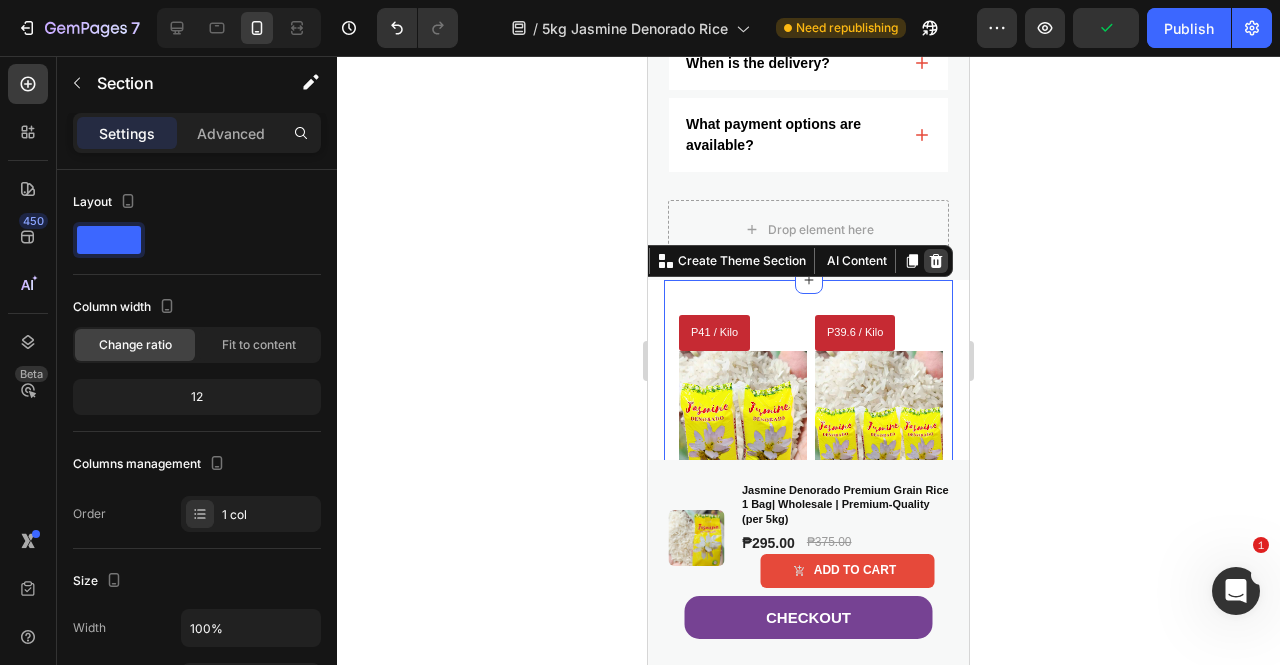 click at bounding box center [936, 261] 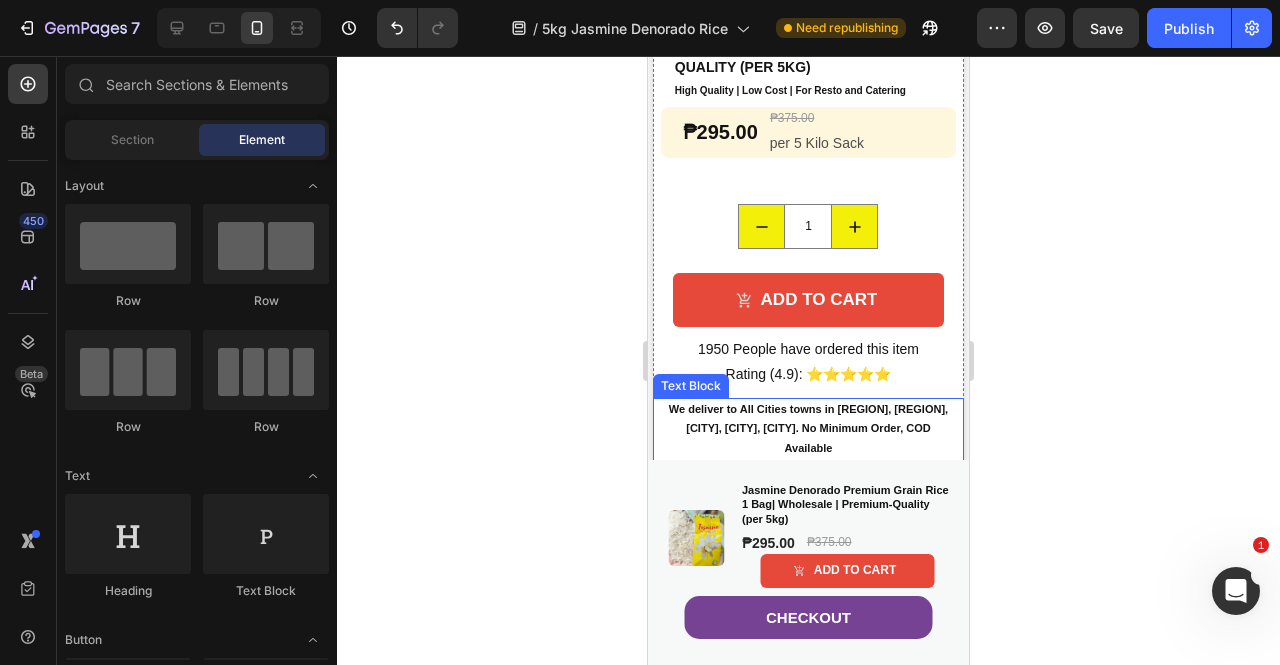 scroll, scrollTop: 1200, scrollLeft: 0, axis: vertical 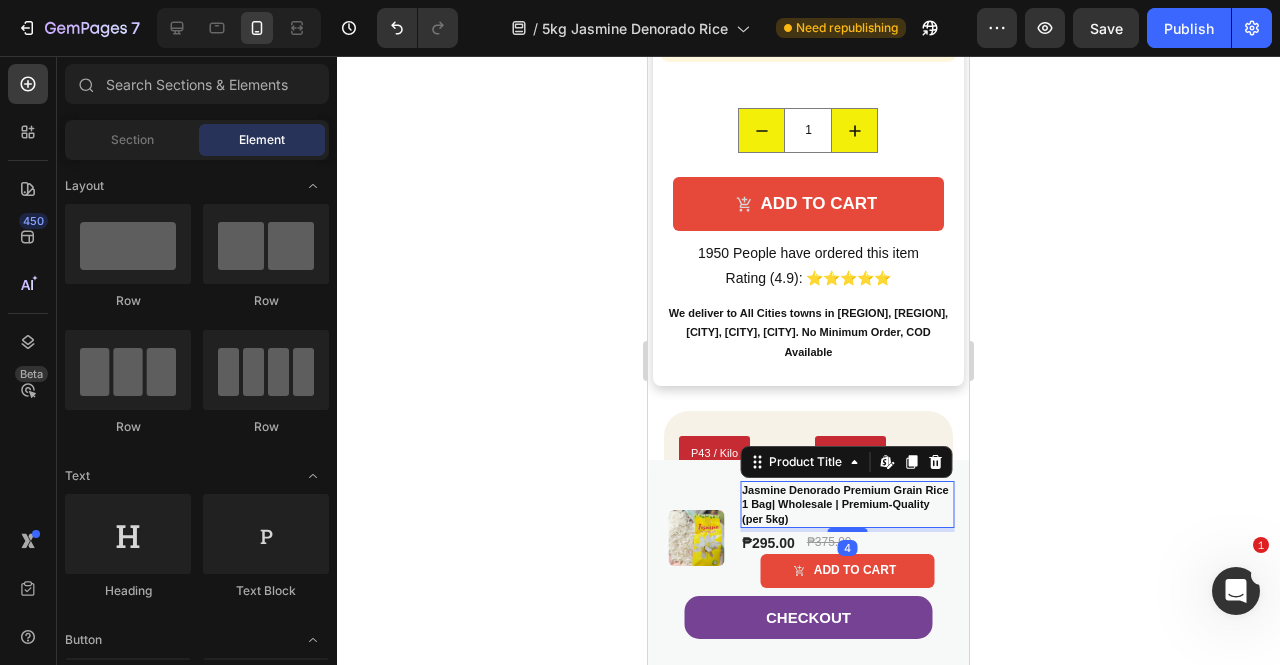 click on "Jasmine Denorado Premium Grain Rice 1 Bag| Wholesale | Premium-Quality (per 5kg)" at bounding box center [847, 504] 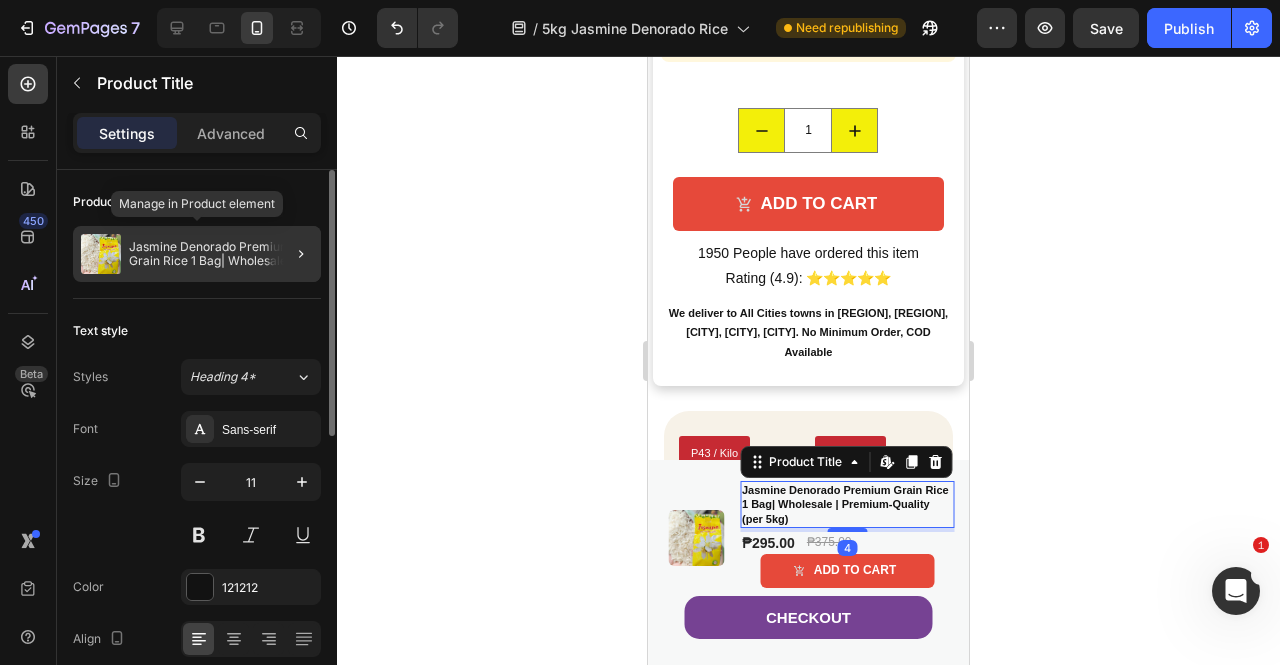 click on "Jasmine Denorado Premium Grain Rice 1 Bag| Wholesale | Premium-Quality (per 5kg)" at bounding box center (221, 254) 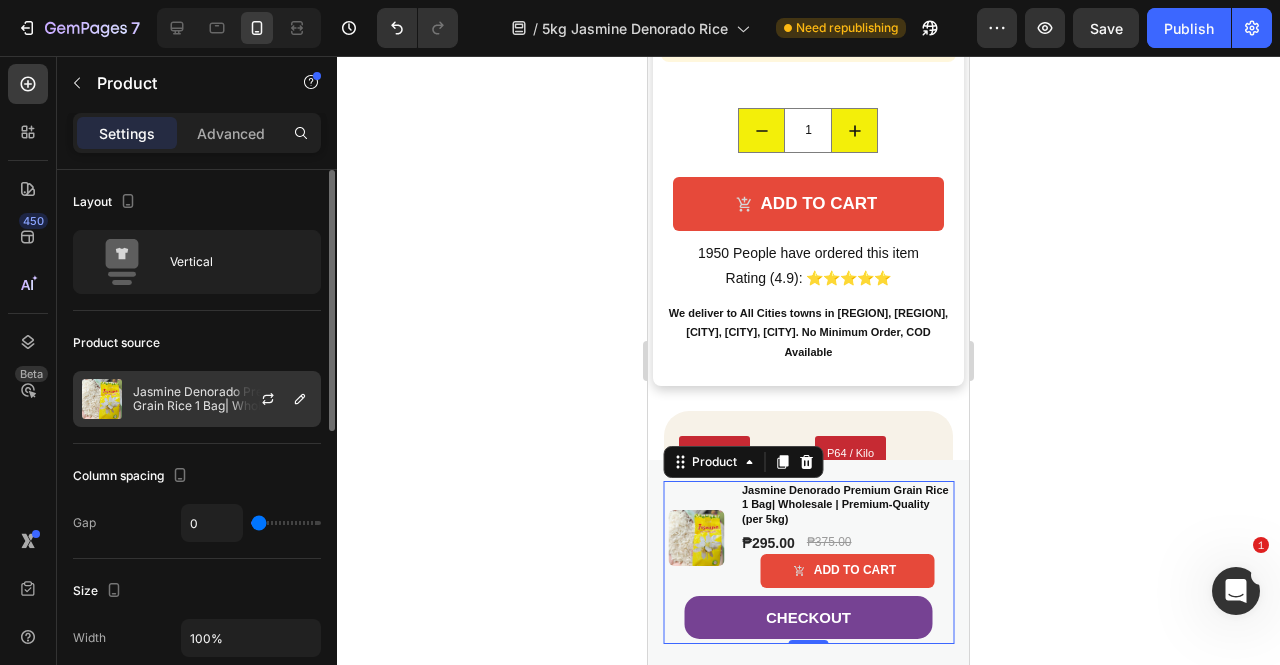 click on "Jasmine Denorado Premium Grain Rice 1 Bag| Wholesale | Premium-Quality (per 5kg)" at bounding box center (222, 399) 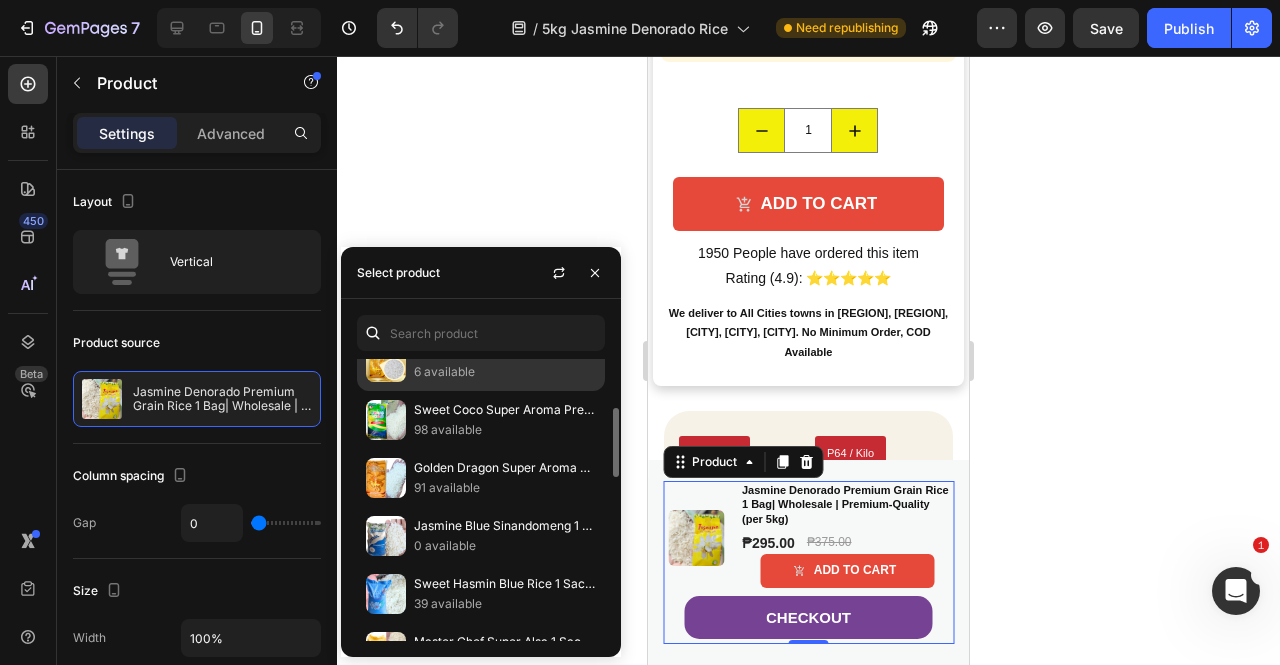 scroll, scrollTop: 100, scrollLeft: 0, axis: vertical 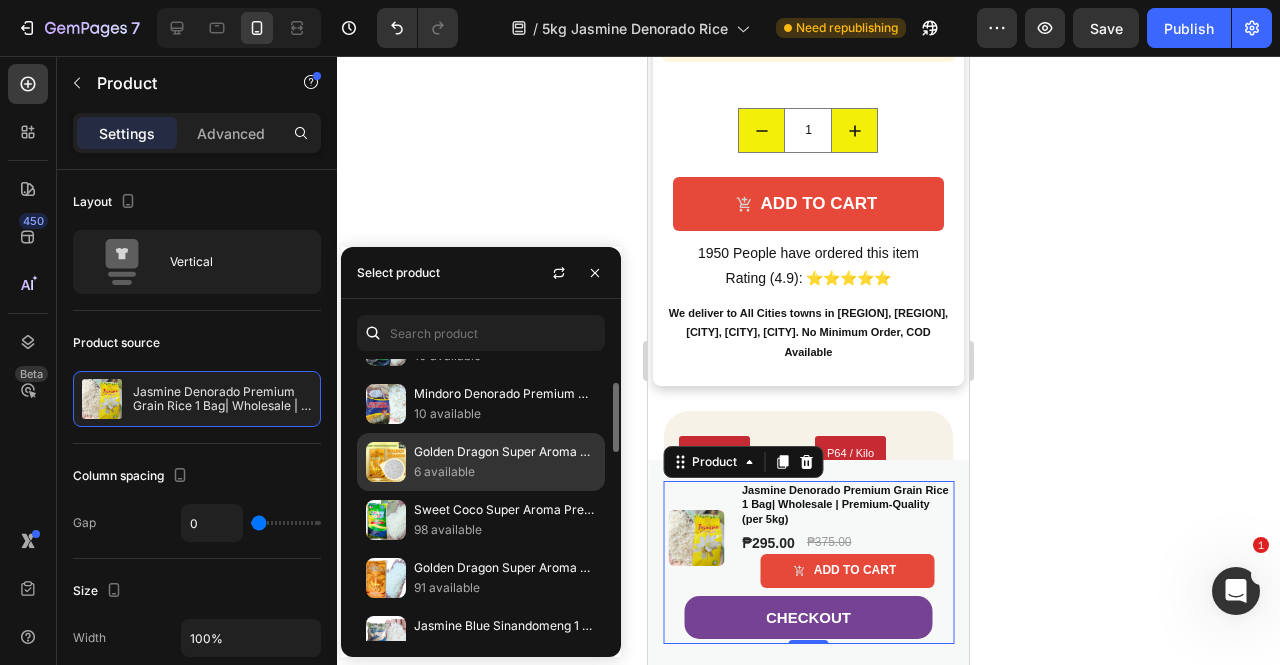click on "6 available" at bounding box center [505, 472] 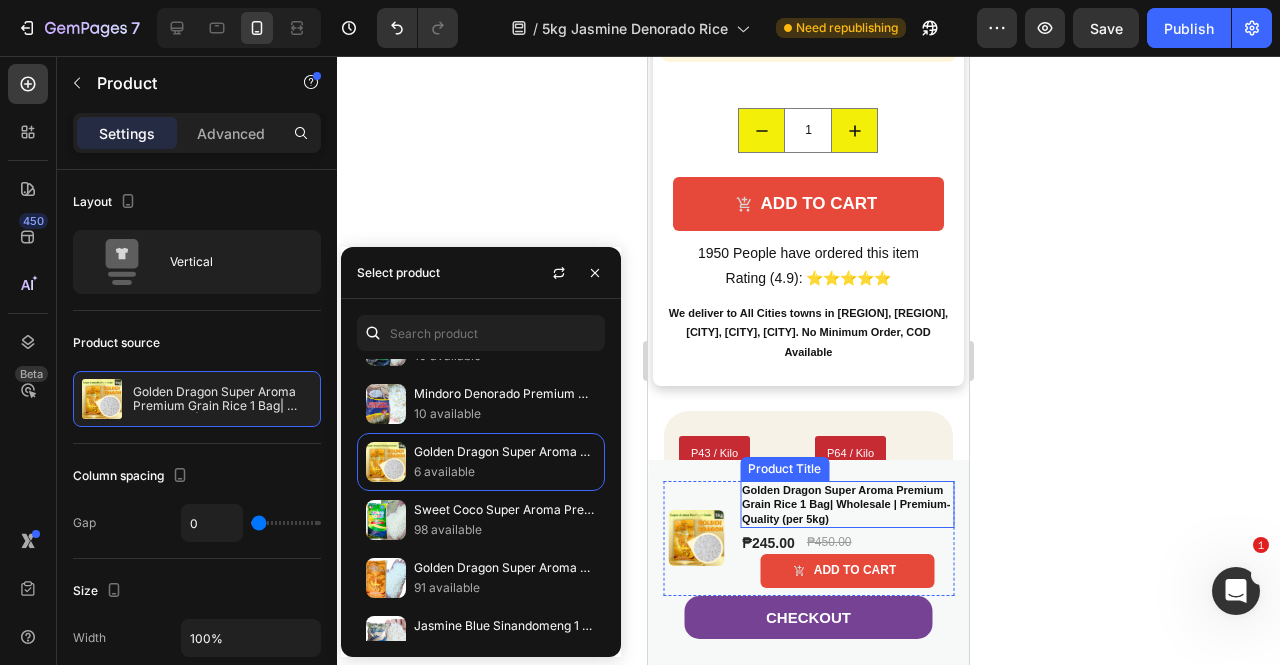 click on "Golden Dragon Super Aroma Premium Grain Rice 1 Bag| Wholesale | Premium-Quality (per 5kg)" at bounding box center (847, 504) 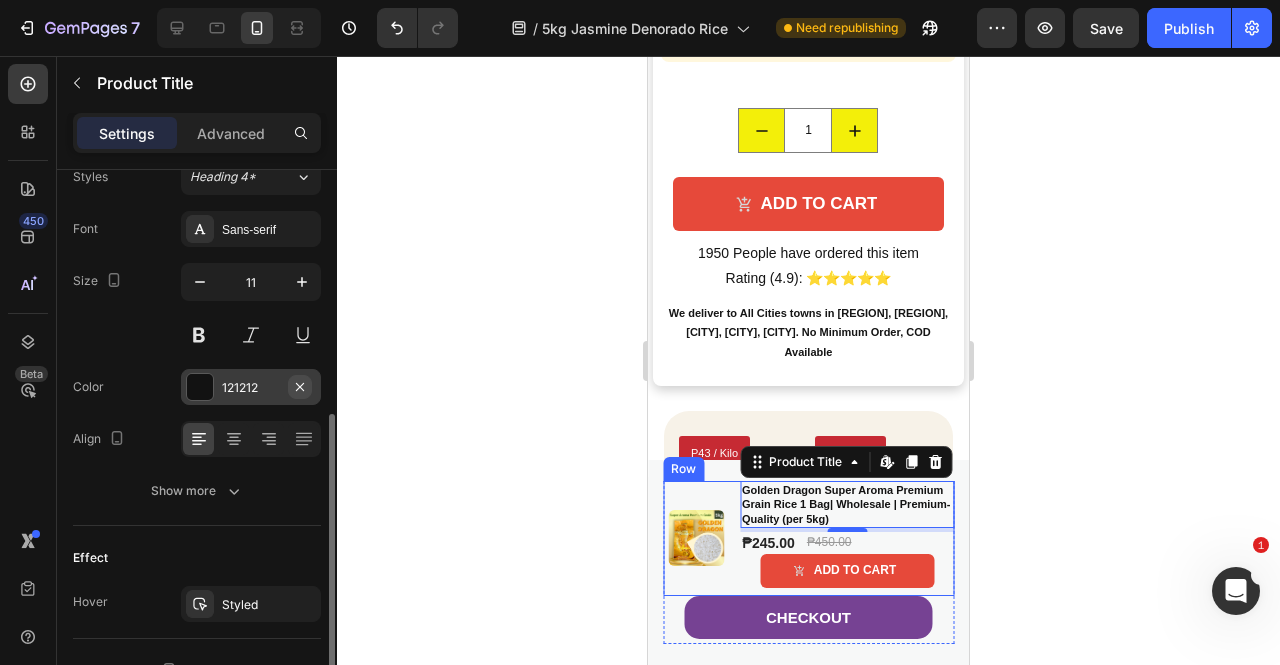 scroll, scrollTop: 400, scrollLeft: 0, axis: vertical 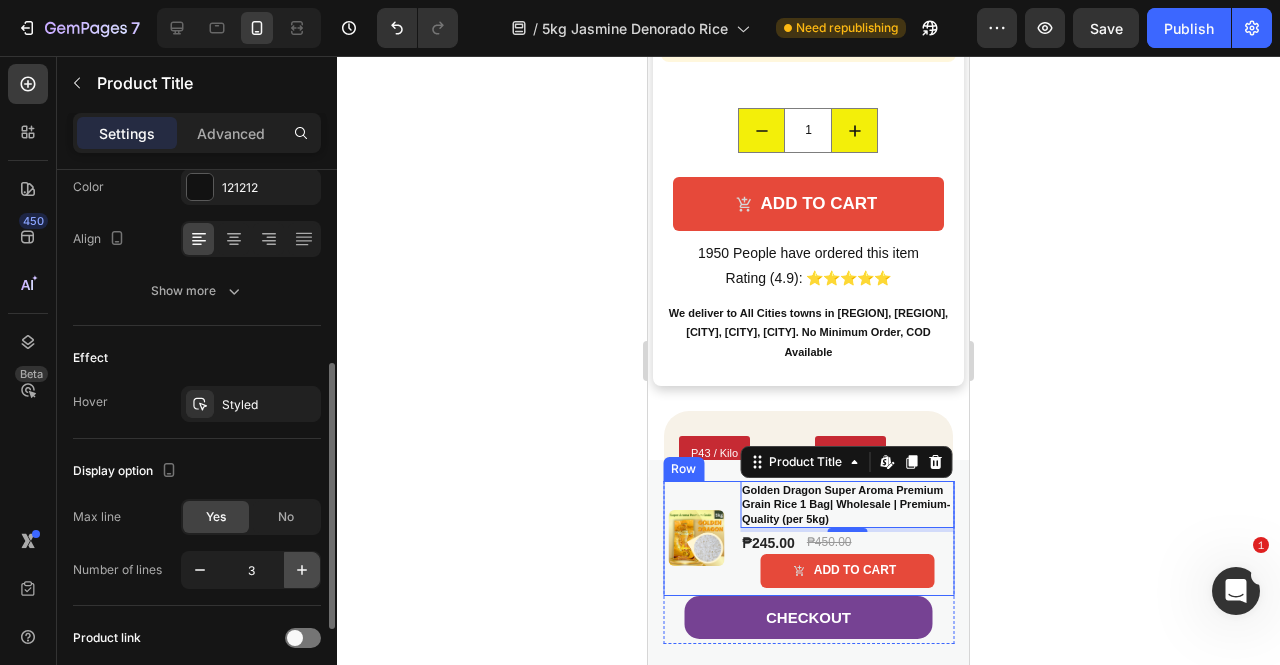 click 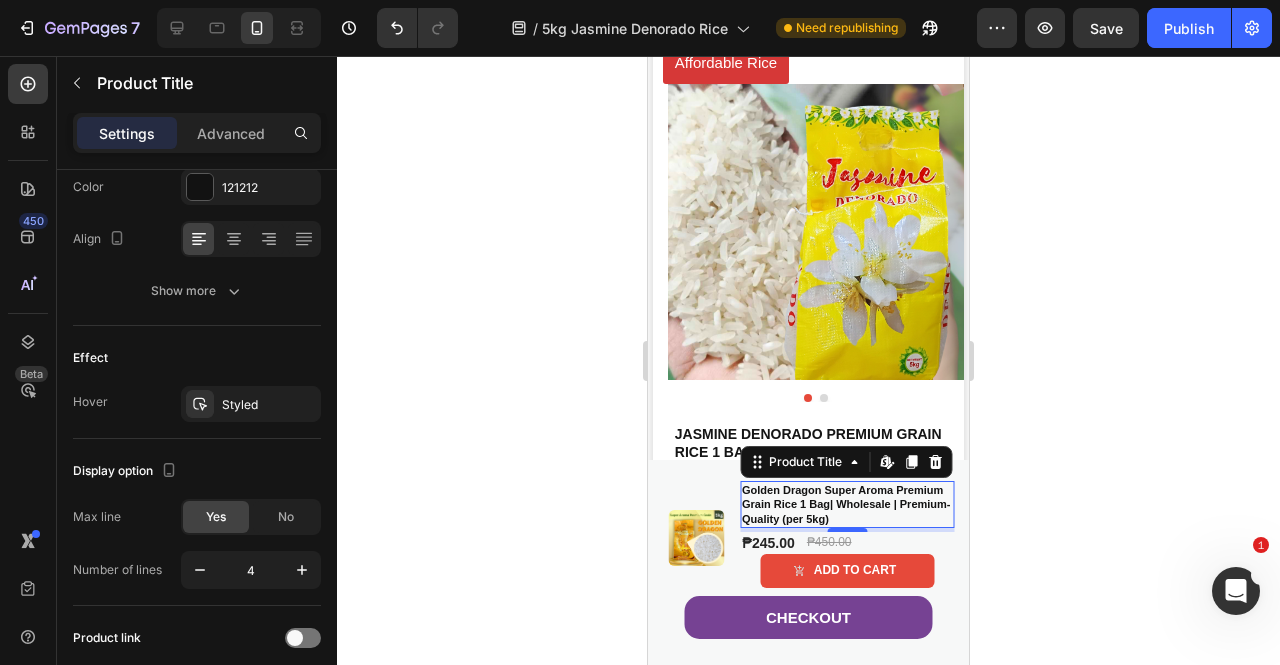 scroll, scrollTop: 900, scrollLeft: 0, axis: vertical 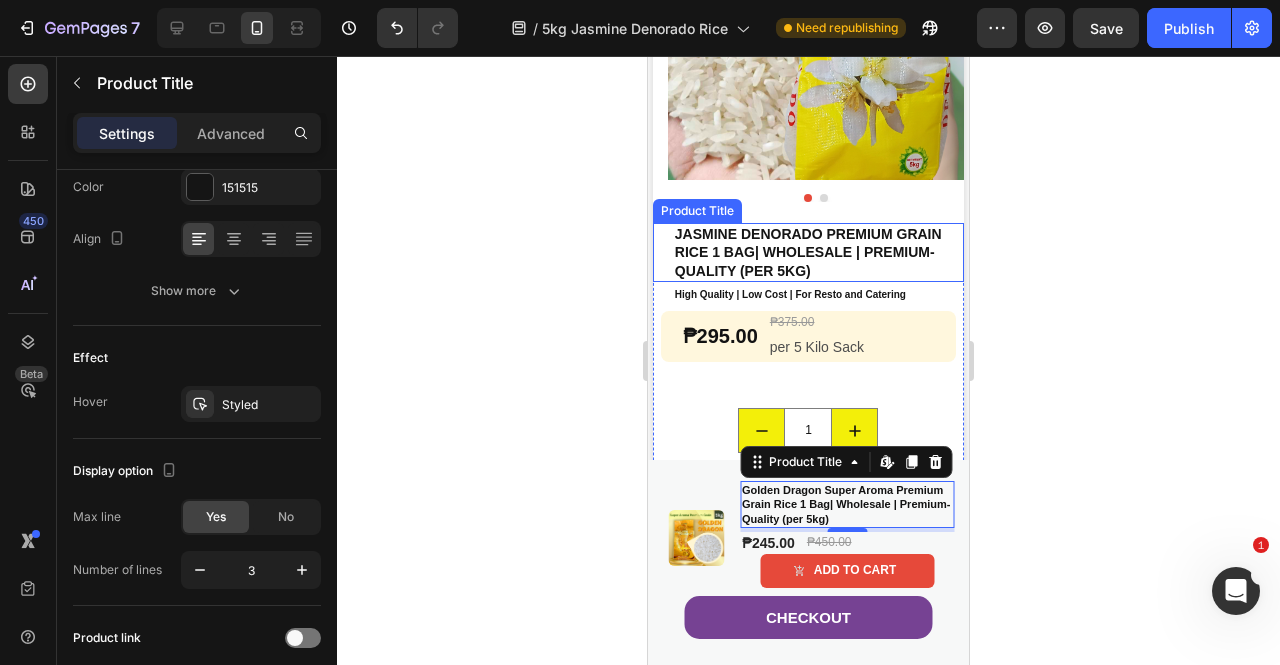 click on "Jasmine Denorado Premium Grain Rice 1 Bag| Wholesale | Premium-Quality (per 5kg)" at bounding box center [813, 252] 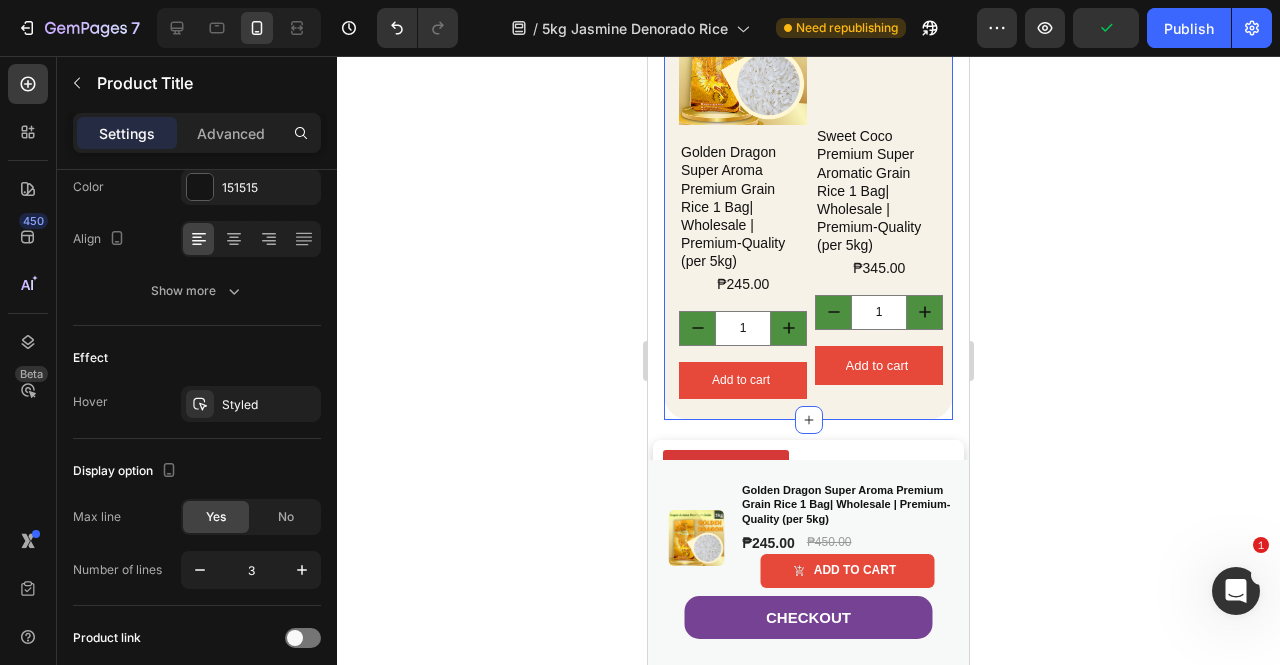 scroll, scrollTop: 300, scrollLeft: 0, axis: vertical 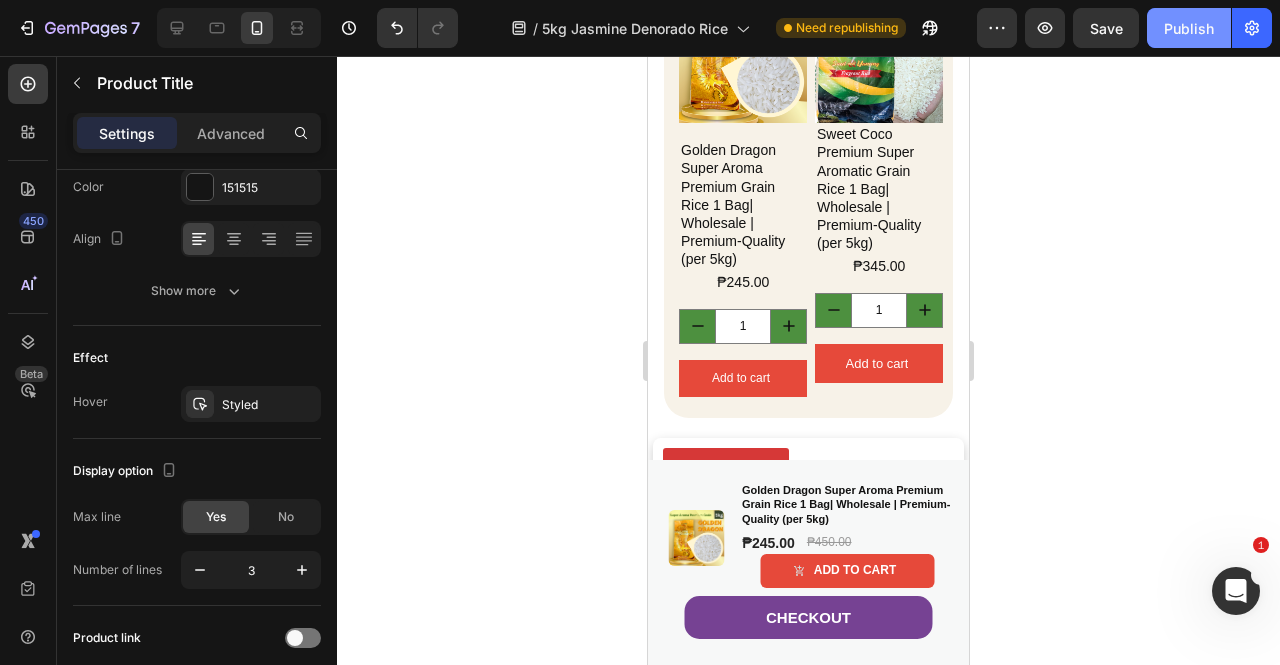 click on "Publish" at bounding box center (1189, 28) 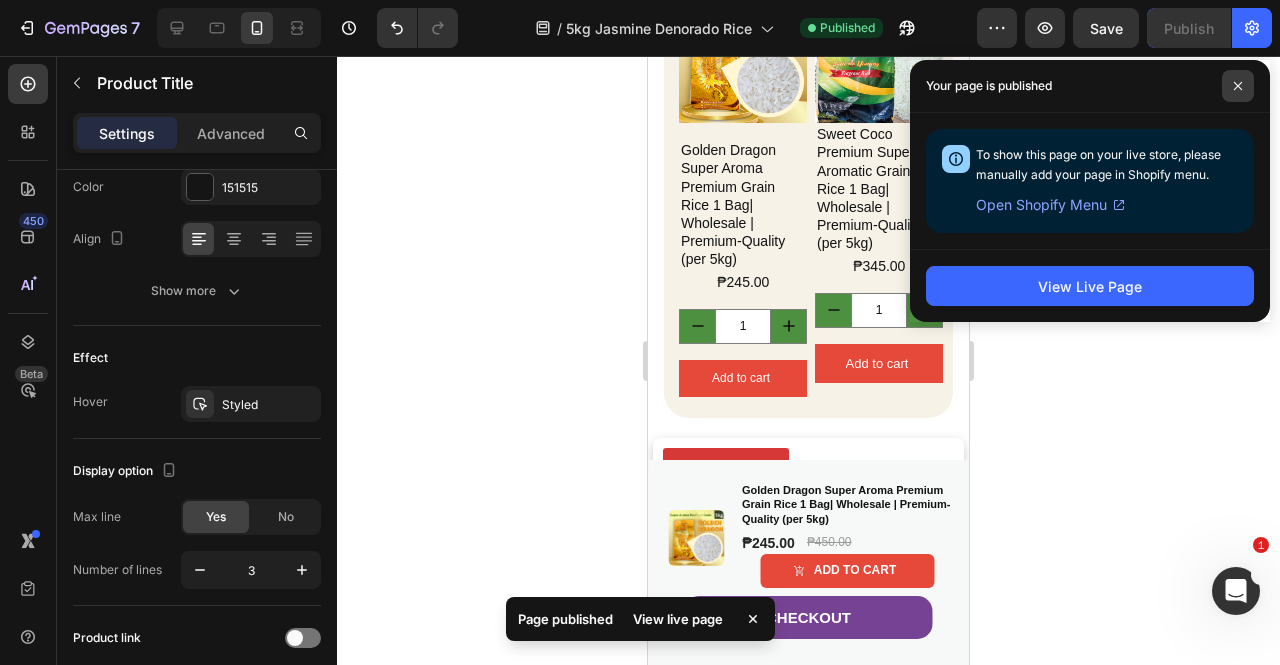 click at bounding box center [1238, 86] 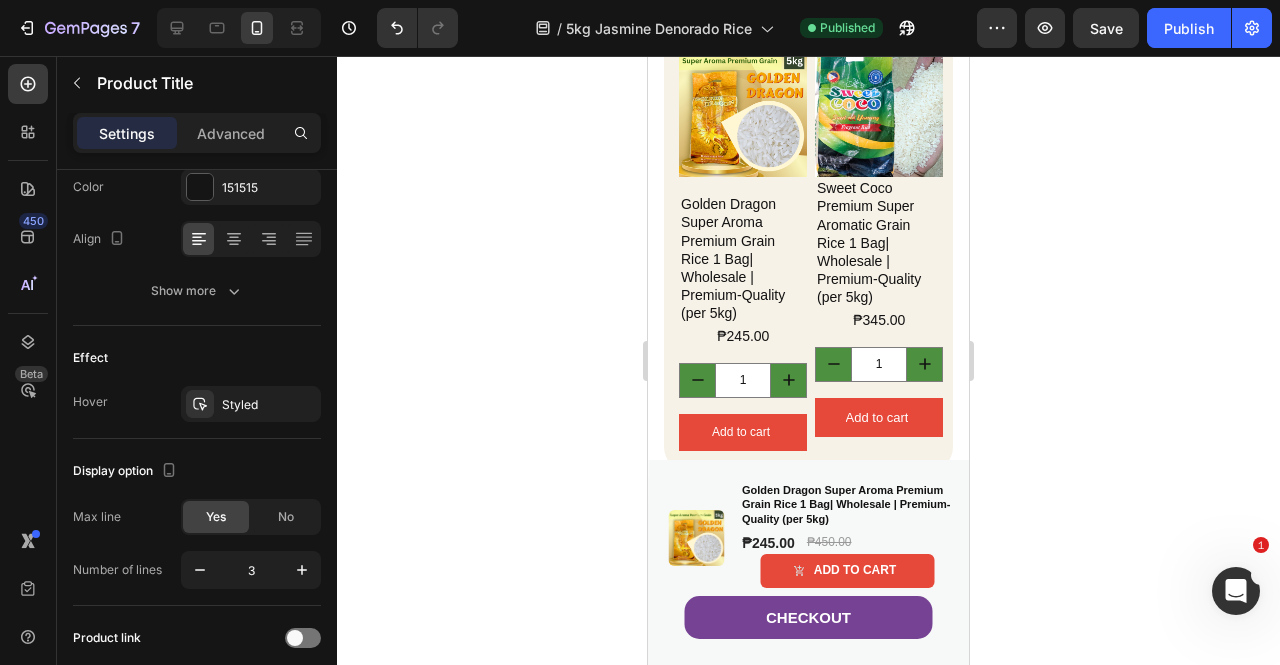scroll, scrollTop: 200, scrollLeft: 0, axis: vertical 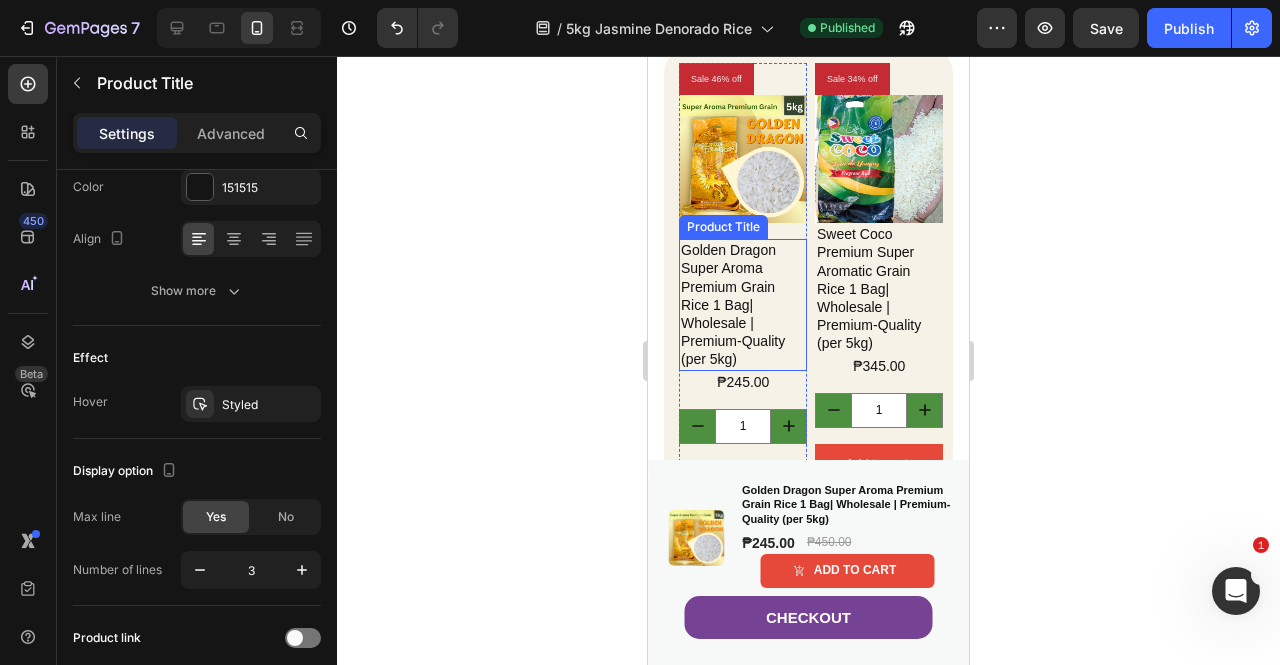 click on "Golden Dragon Super Aroma Premium Grain Rice 1 Bag| Wholesale | Premium-Quality (per 5kg)" at bounding box center (743, 304) 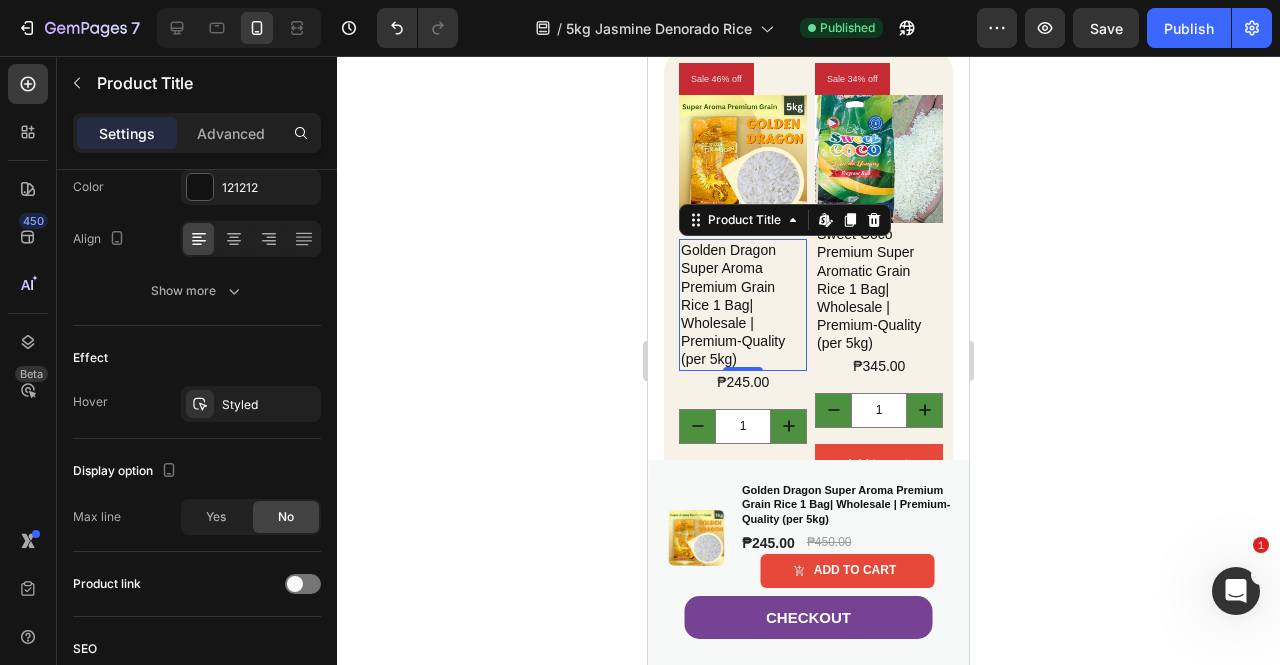 scroll, scrollTop: 400, scrollLeft: 0, axis: vertical 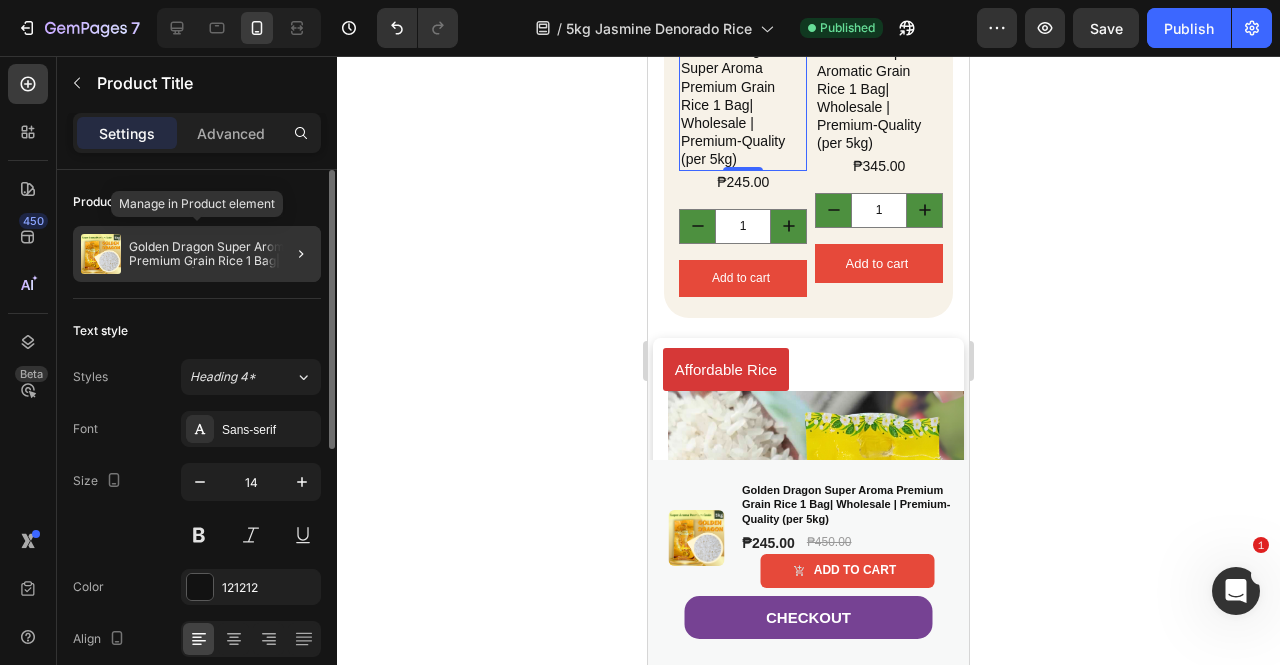 click on "Golden Dragon Super Aroma Premium Grain Rice 1 Bag| Wholesale | Premium-Quality (per 5kg)" at bounding box center (221, 254) 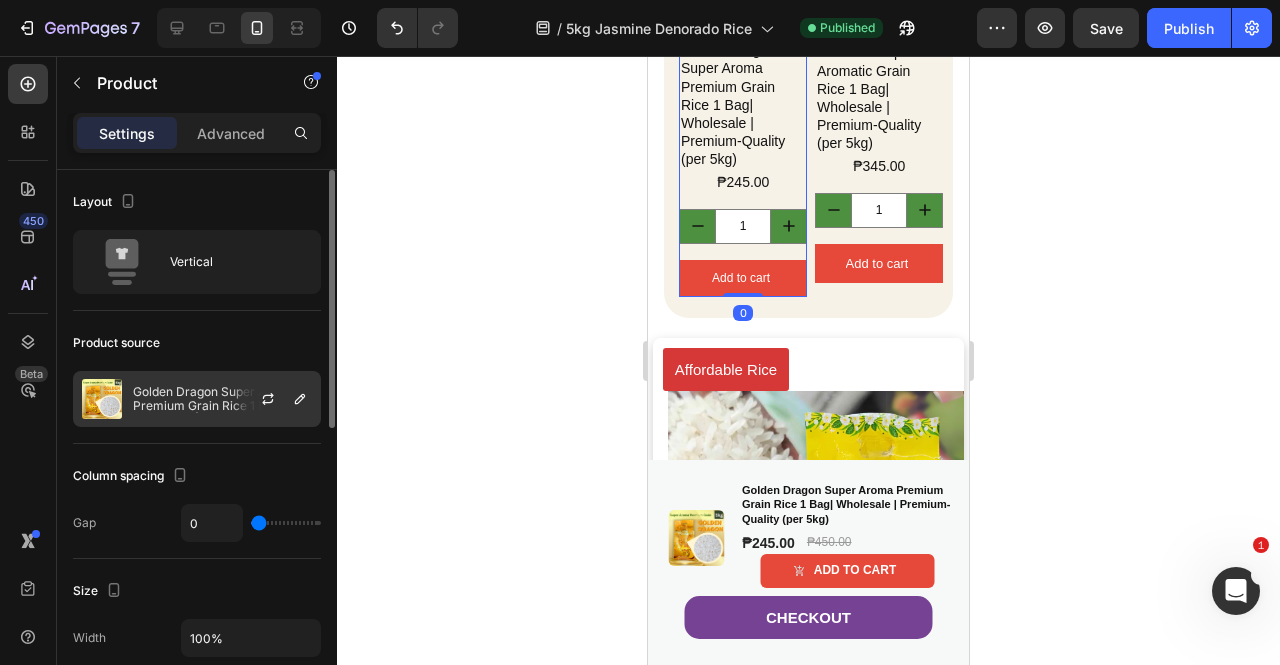 click on "Golden Dragon Super Aroma Premium Grain Rice 1 Bag| Wholesale | Premium-Quality (per 5kg)" 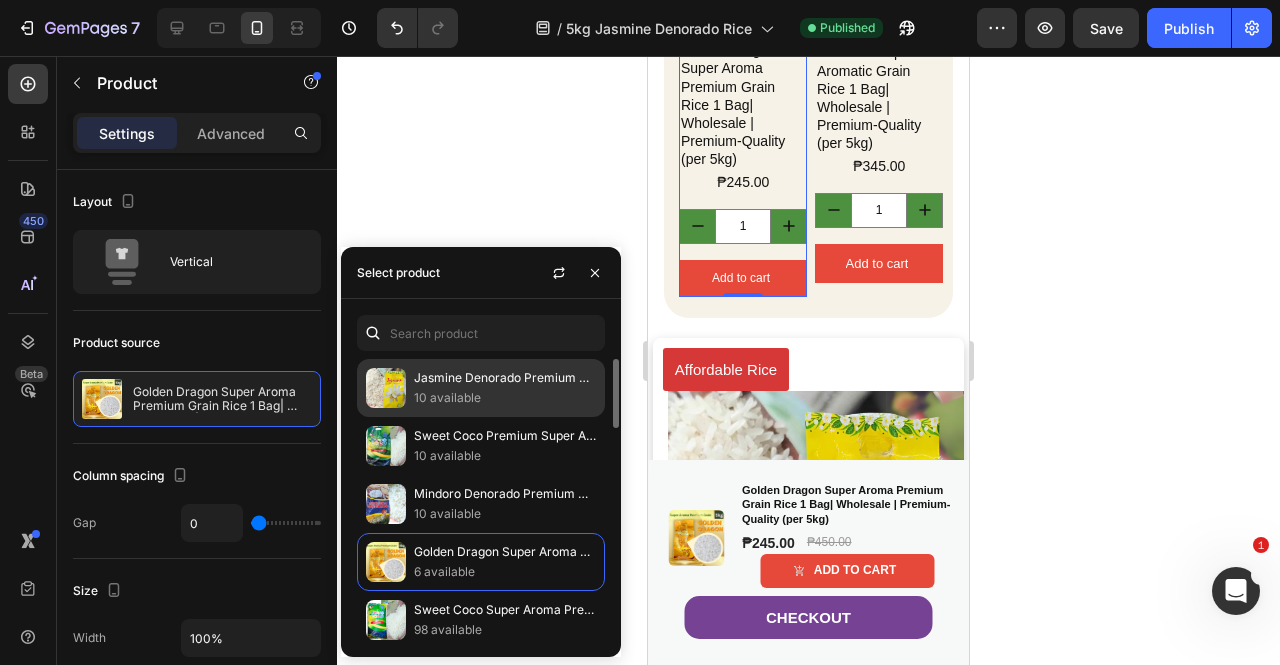 click on "10 available" at bounding box center [505, 398] 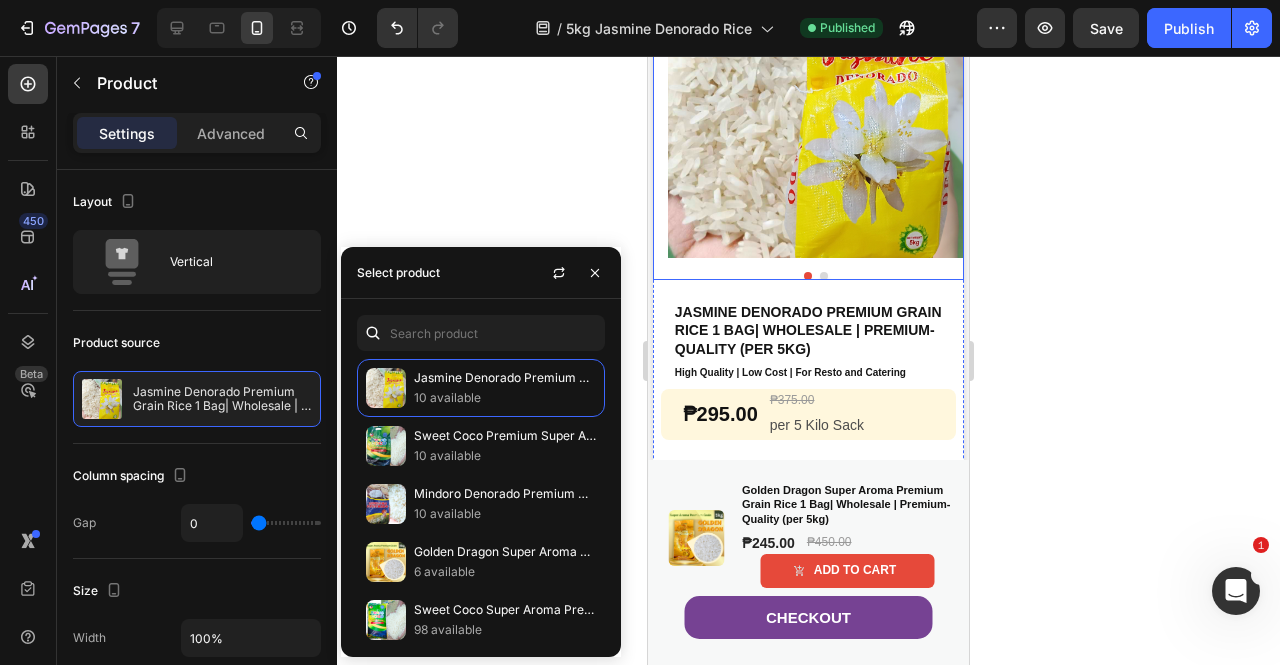scroll, scrollTop: 900, scrollLeft: 0, axis: vertical 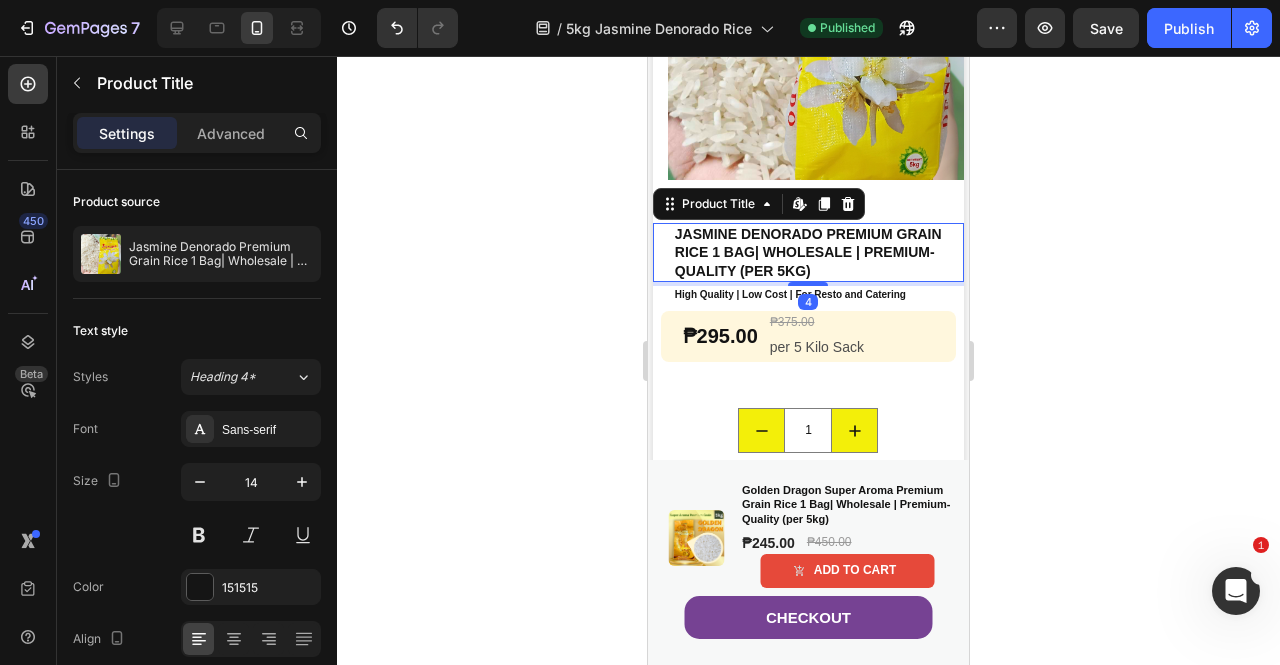 click on "Jasmine Denorado Premium Grain Rice 1 Bag| Wholesale | Premium-Quality (per 5kg)" at bounding box center [813, 252] 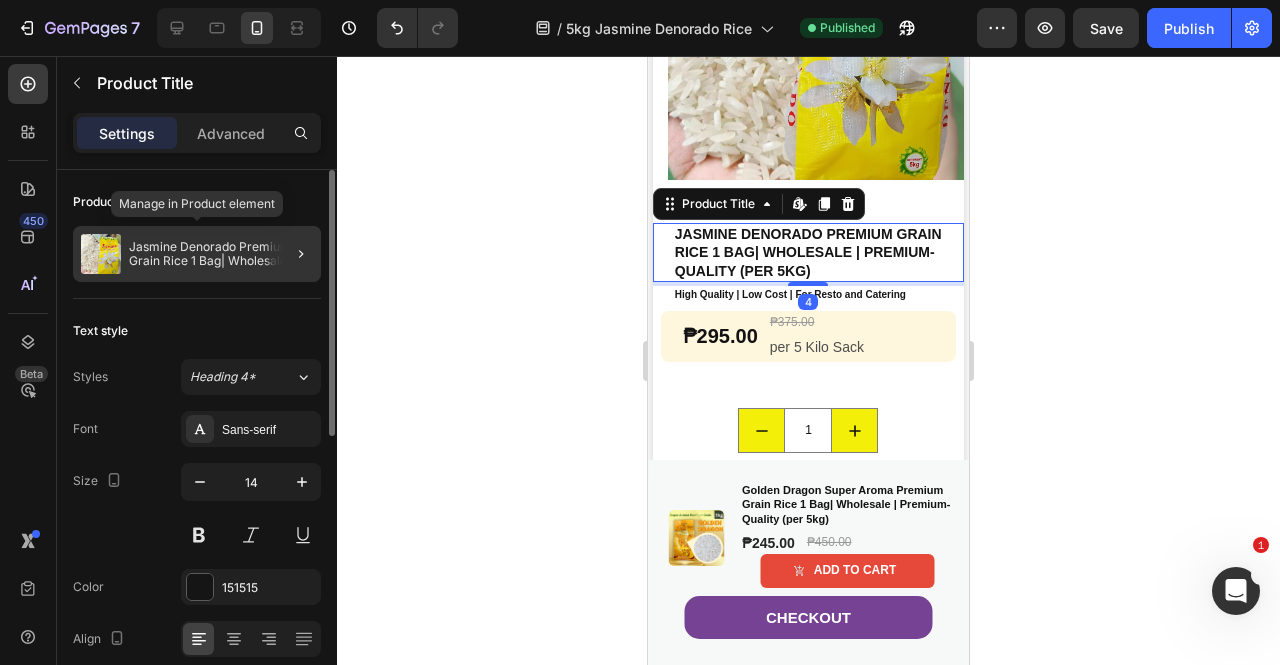 click on "Jasmine Denorado Premium Grain Rice 1 Bag| Wholesale | Premium-Quality (per 5kg)" at bounding box center [221, 254] 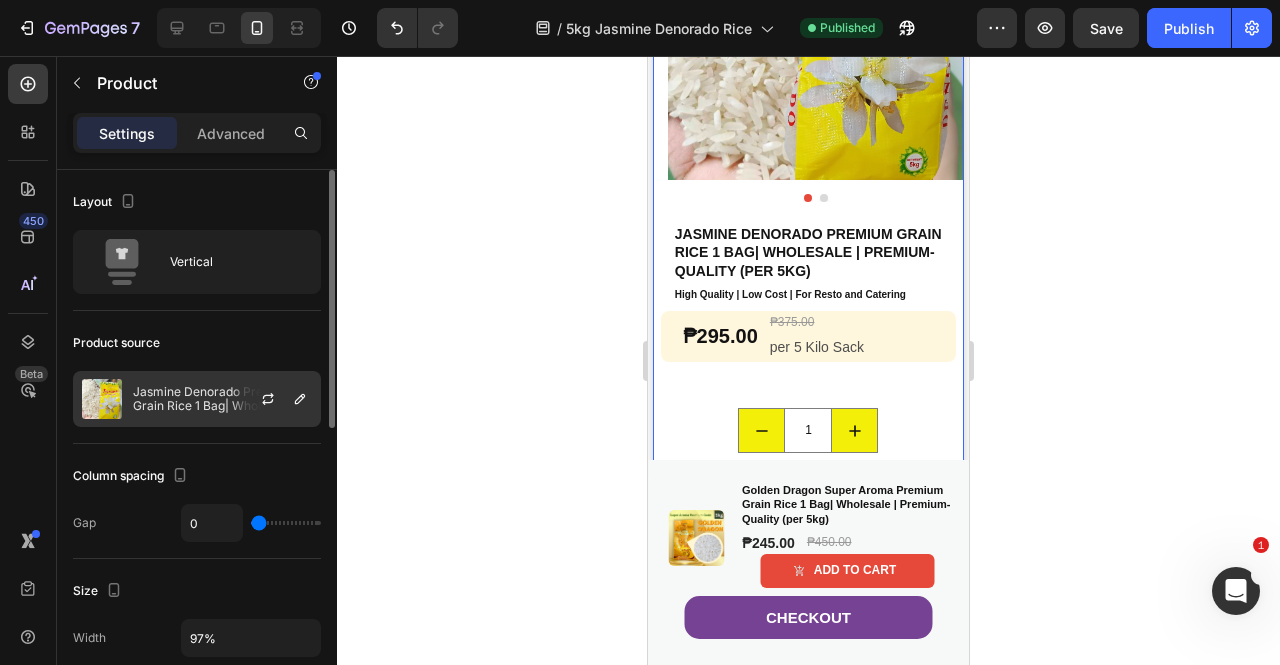 click on "Jasmine Denorado Premium Grain Rice 1 Bag| Wholesale | Premium-Quality (per 5kg)" at bounding box center (222, 399) 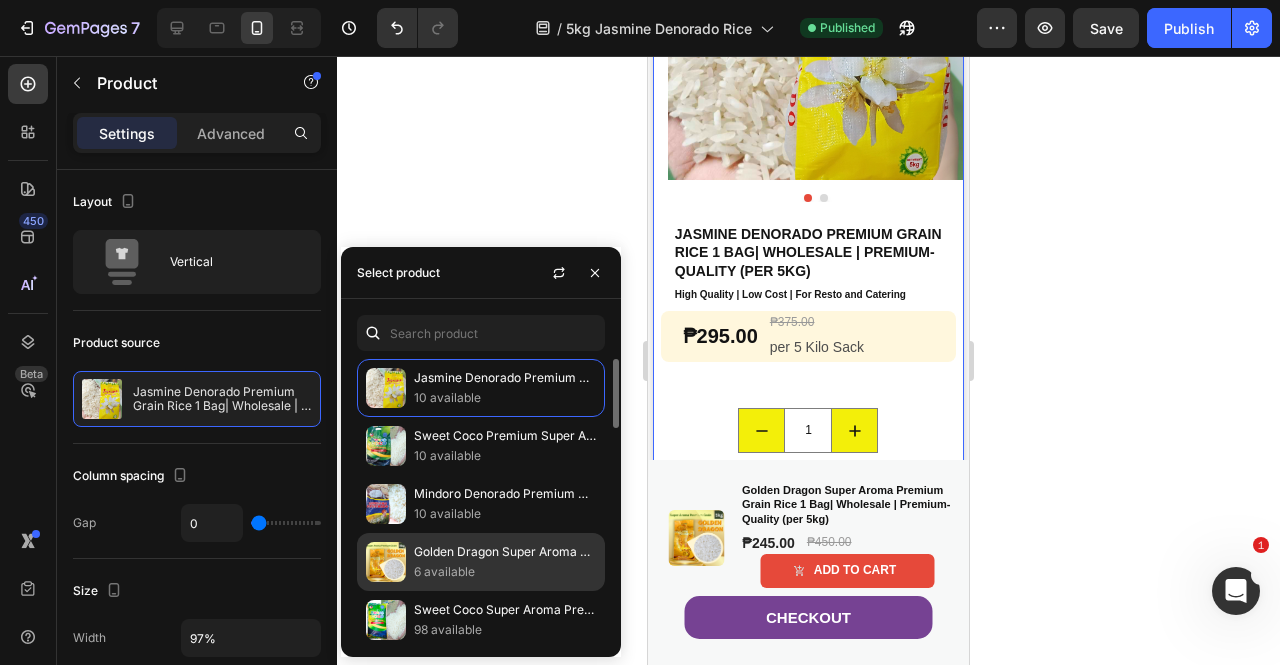 click on "Golden Dragon Super Aroma Premium Grain Rice 1 Bag| Wholesale | Premium-Quality (per 5kg)" at bounding box center [505, 552] 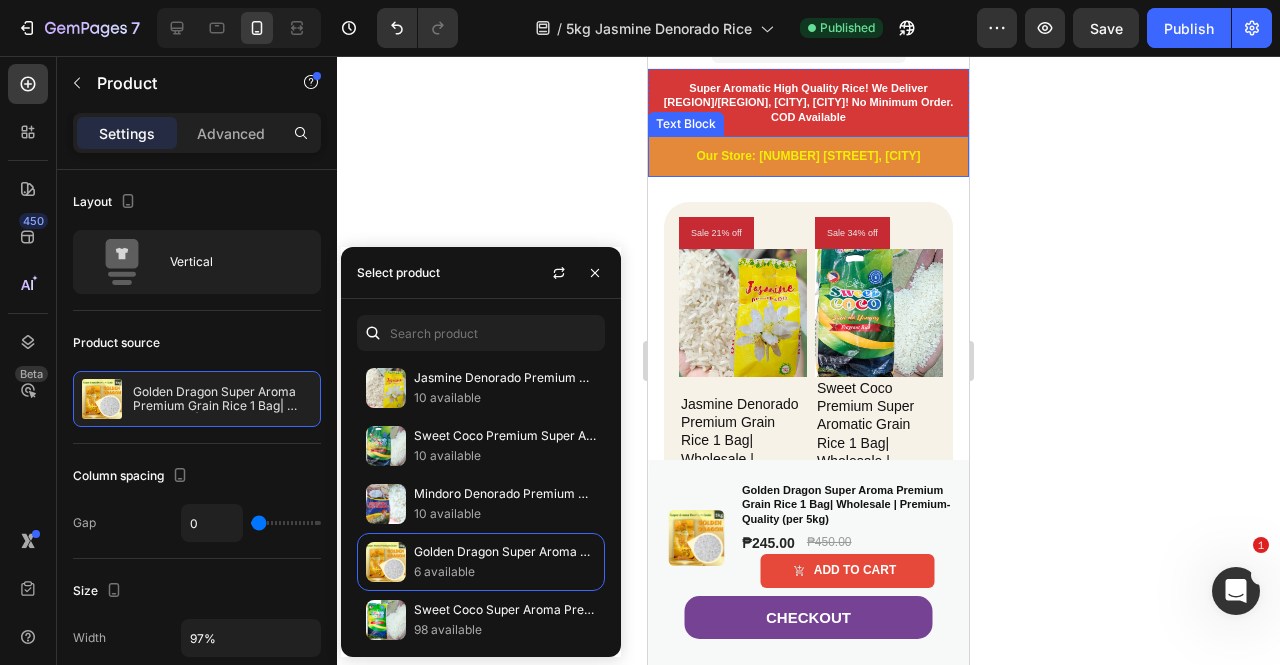 scroll, scrollTop: 0, scrollLeft: 0, axis: both 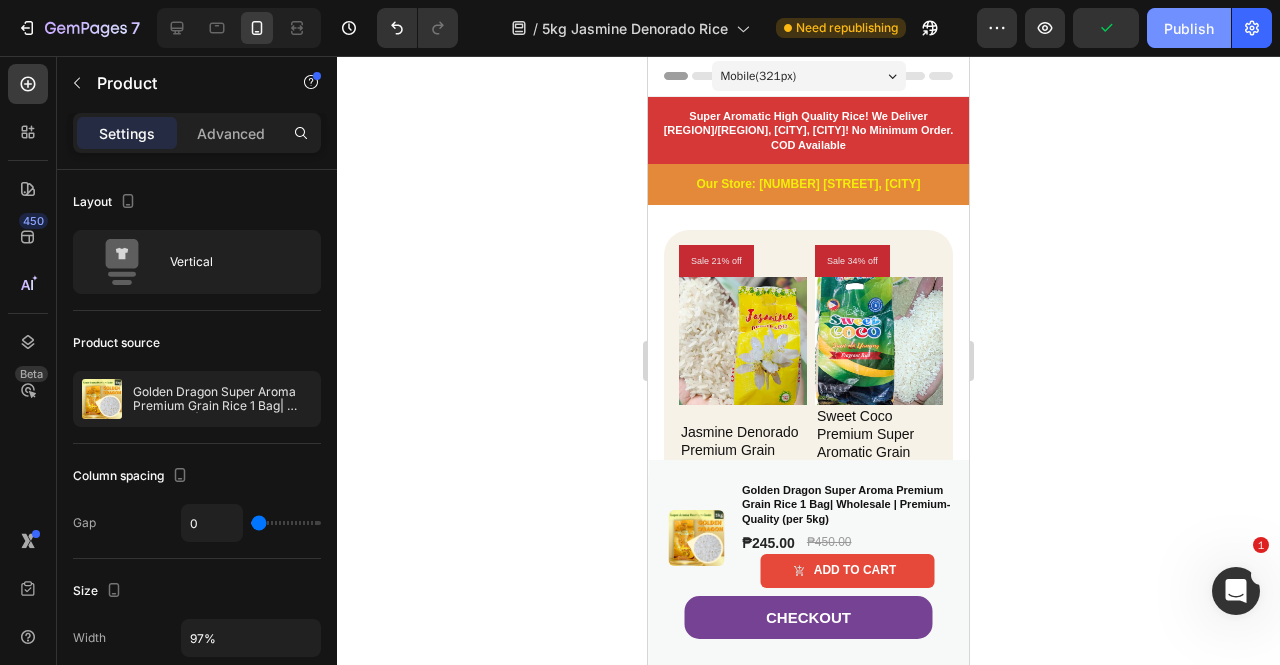 click on "Publish" at bounding box center [1189, 28] 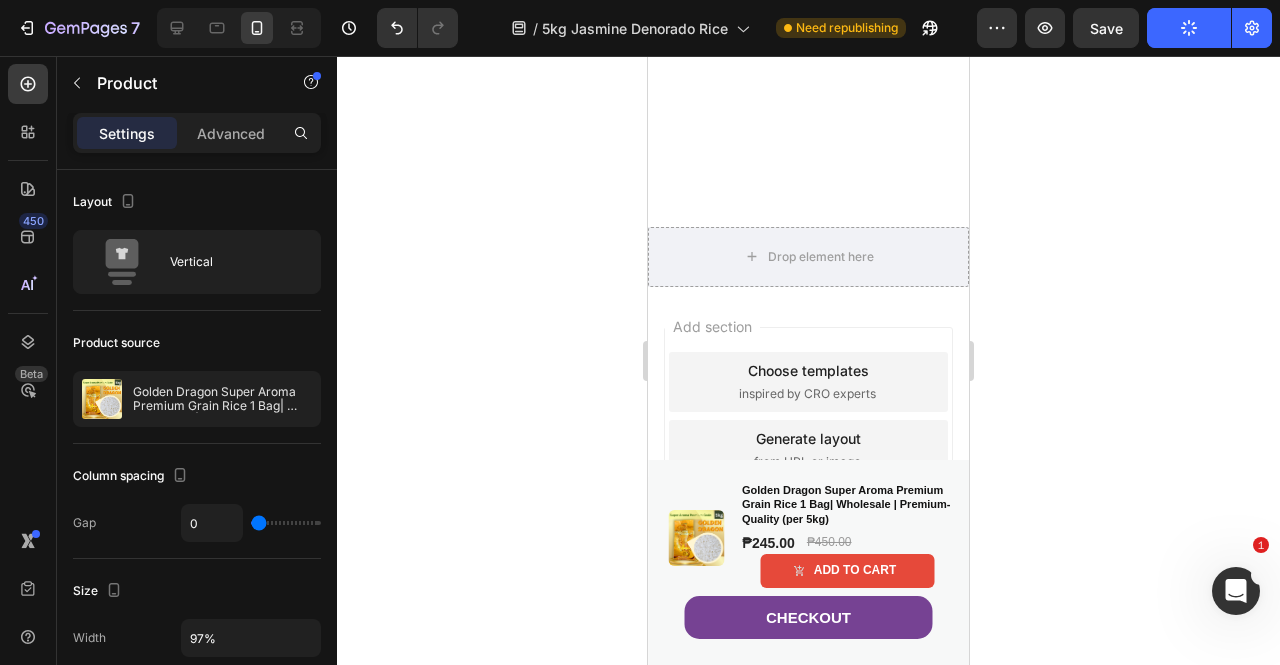 scroll, scrollTop: 7593, scrollLeft: 0, axis: vertical 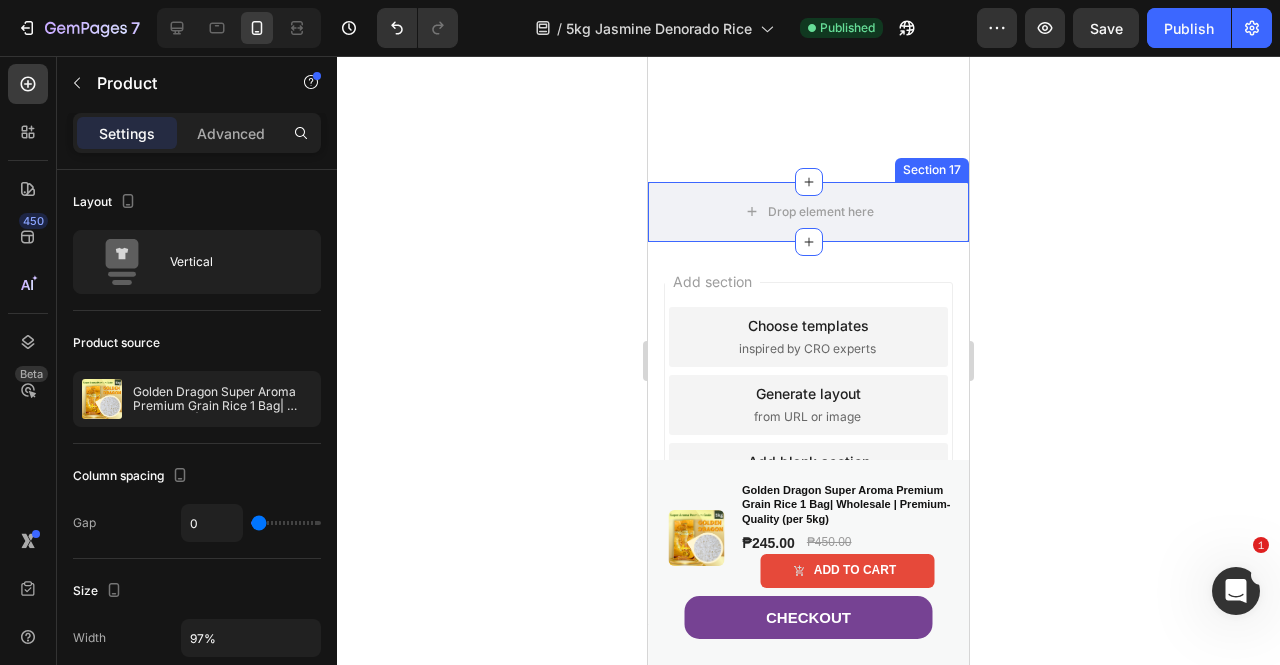 click 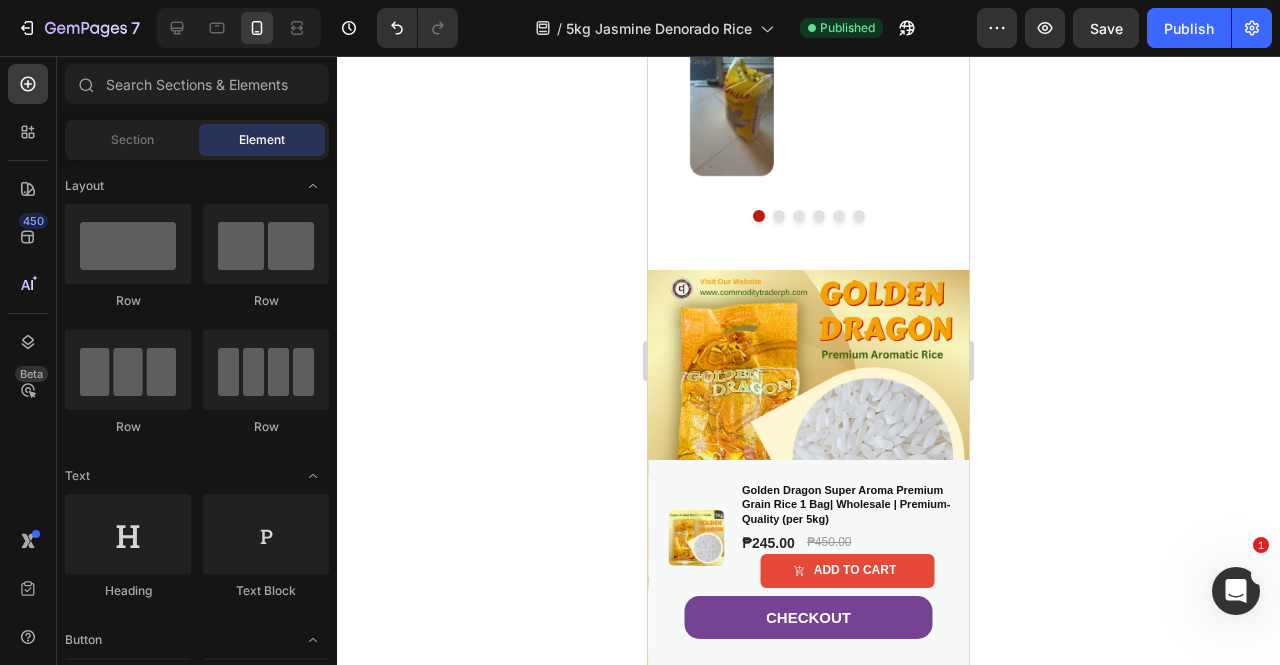 scroll, scrollTop: 3518, scrollLeft: 0, axis: vertical 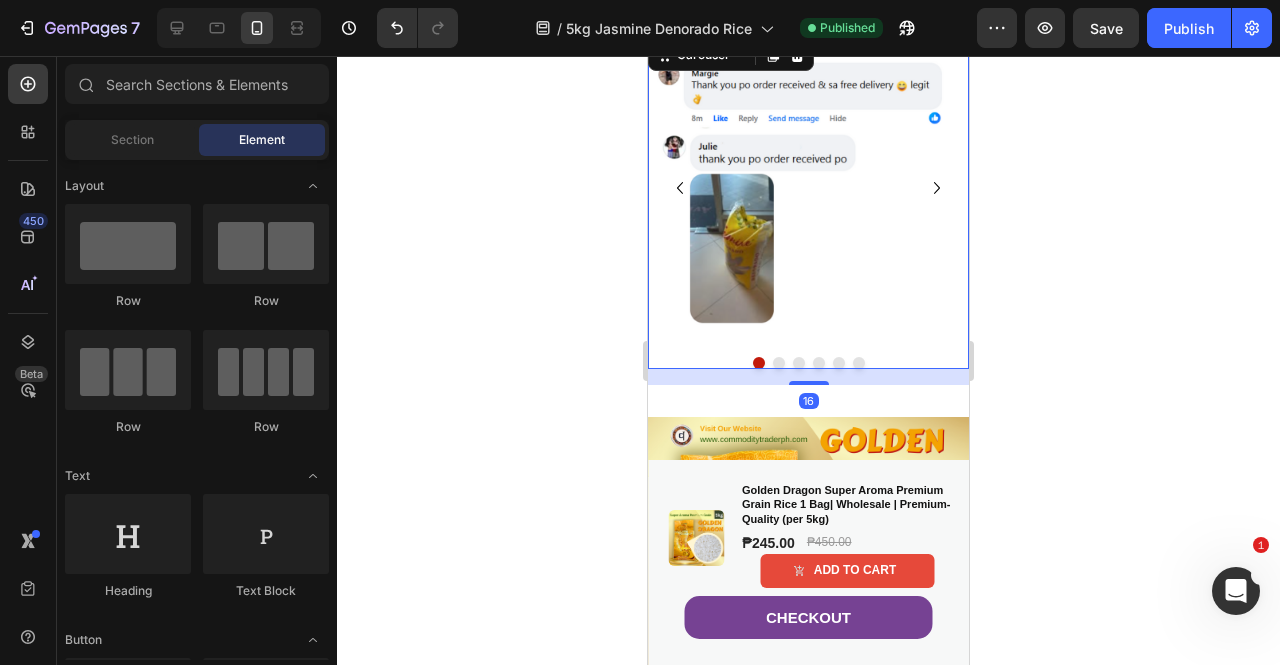 click at bounding box center (859, 363) 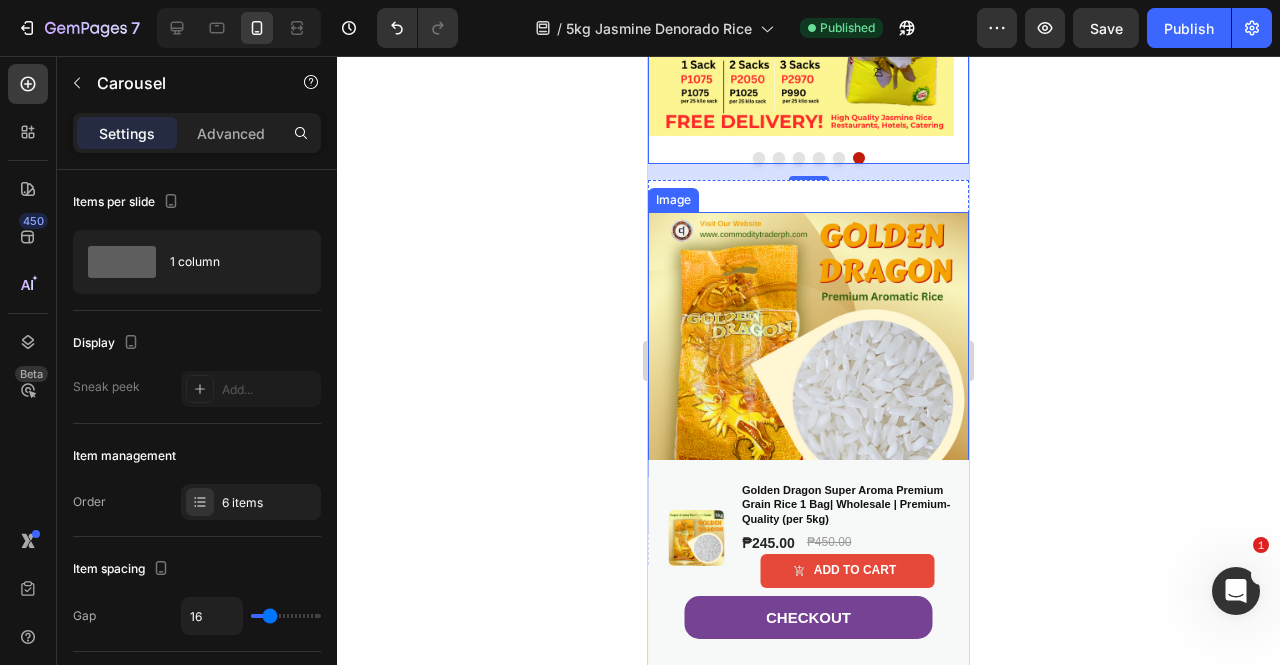 scroll, scrollTop: 3418, scrollLeft: 0, axis: vertical 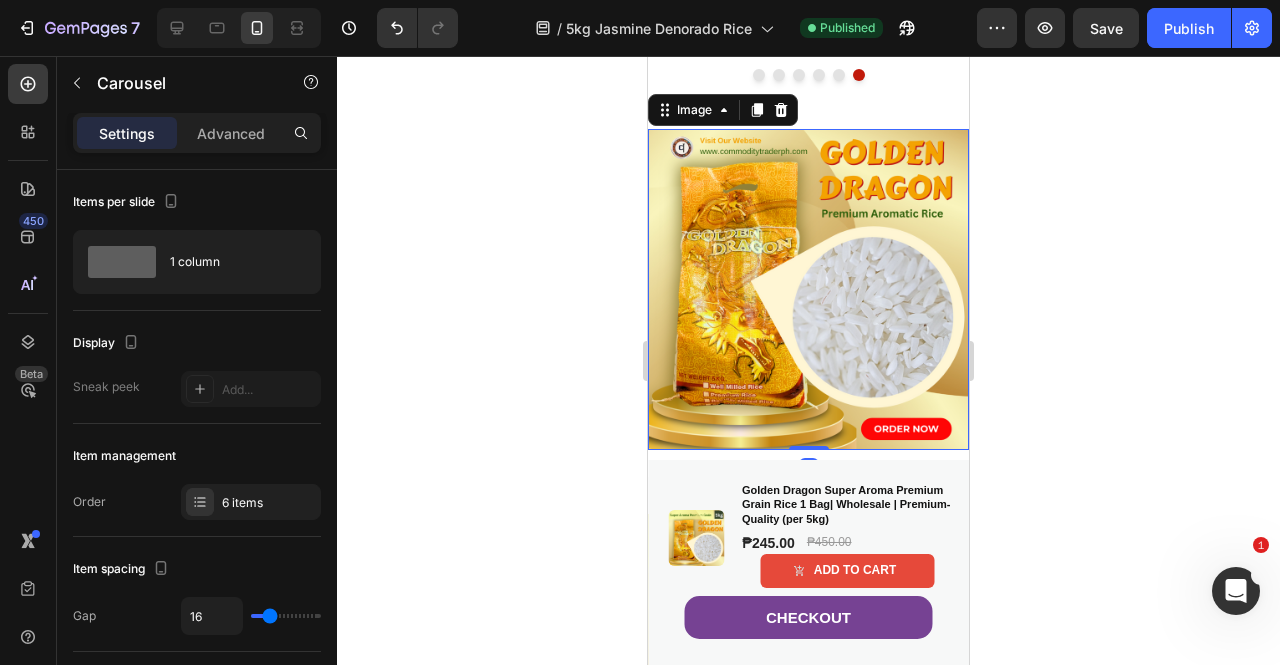 click at bounding box center [808, 289] 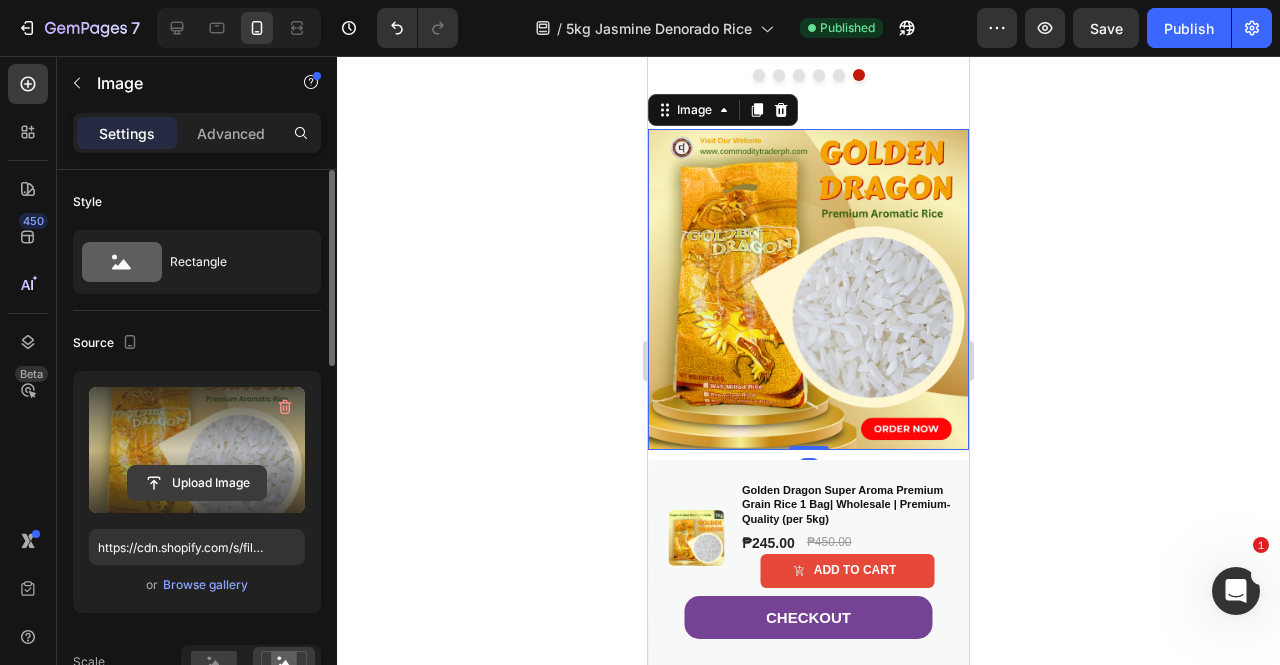 click 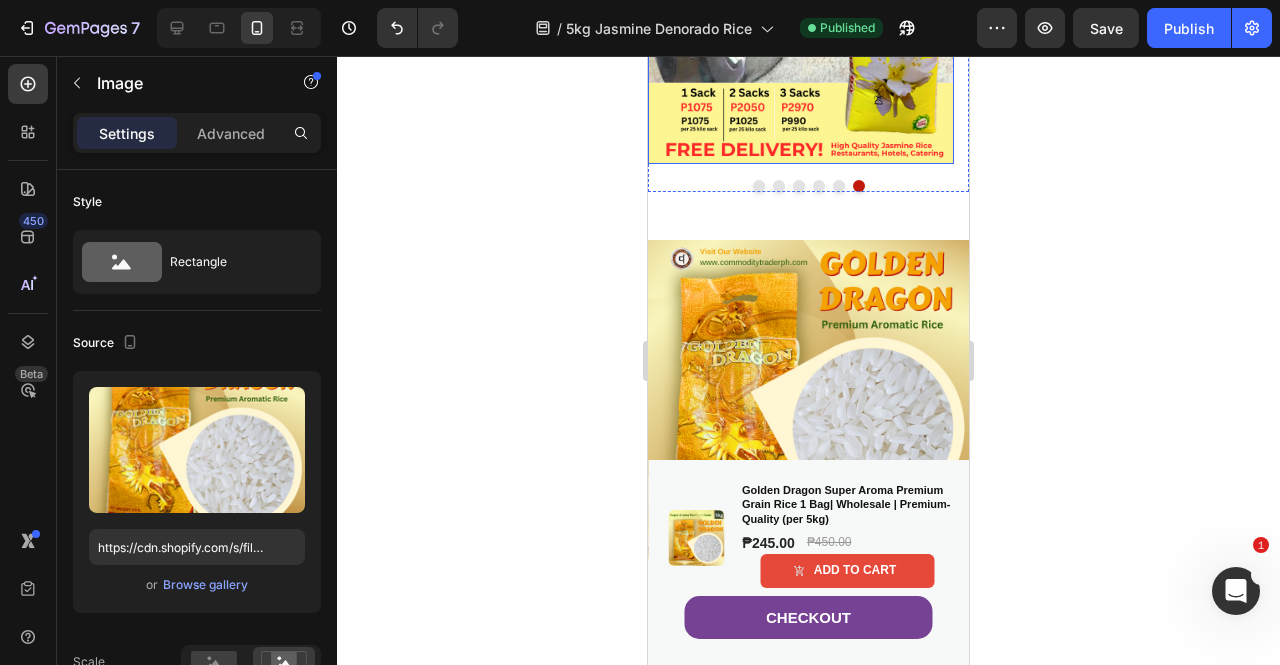 scroll, scrollTop: 3518, scrollLeft: 0, axis: vertical 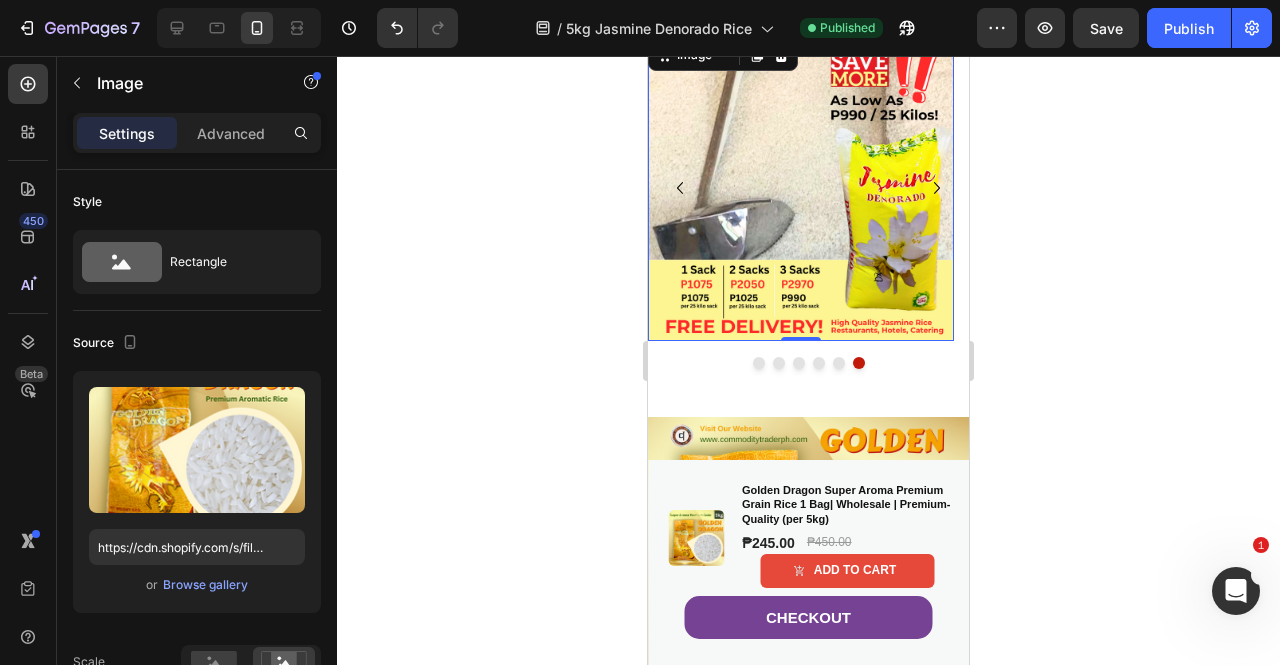 click at bounding box center [801, 188] 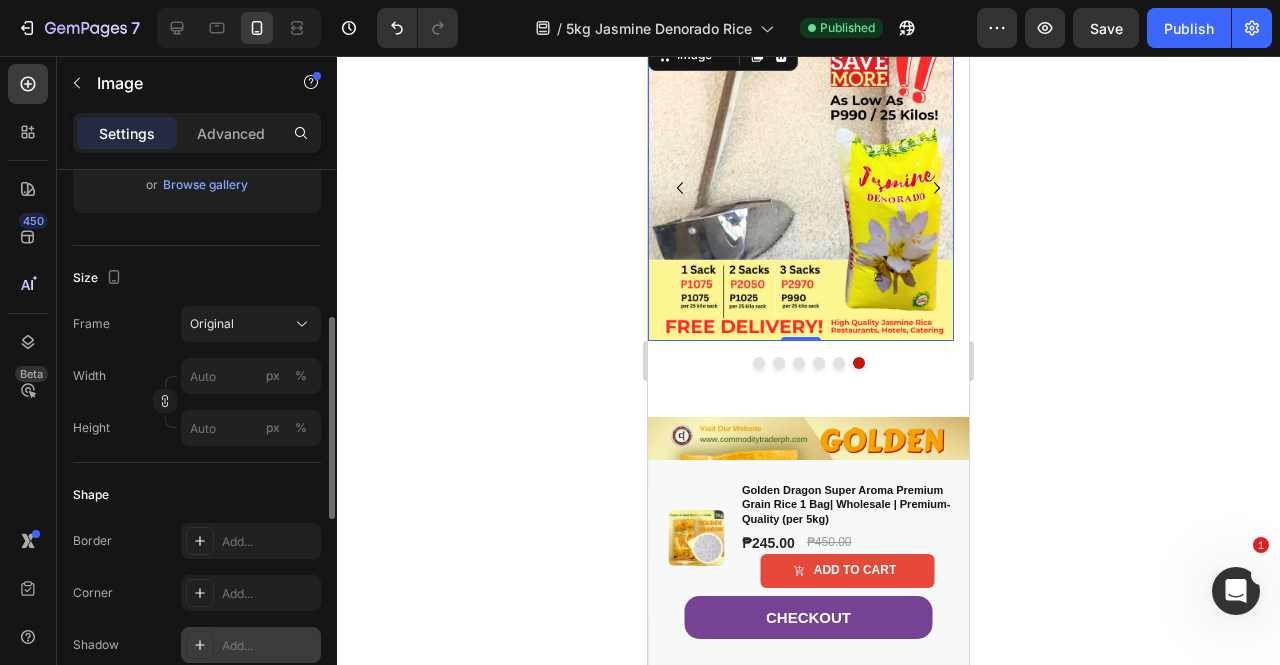 scroll, scrollTop: 700, scrollLeft: 0, axis: vertical 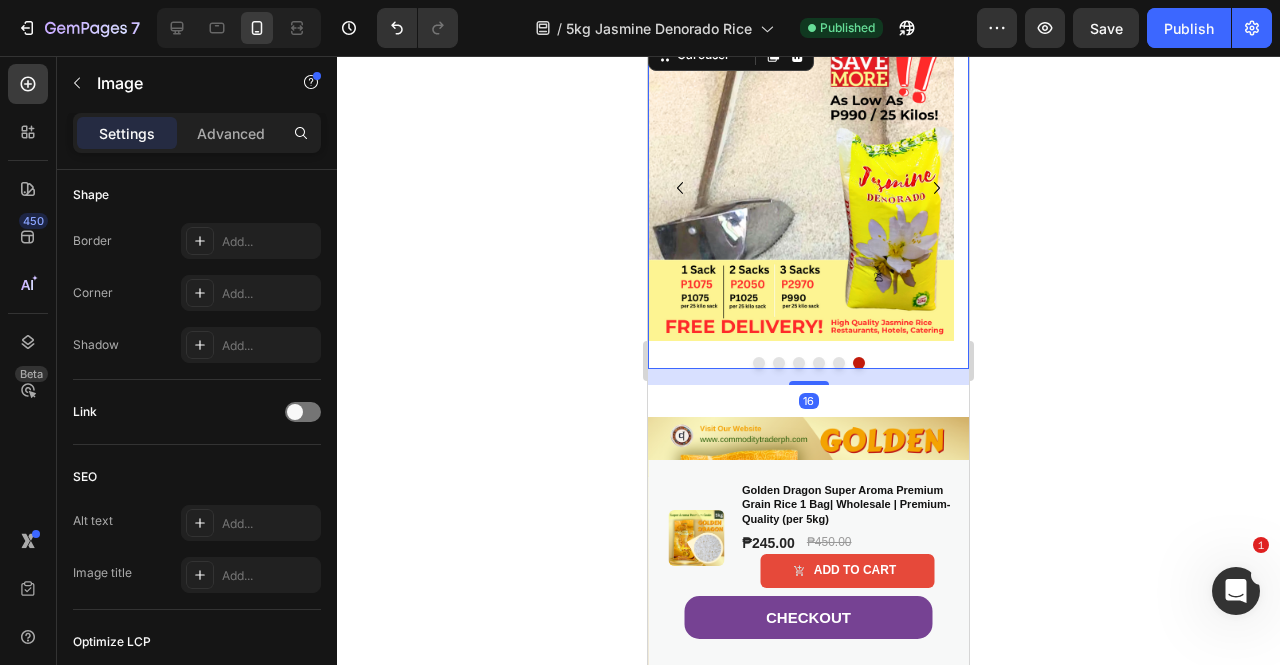click on "Image Image Image Image Image Image
Carousel   16" at bounding box center [808, 202] 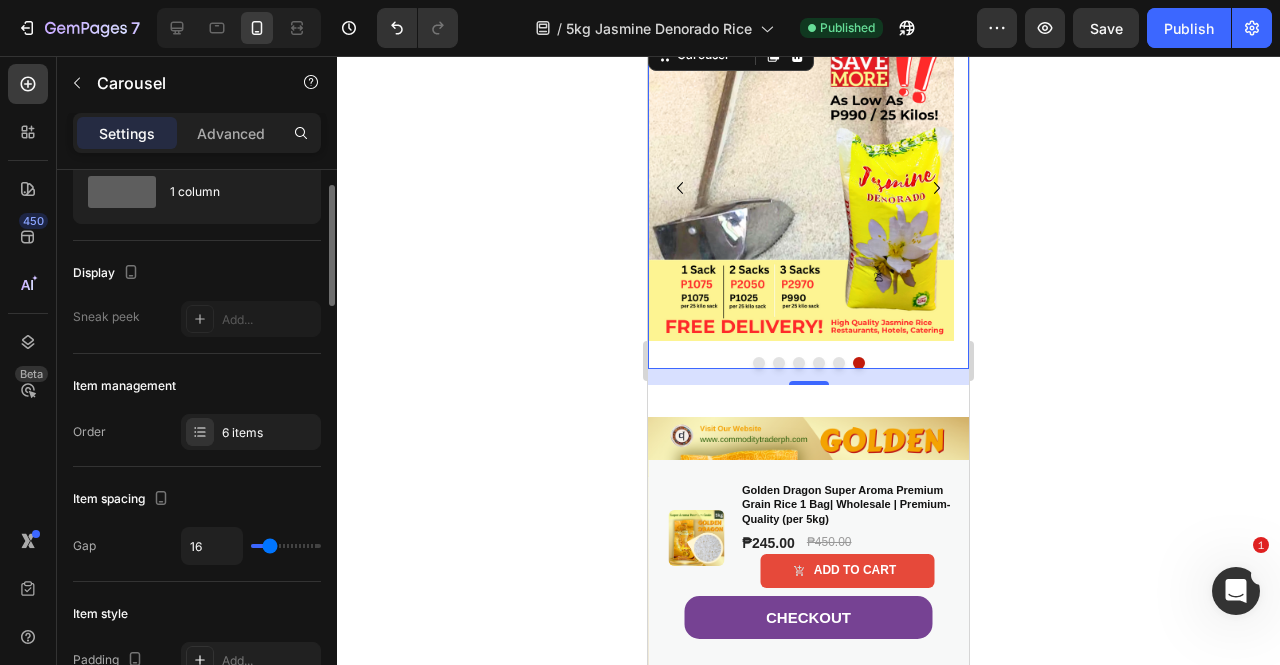 scroll, scrollTop: 0, scrollLeft: 0, axis: both 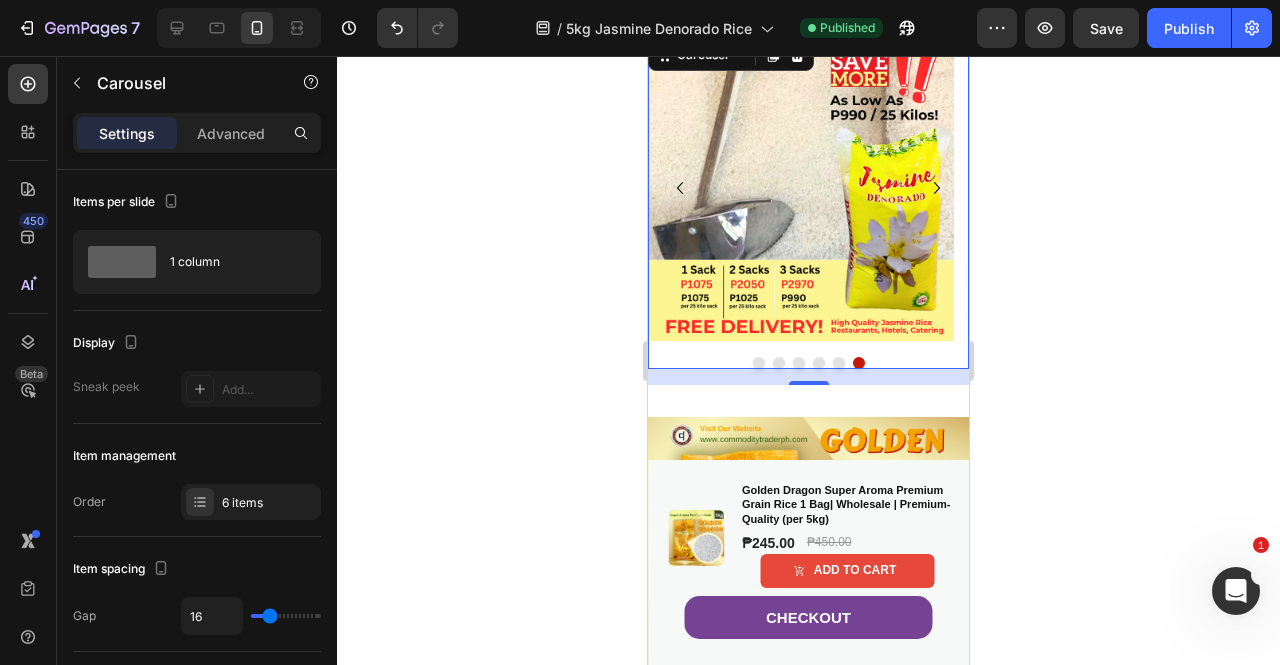 click at bounding box center (808, 363) 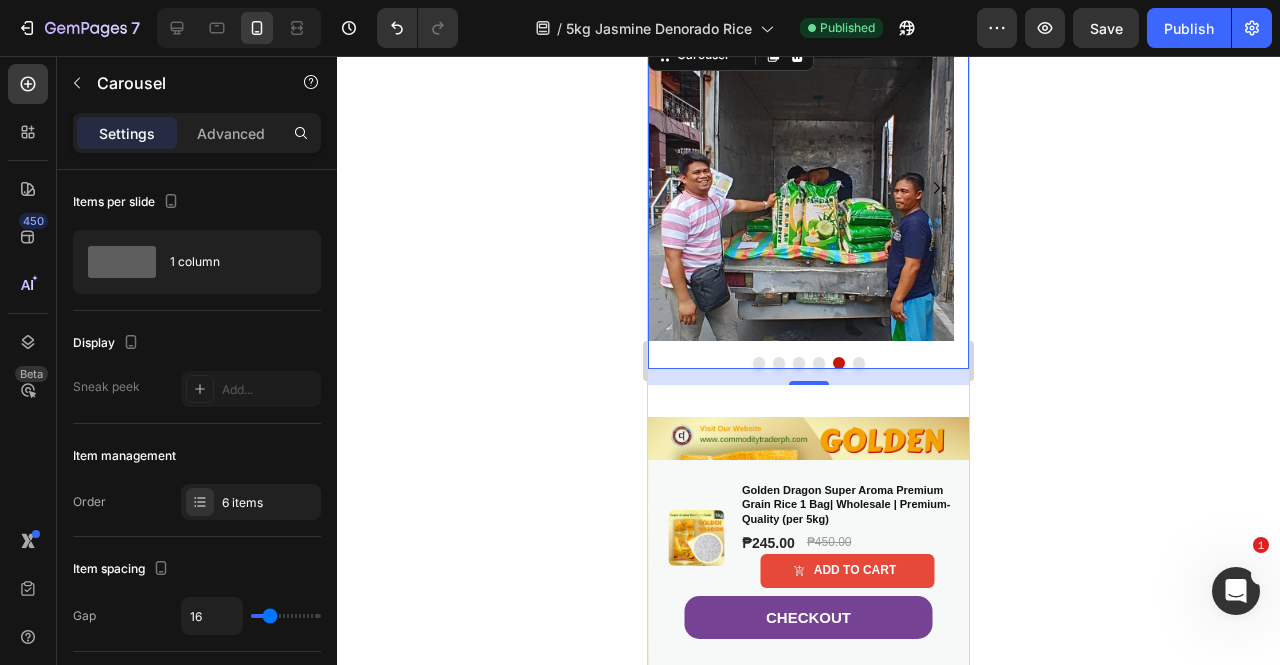 click at bounding box center (859, 363) 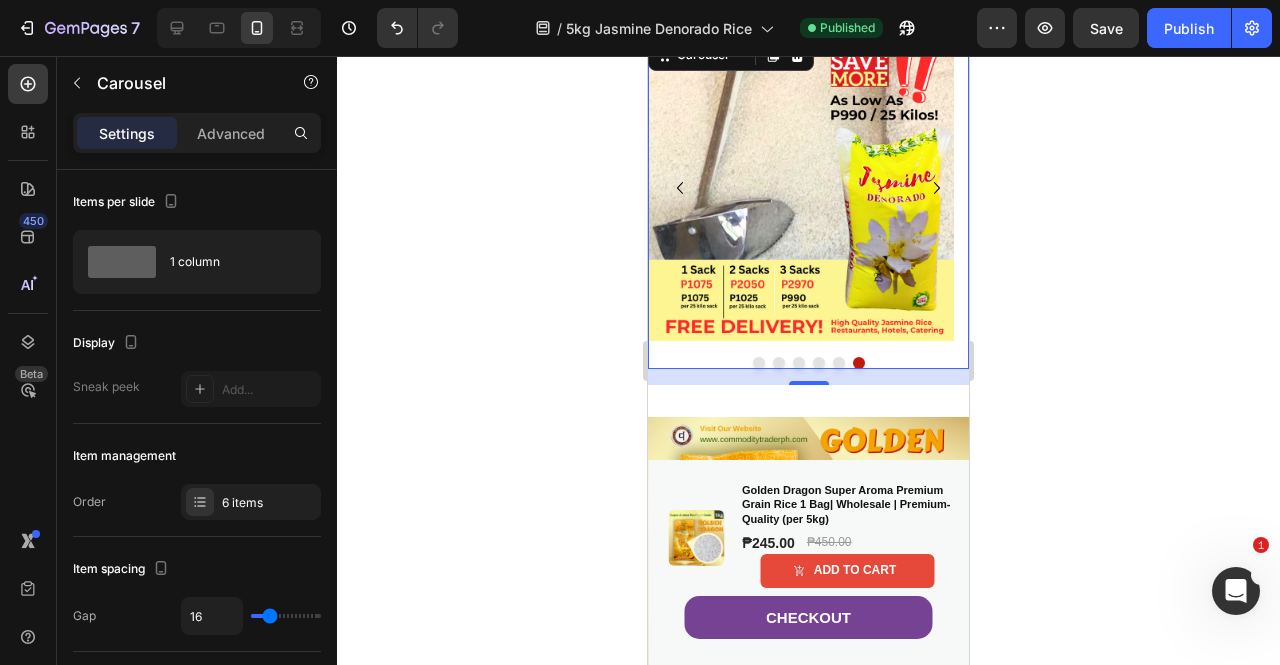 click on "16" at bounding box center (808, 377) 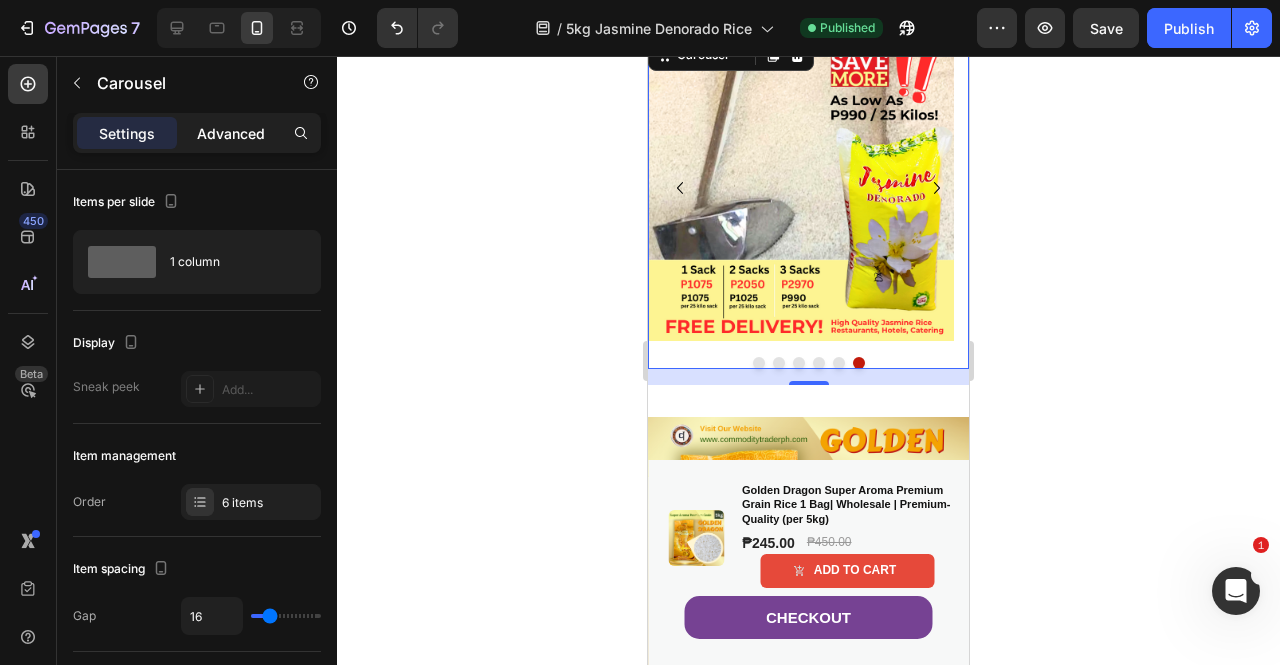 click on "Advanced" at bounding box center (231, 133) 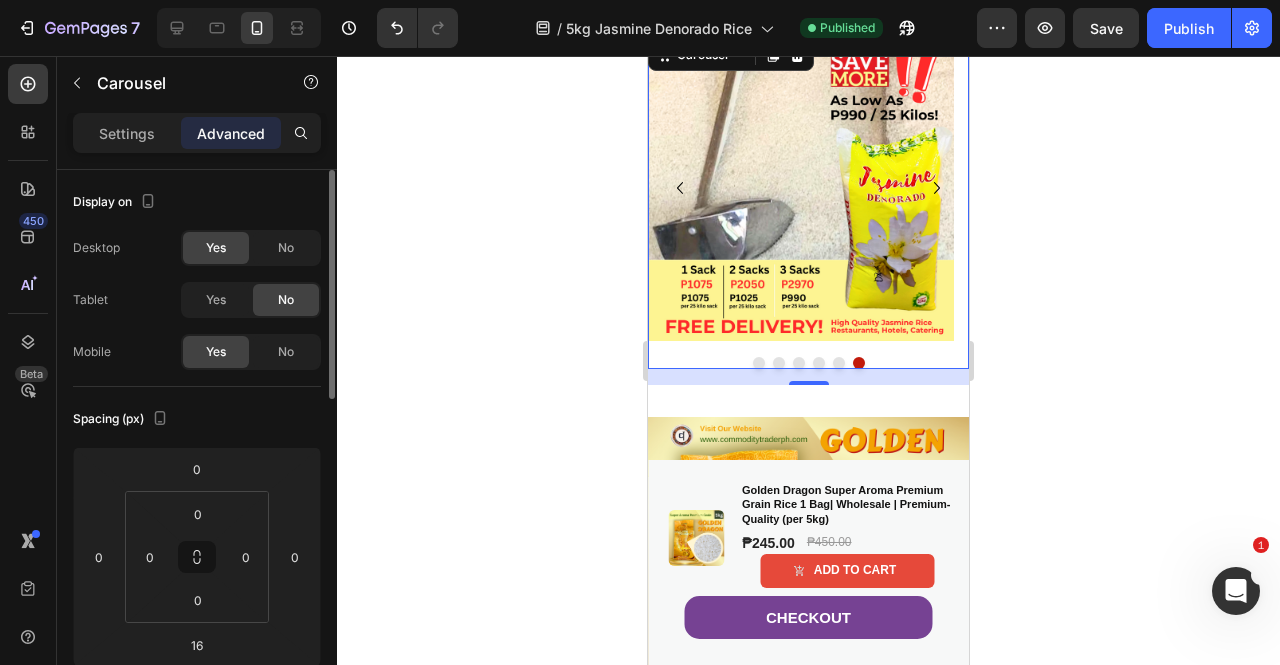 scroll, scrollTop: 500, scrollLeft: 0, axis: vertical 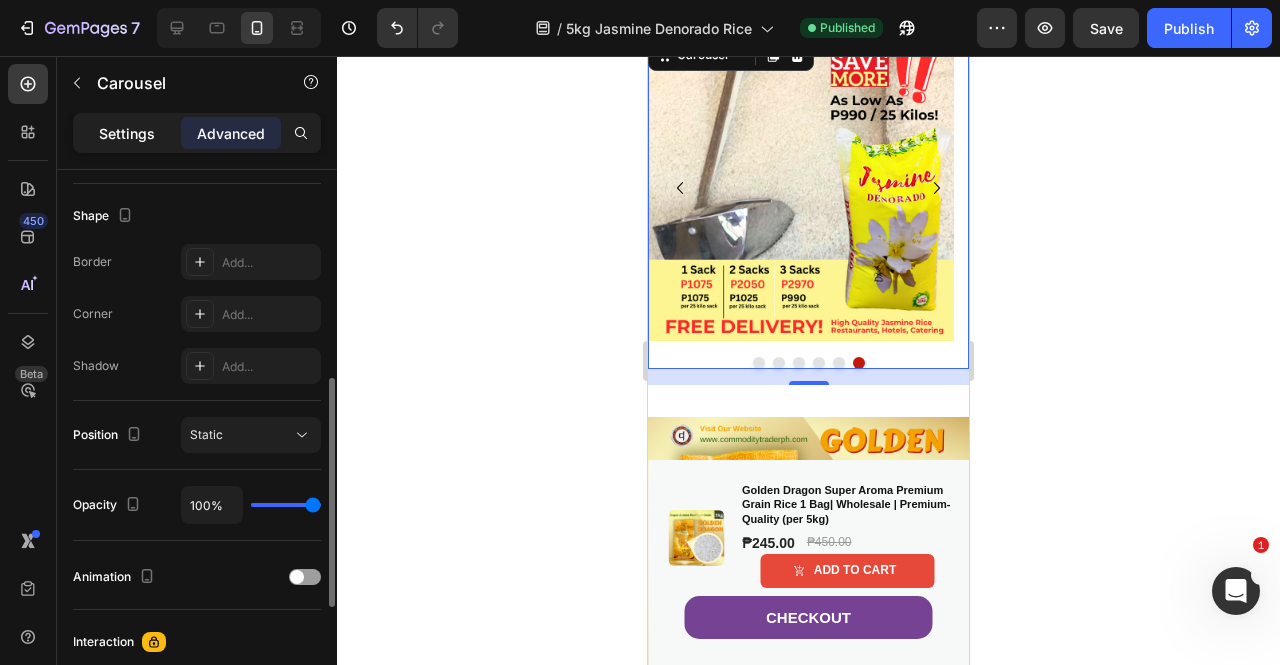 click on "Settings" at bounding box center [127, 133] 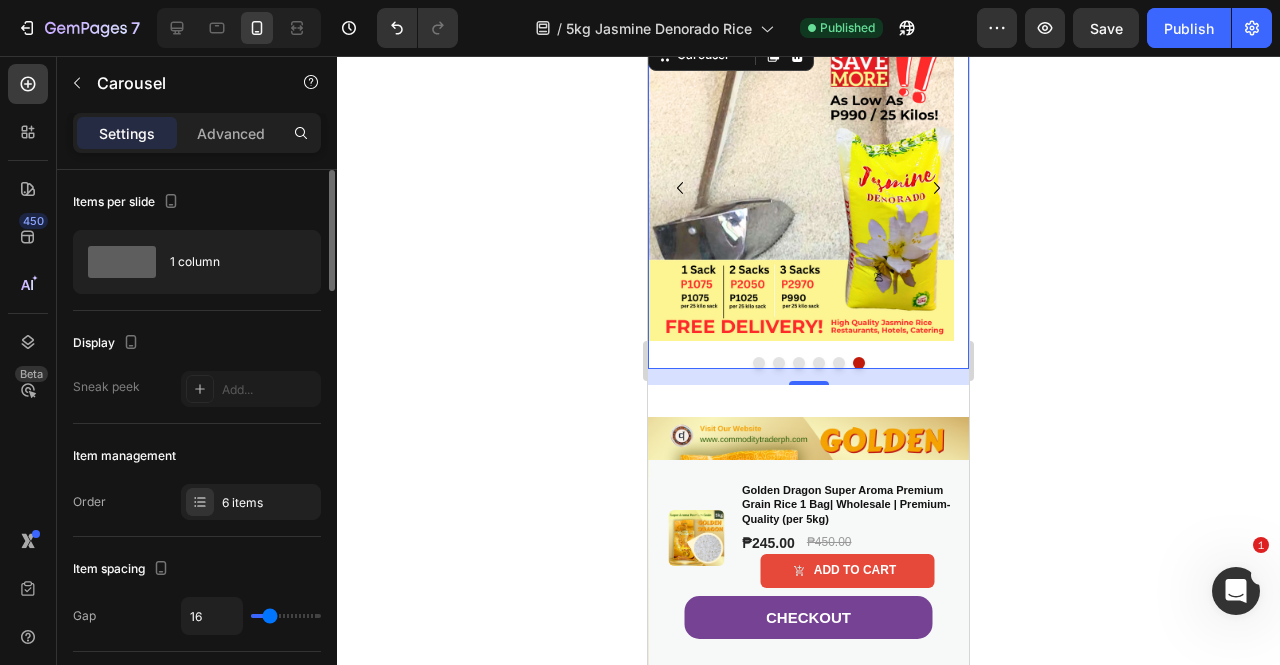 scroll, scrollTop: 100, scrollLeft: 0, axis: vertical 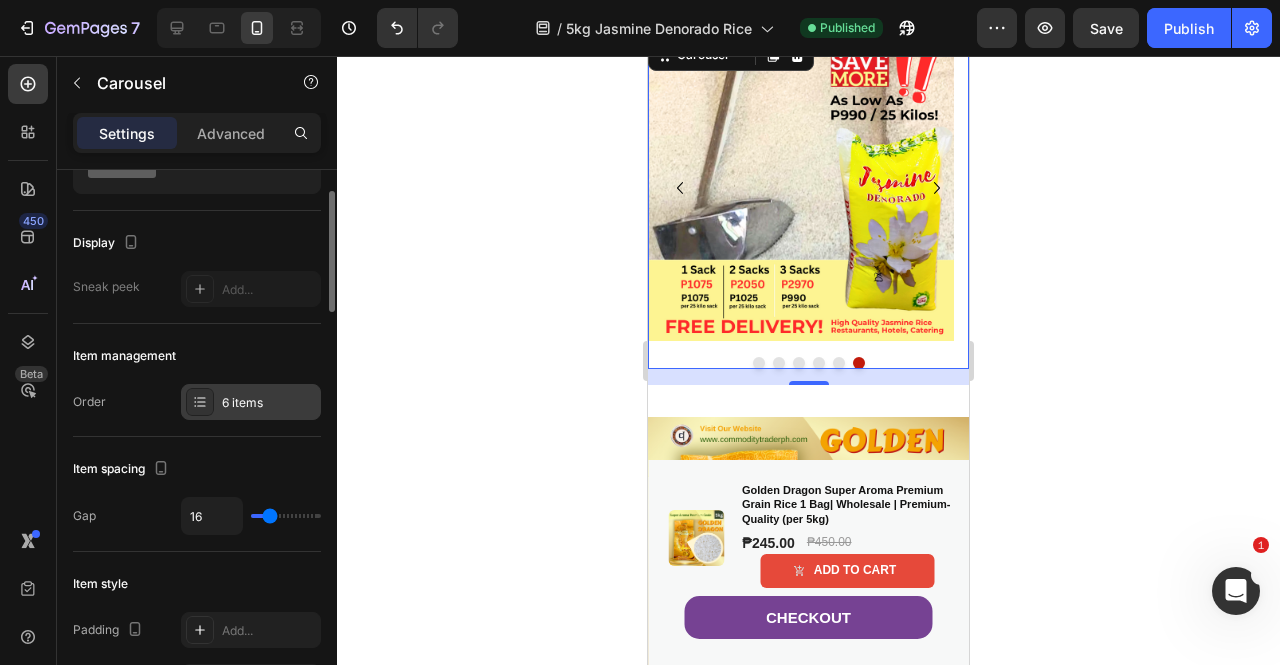 click on "6 items" at bounding box center (269, 403) 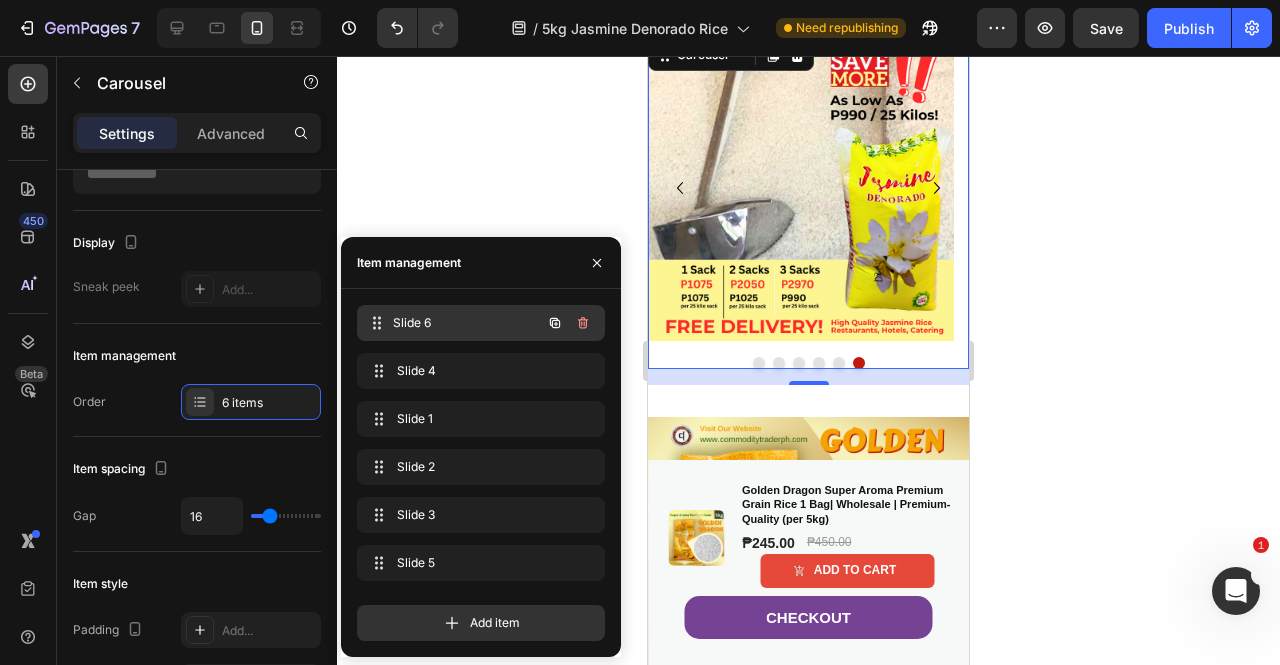 click on "Slide 6" at bounding box center (467, 323) 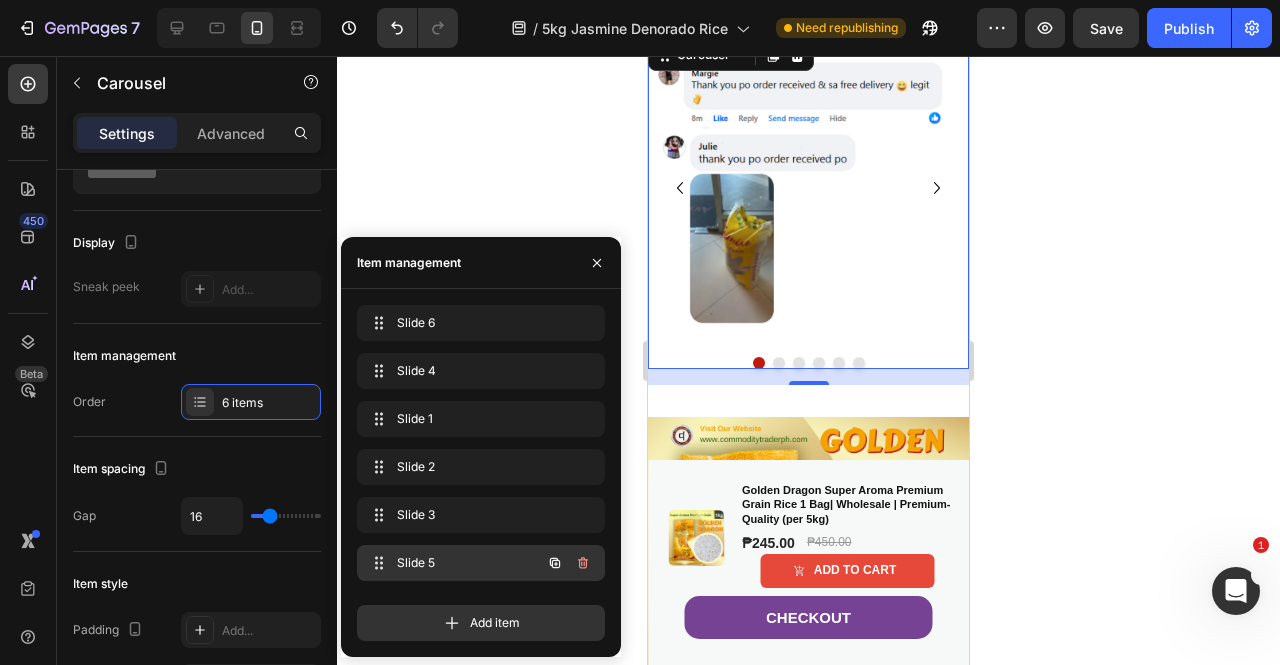 click on "Slide 5" at bounding box center (453, 563) 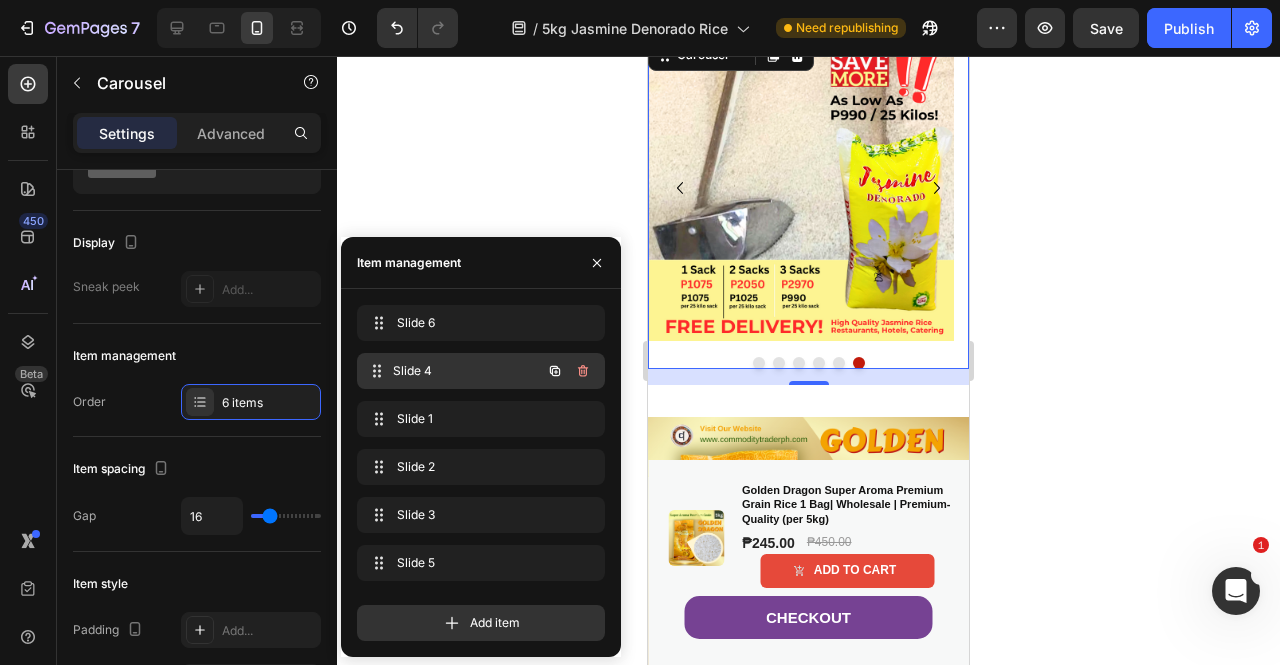click on "Slide 4" at bounding box center [467, 371] 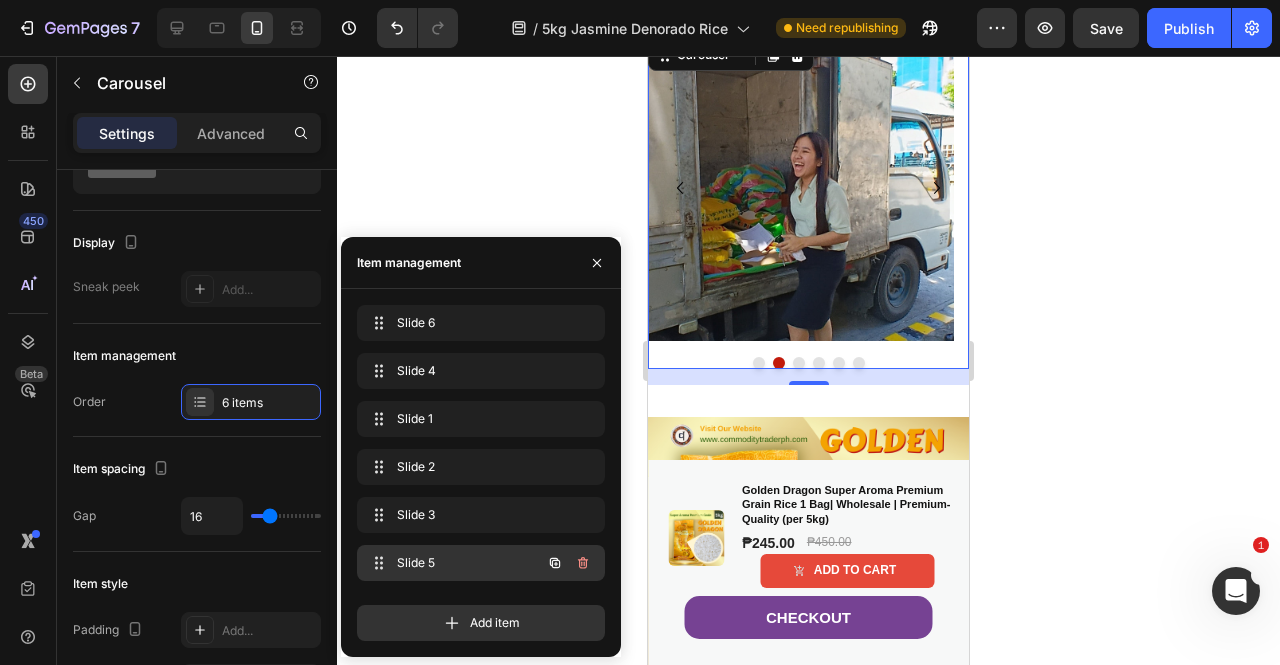 click on "Slide 5" at bounding box center [453, 563] 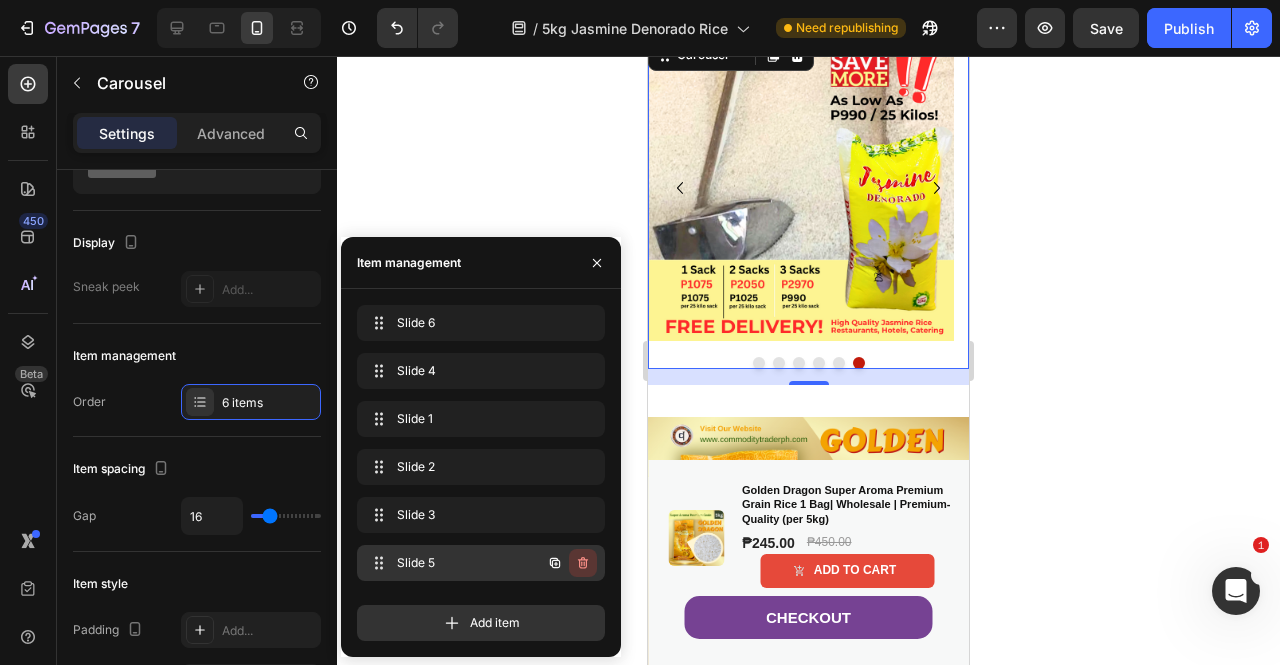 click 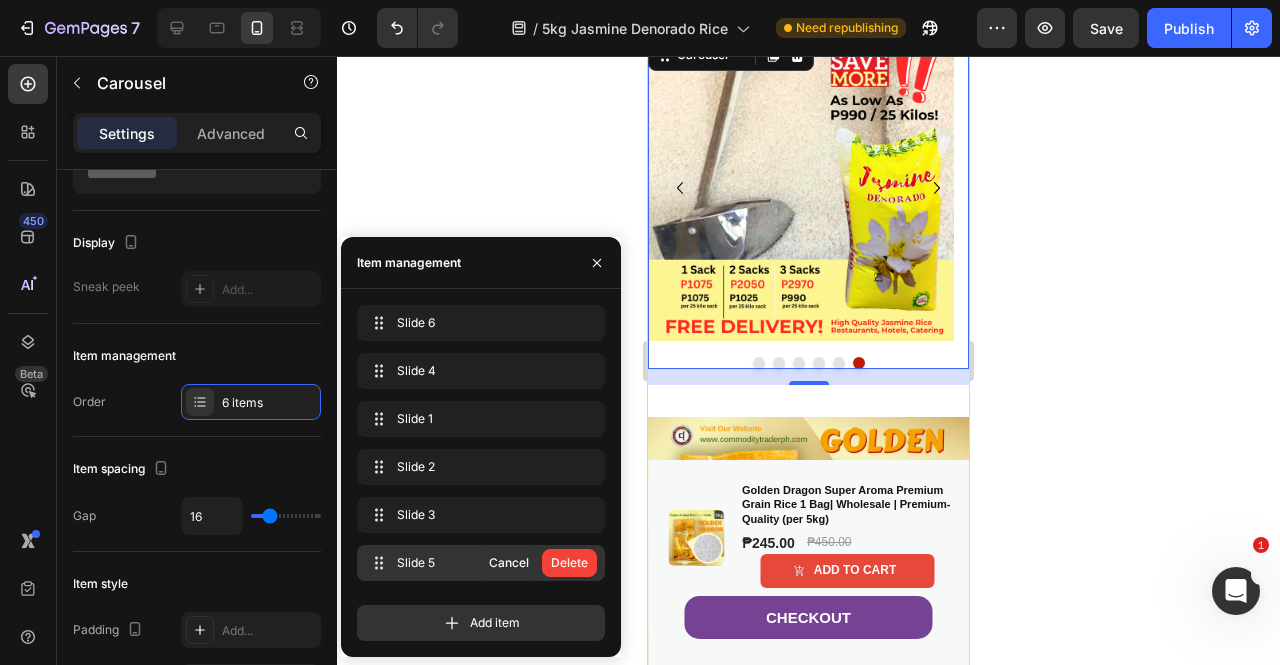 click on "Delete" at bounding box center (569, 563) 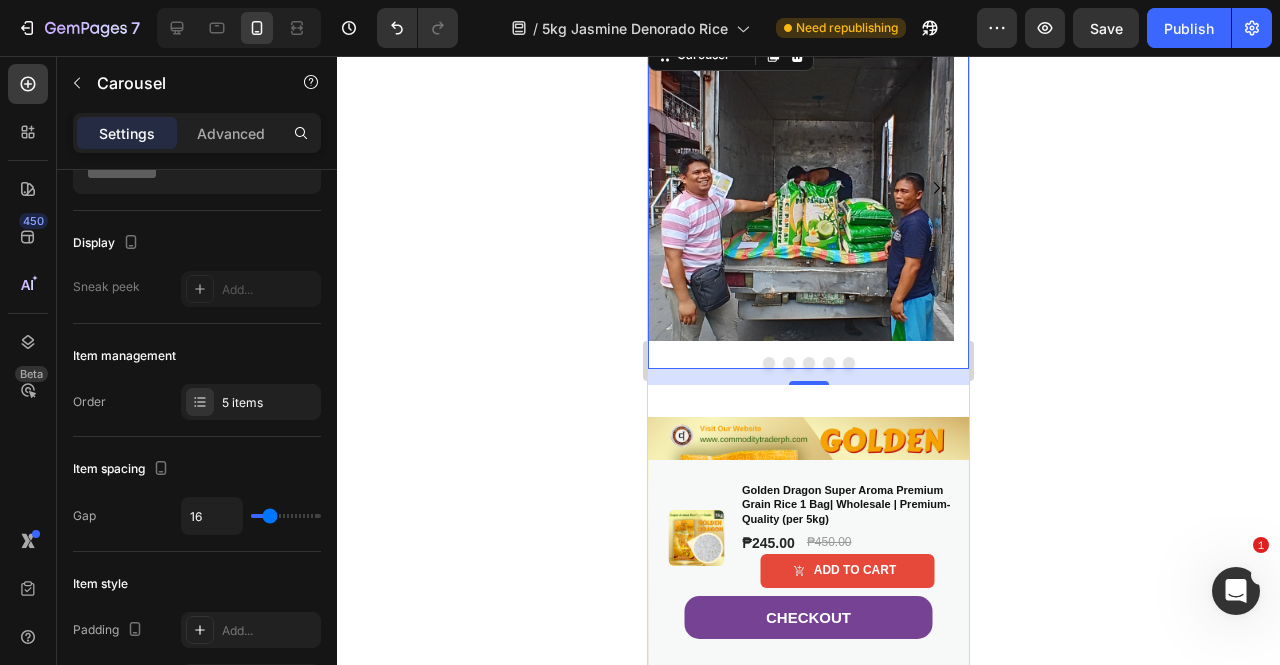 click 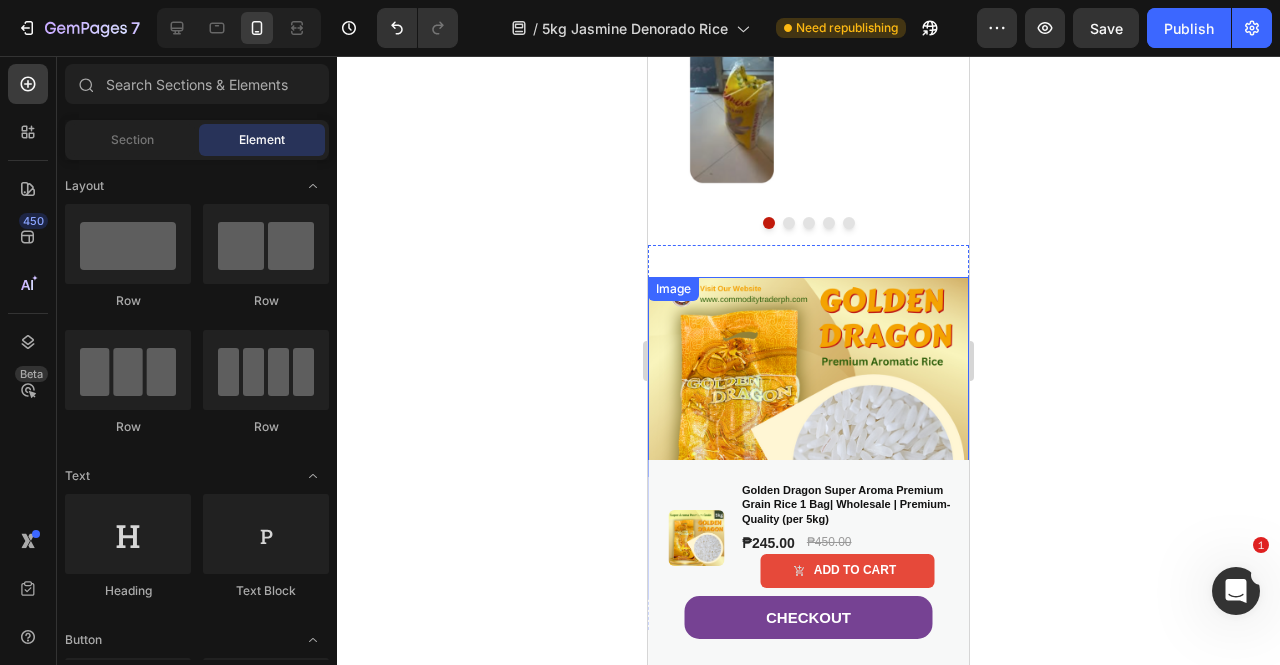 scroll, scrollTop: 3240, scrollLeft: 0, axis: vertical 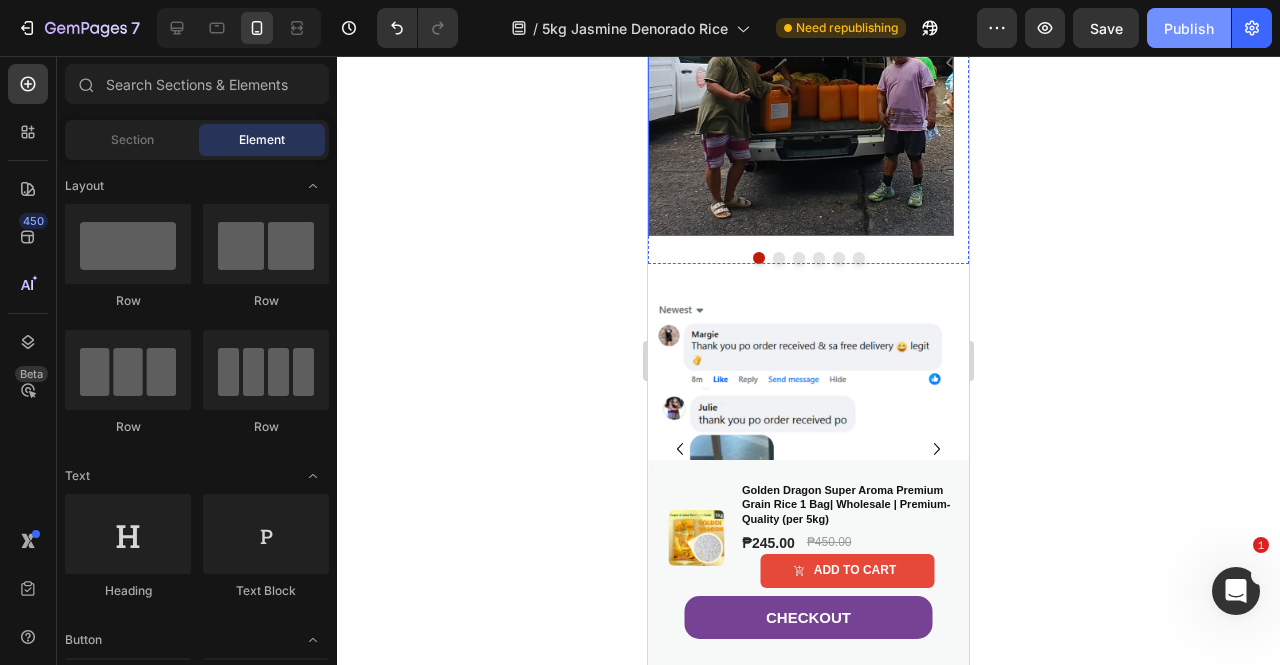 click on "Publish" at bounding box center [1189, 28] 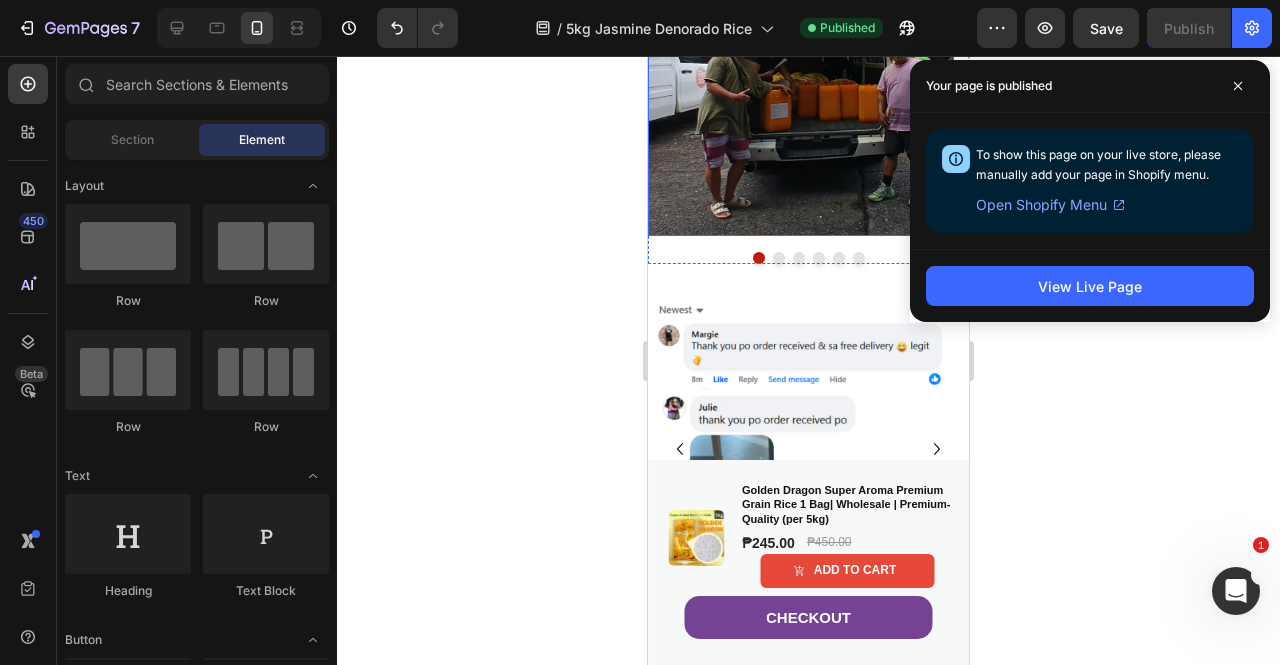 click 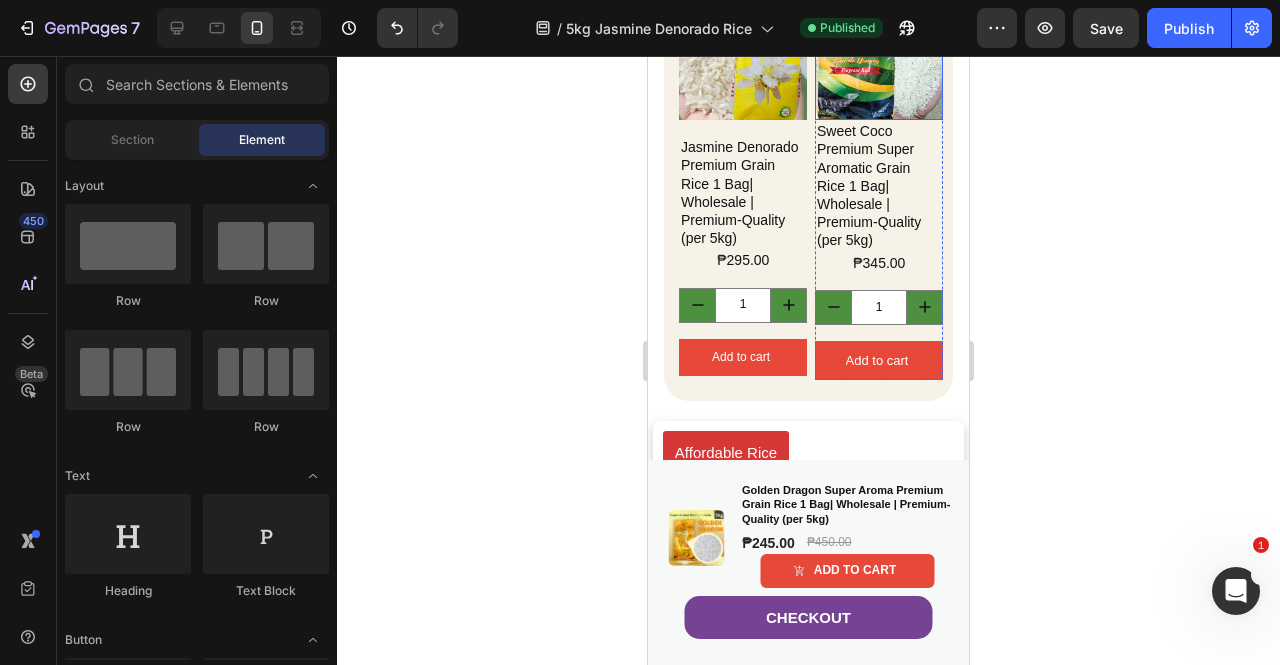 scroll, scrollTop: 600, scrollLeft: 0, axis: vertical 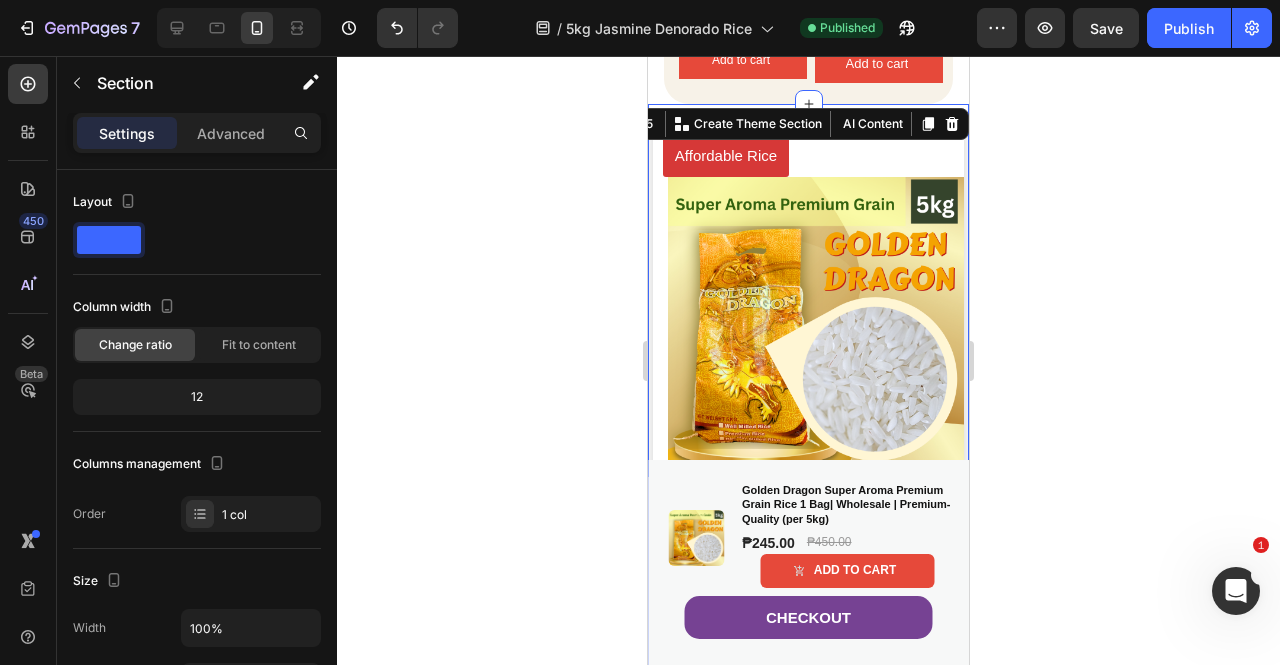 click on "We deliver to All Cities towns in [REGION], [REGION], [CITY], [CITY], [CITY]. No Minimum Order, COD Available" at bounding box center [808, 541] 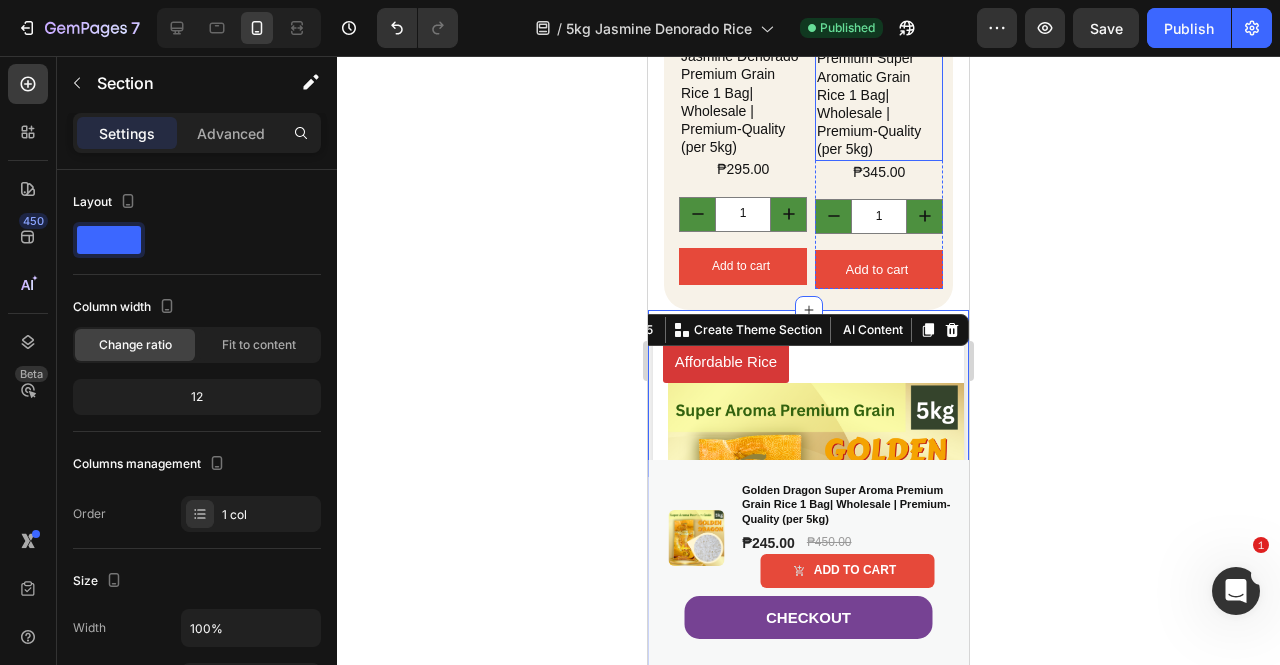 scroll, scrollTop: 500, scrollLeft: 0, axis: vertical 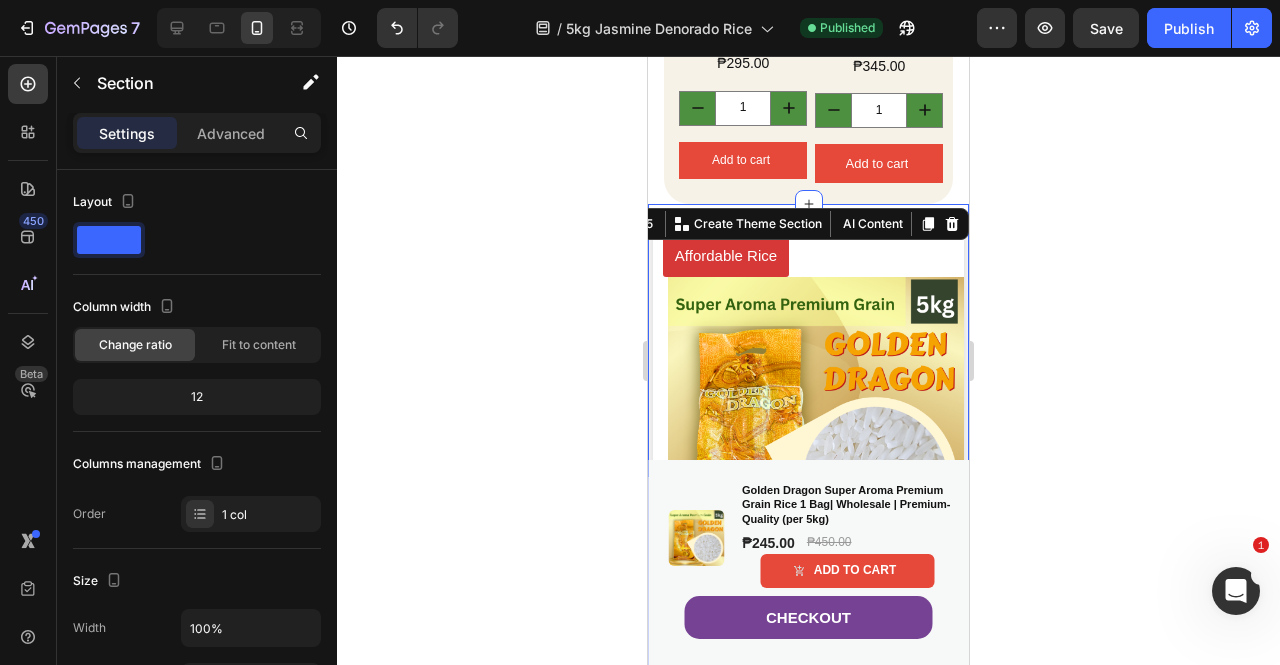 click 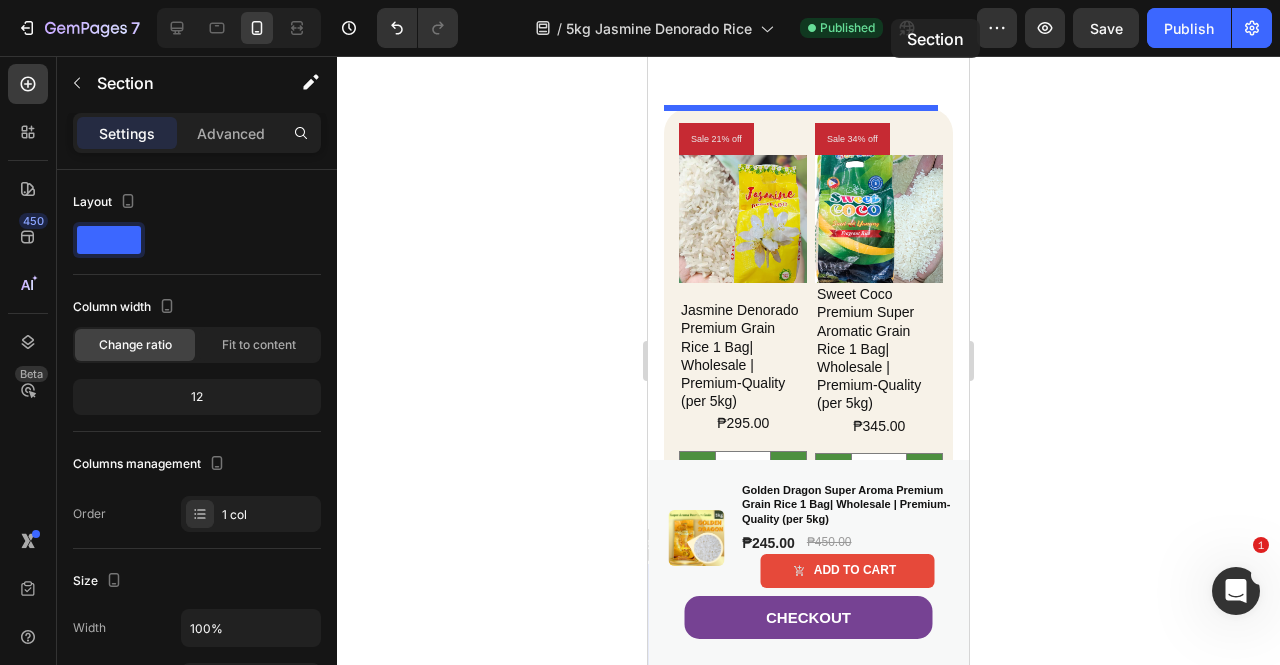 scroll, scrollTop: 0, scrollLeft: 0, axis: both 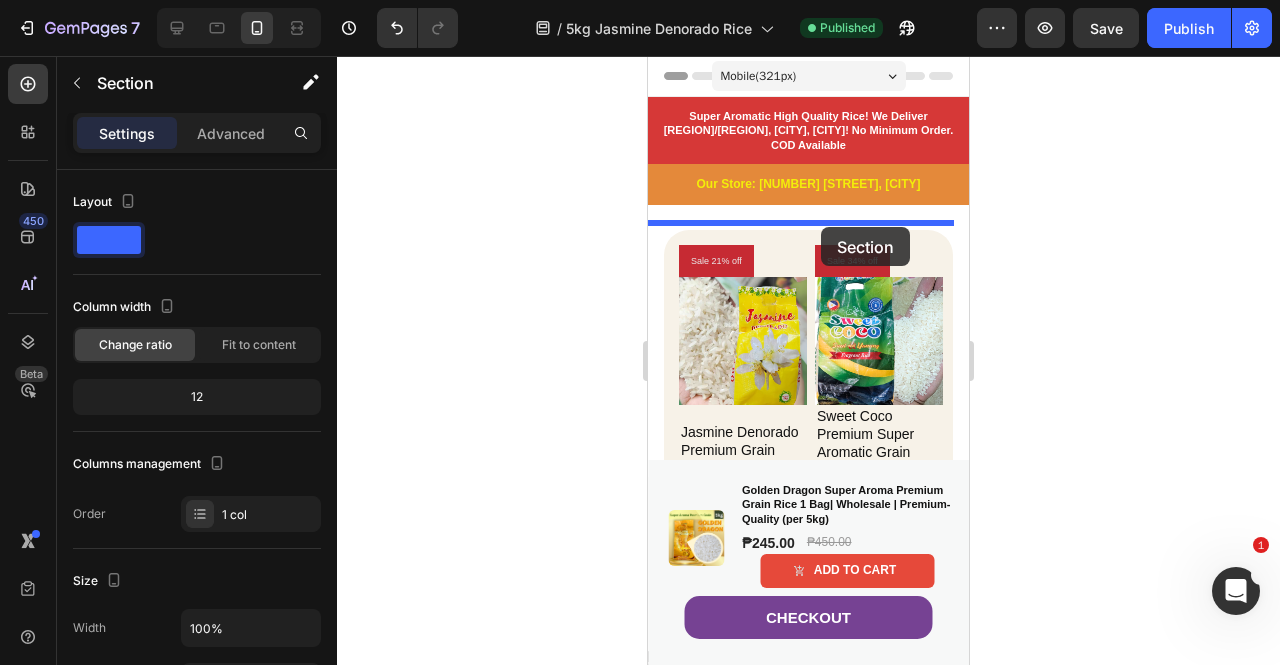 drag, startPoint x: 892, startPoint y: 223, endPoint x: 821, endPoint y: 227, distance: 71.11259 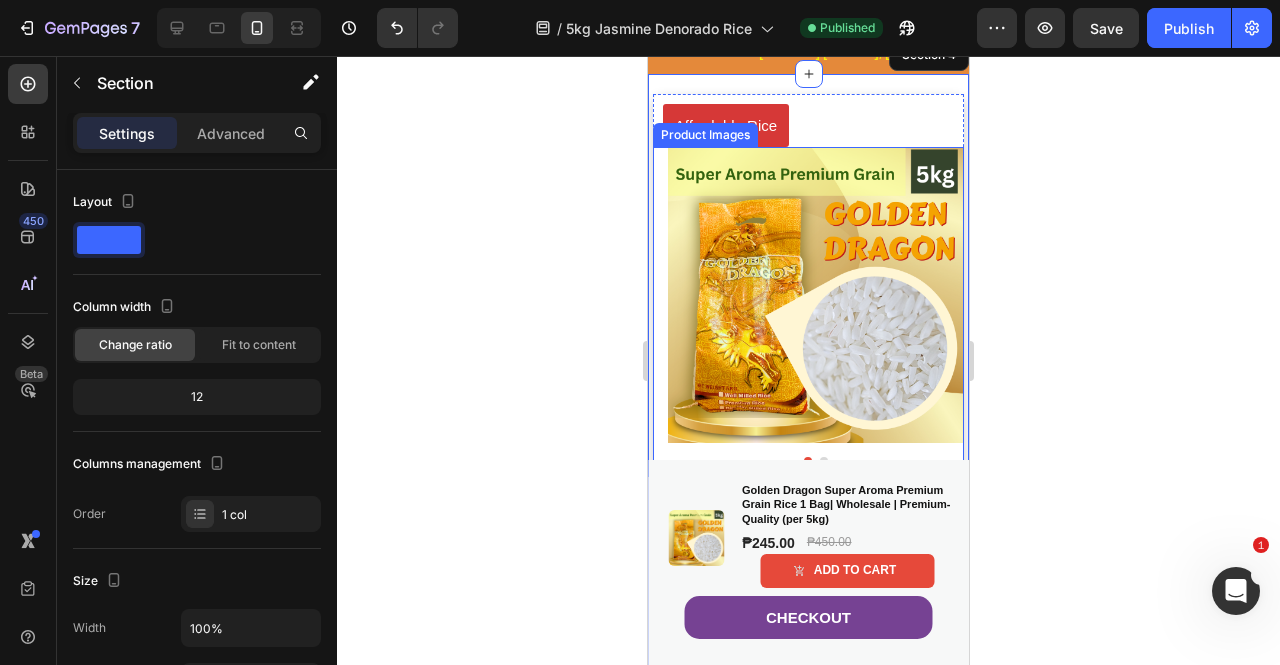 scroll, scrollTop: 100, scrollLeft: 0, axis: vertical 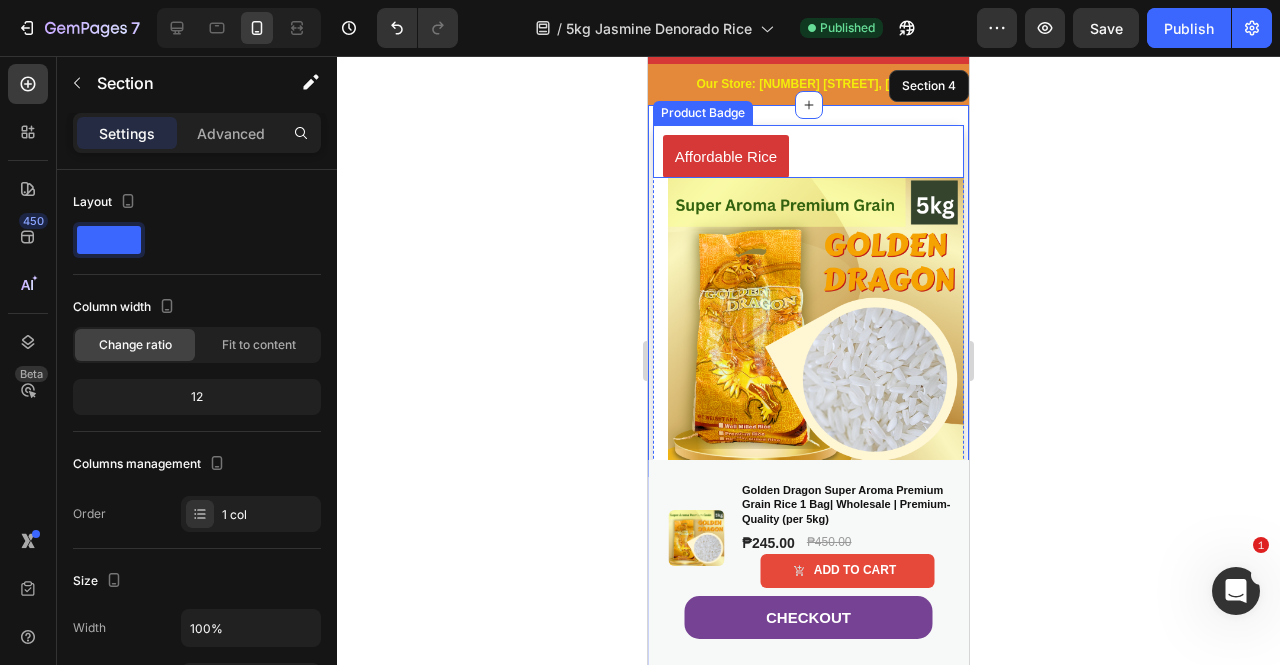 click on "Affordable Rice" at bounding box center [726, 156] 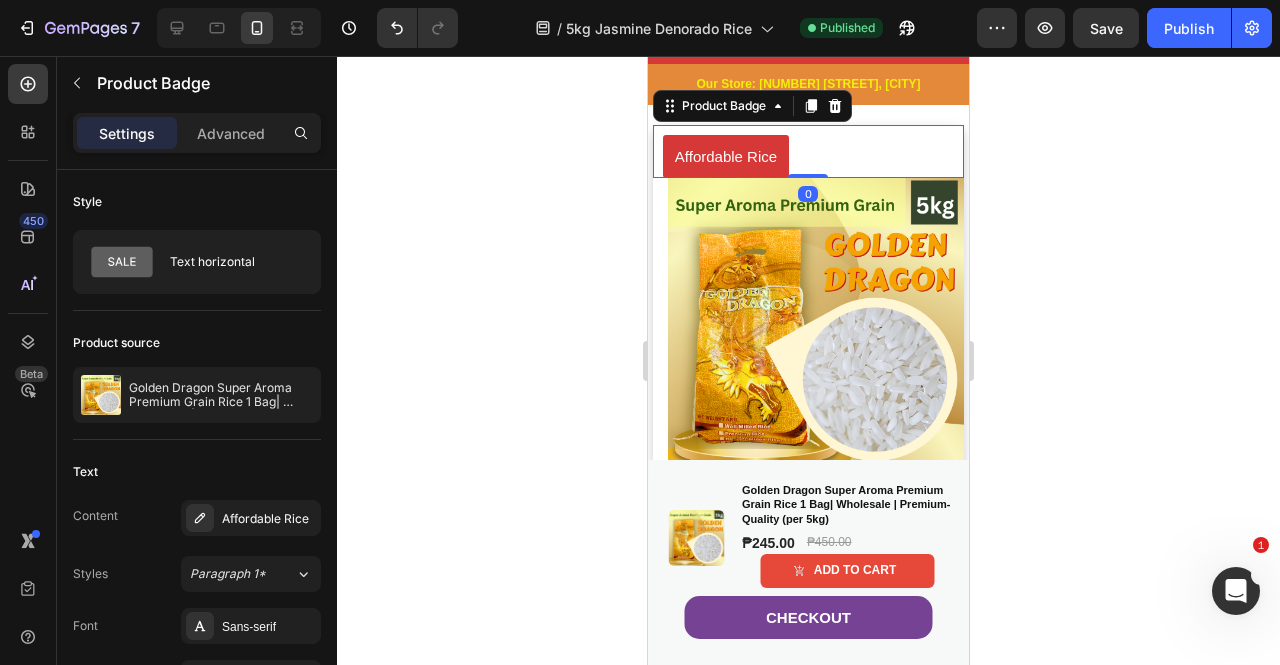 click on "Affordable Rice" at bounding box center [726, 156] 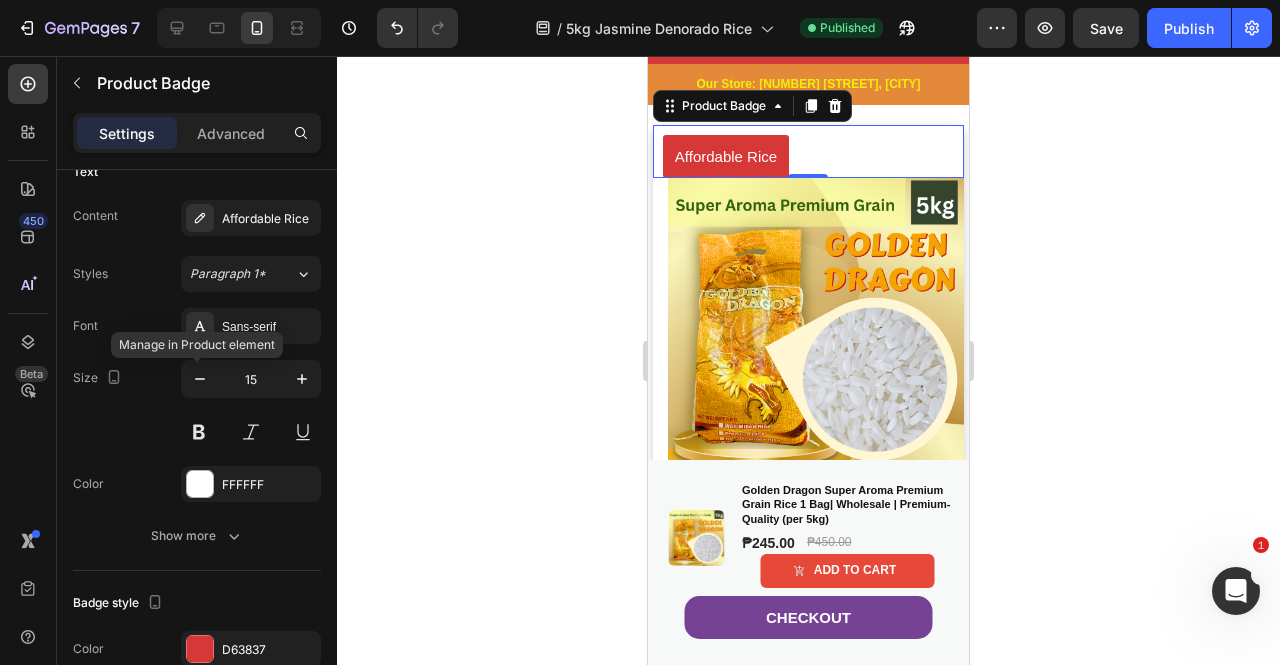 scroll, scrollTop: 0, scrollLeft: 0, axis: both 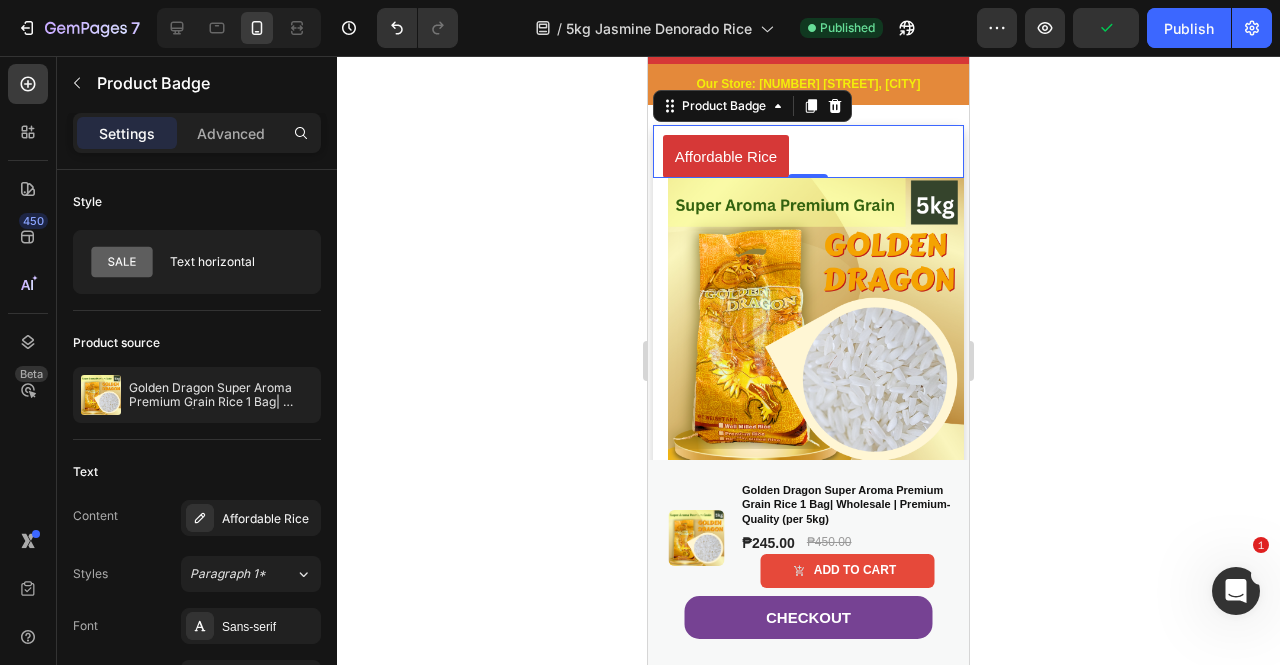 click on "Affordable Rice" at bounding box center [726, 156] 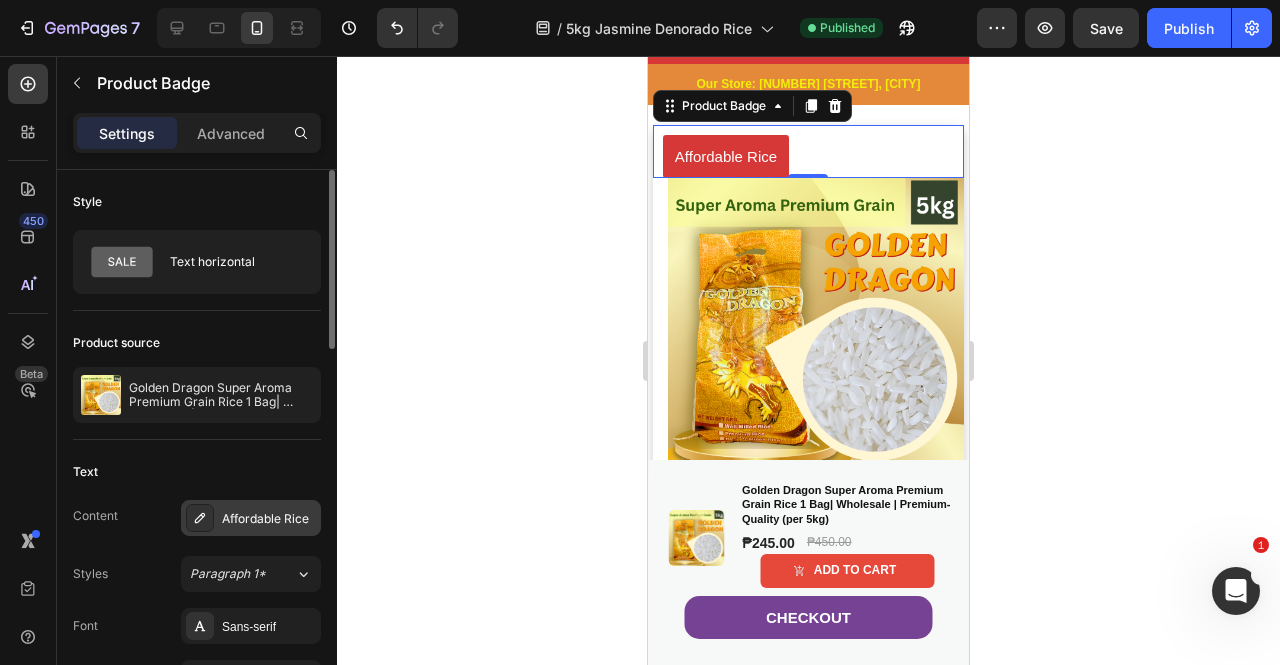 click on "Affordable Rice" at bounding box center (269, 519) 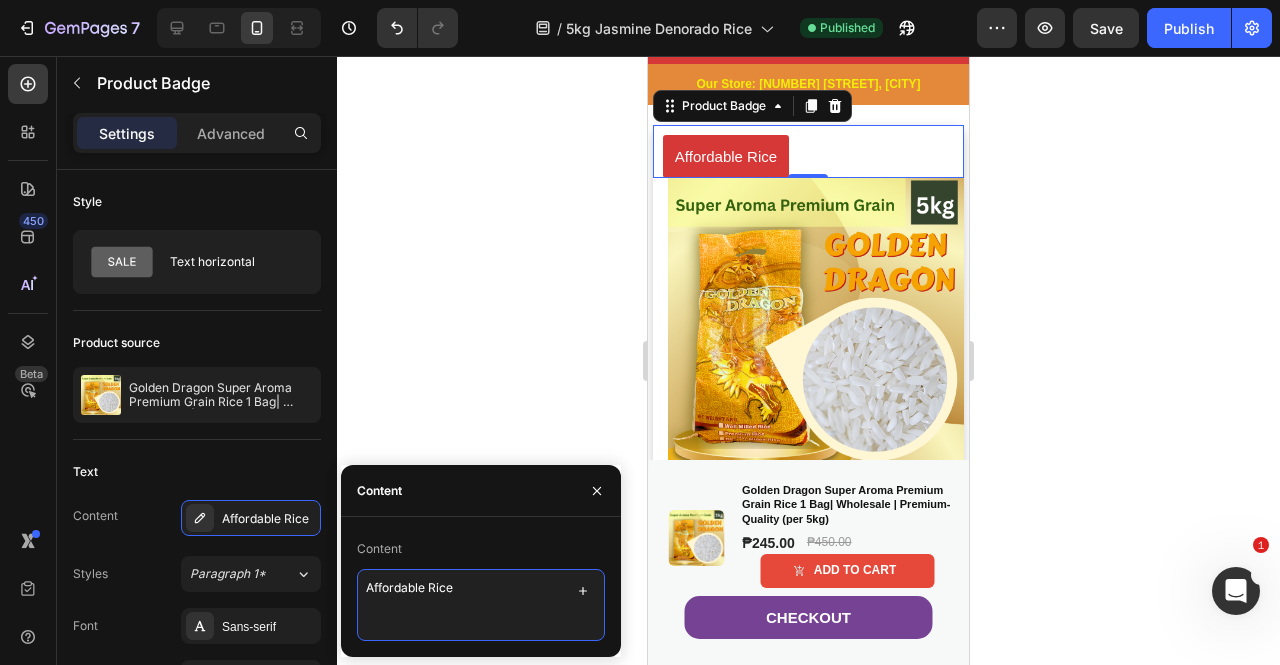 click on "Affordable Rice" at bounding box center (481, 605) 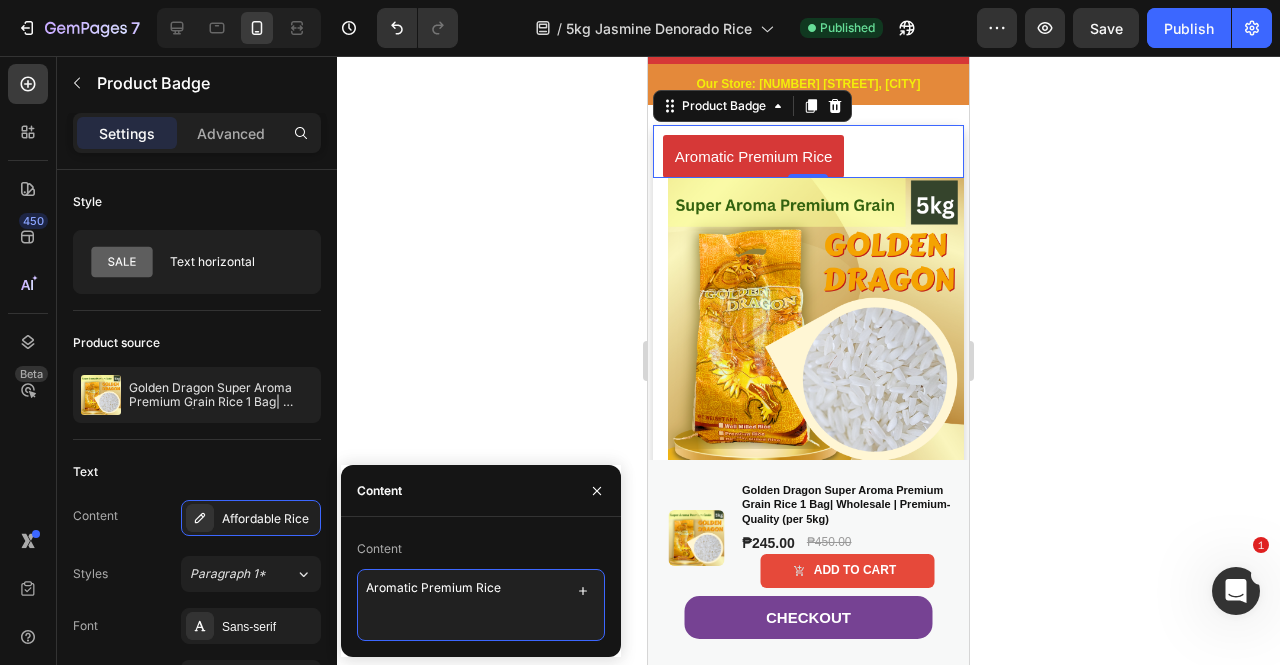 type on "Aromatic Premium Rice" 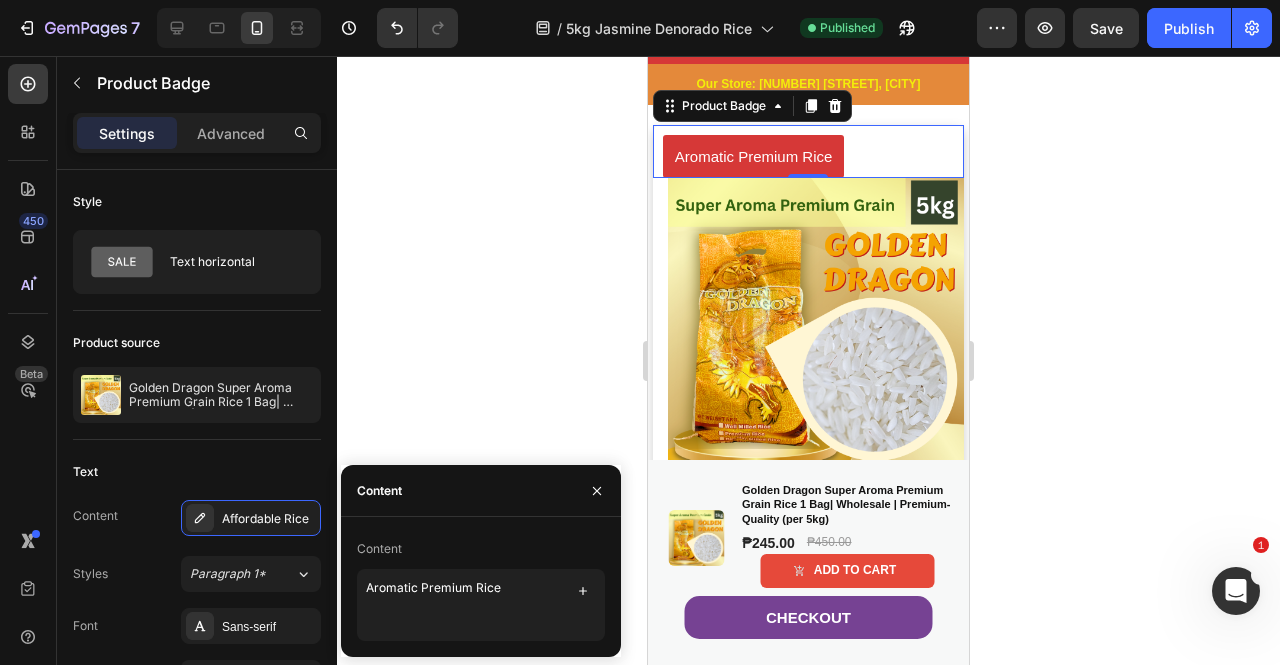 click 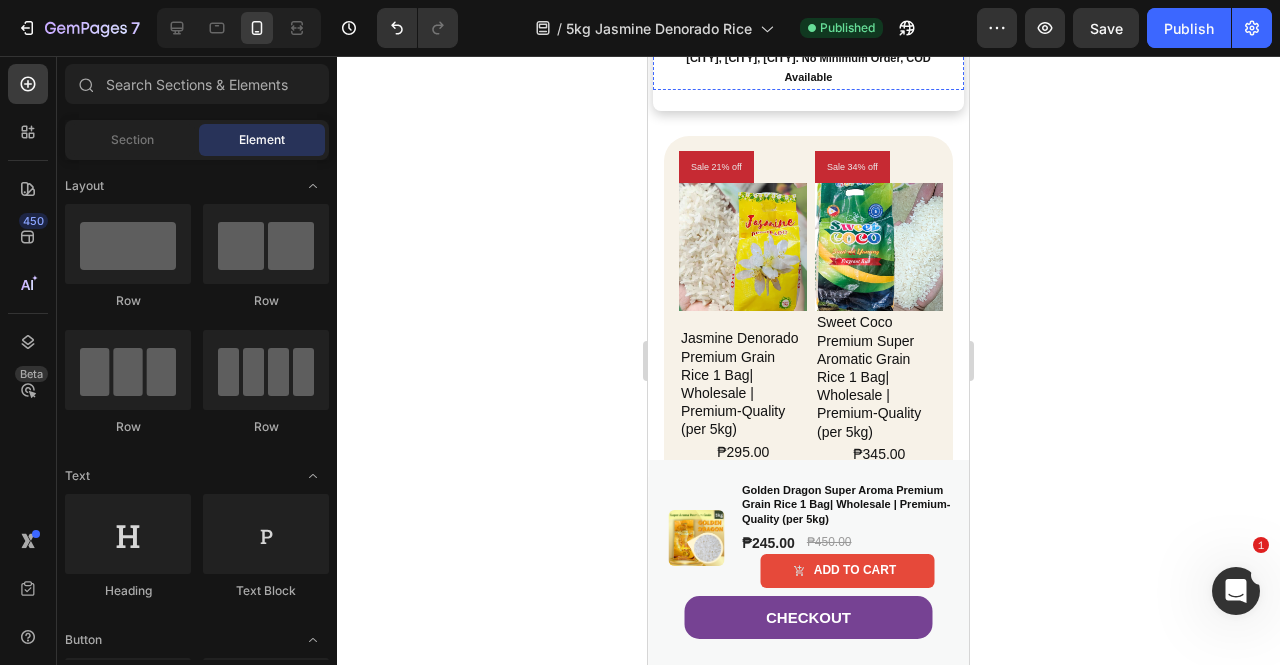 scroll, scrollTop: 1000, scrollLeft: 0, axis: vertical 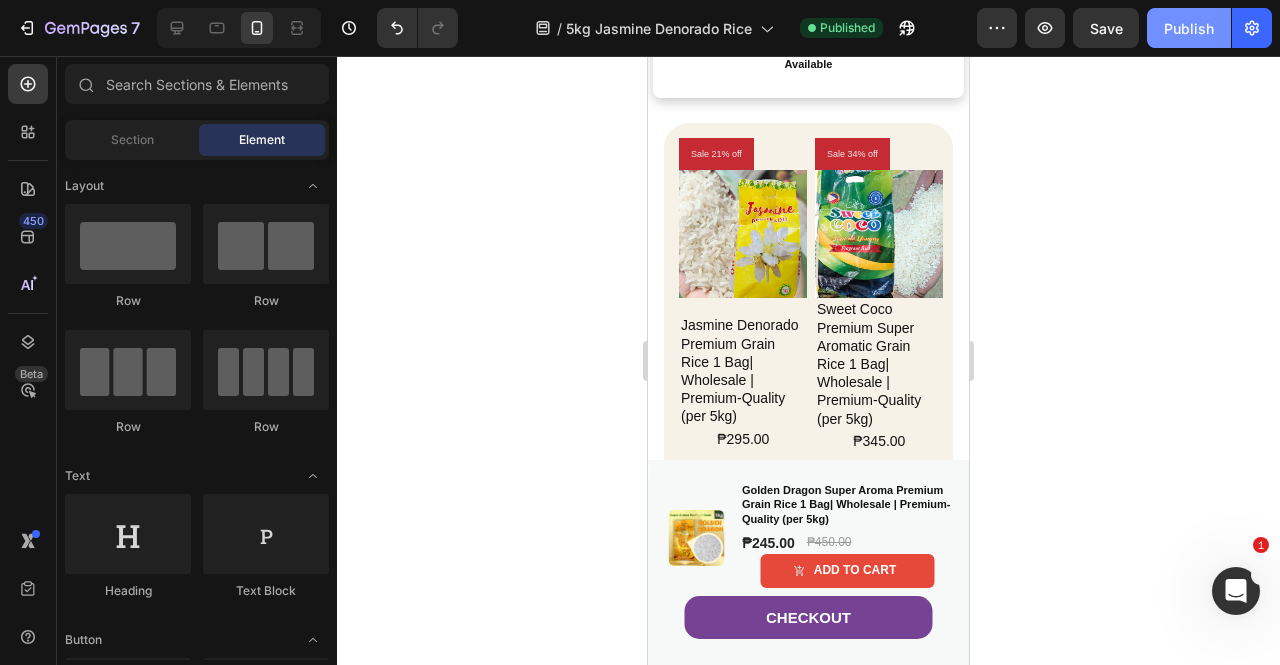 click on "Publish" at bounding box center [1189, 28] 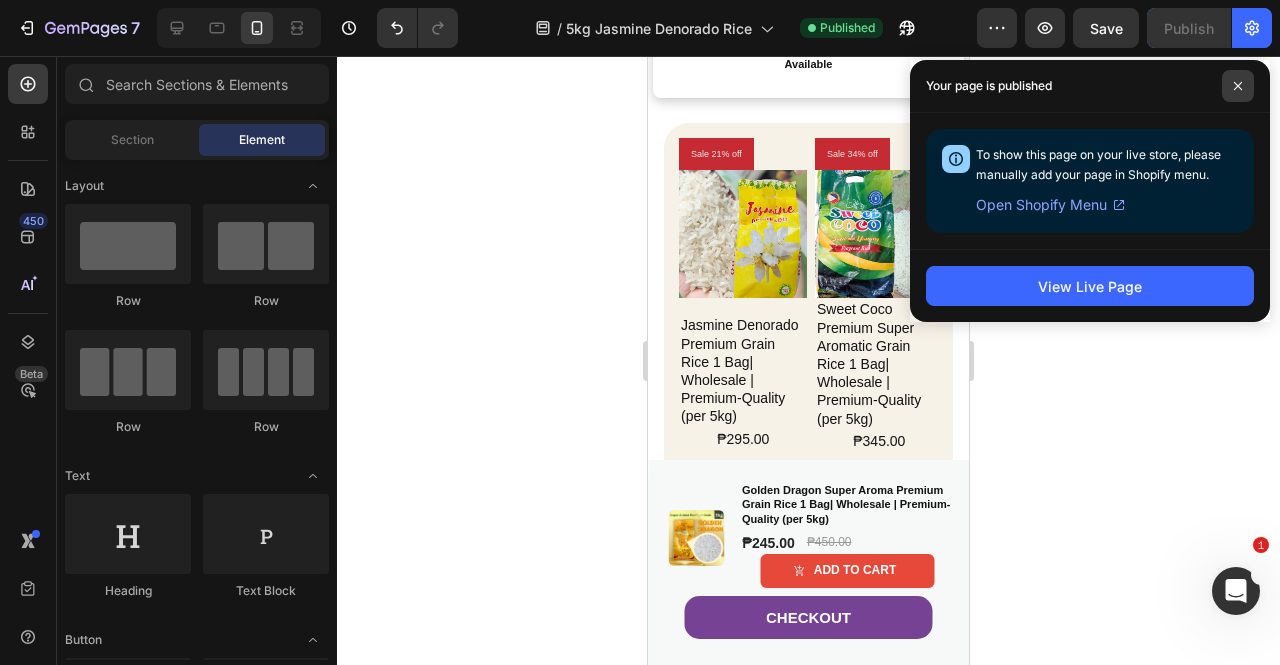 click at bounding box center (1238, 86) 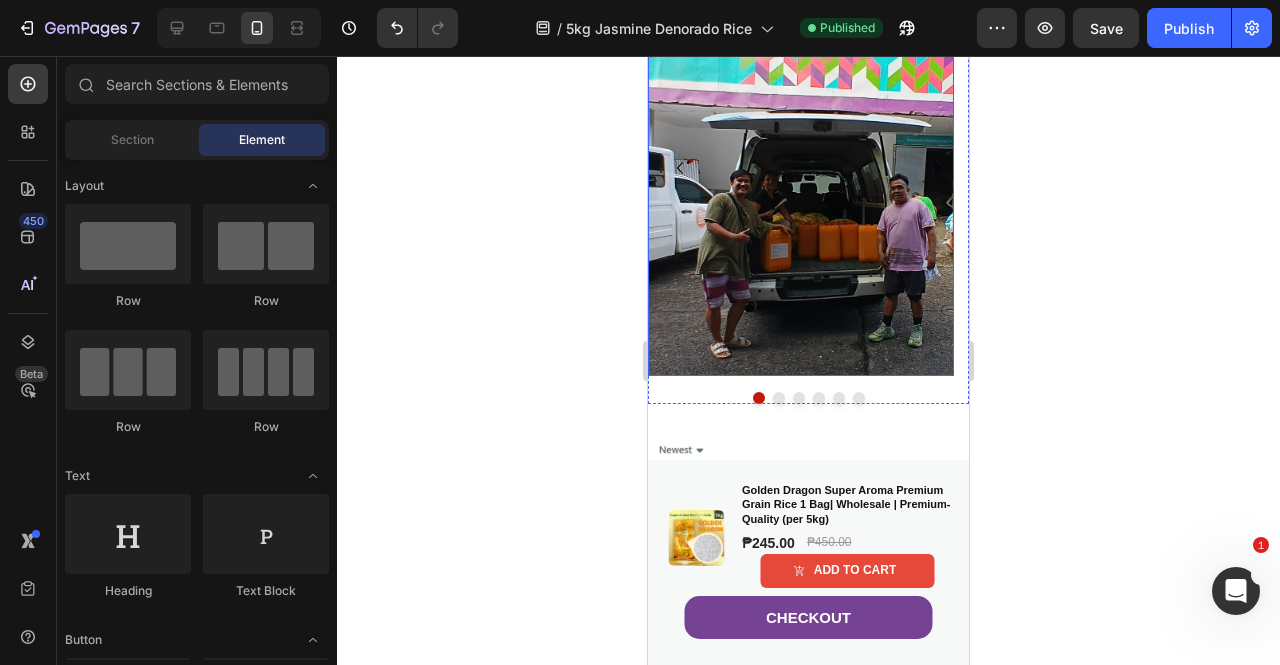 scroll, scrollTop: 3200, scrollLeft: 0, axis: vertical 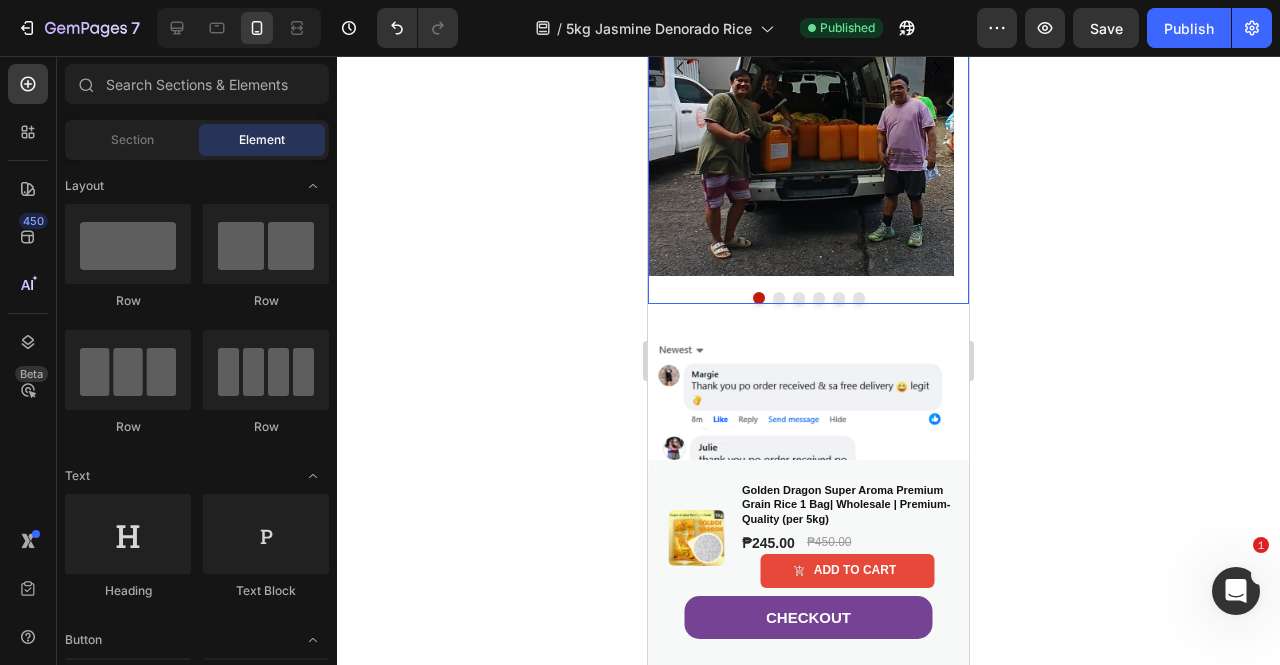 click at bounding box center [859, 298] 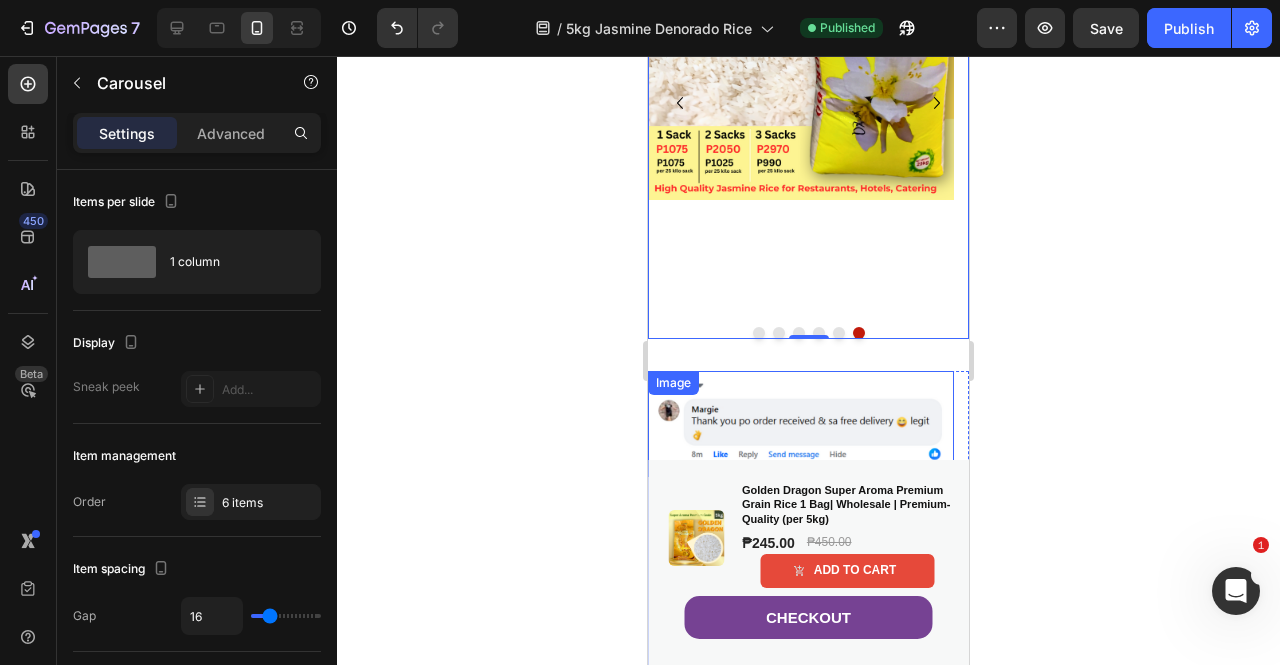 scroll, scrollTop: 3200, scrollLeft: 0, axis: vertical 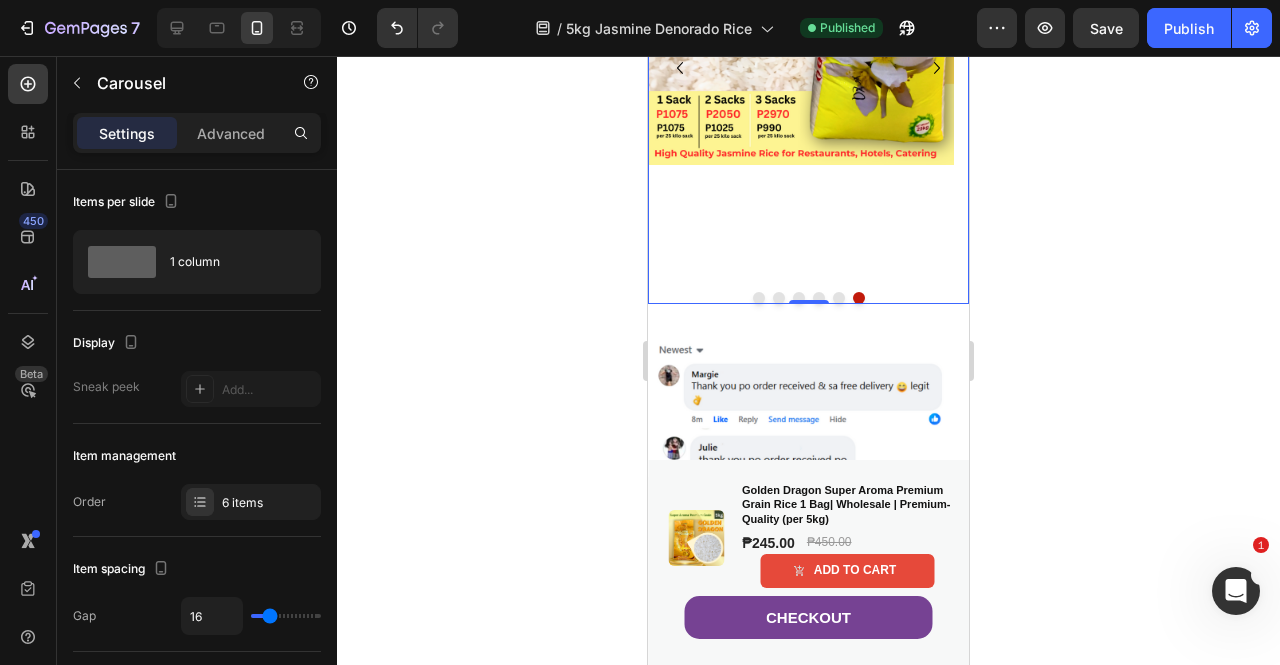 click on "Image" at bounding box center (801, 67) 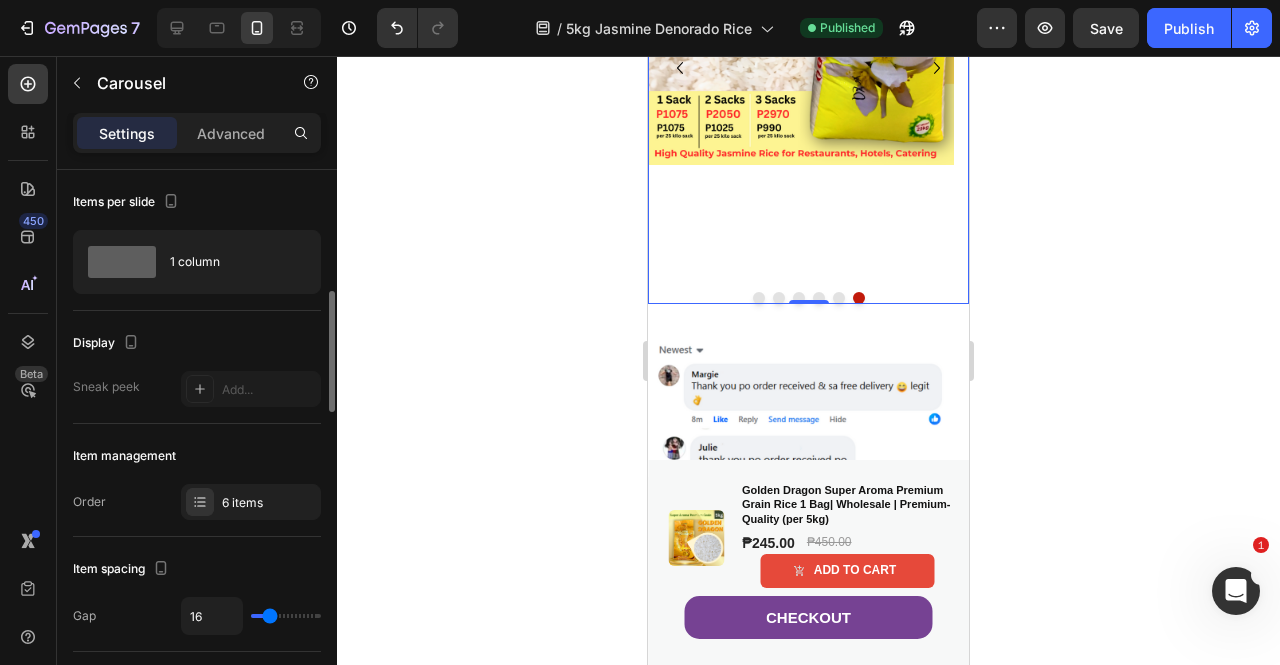 scroll, scrollTop: 200, scrollLeft: 0, axis: vertical 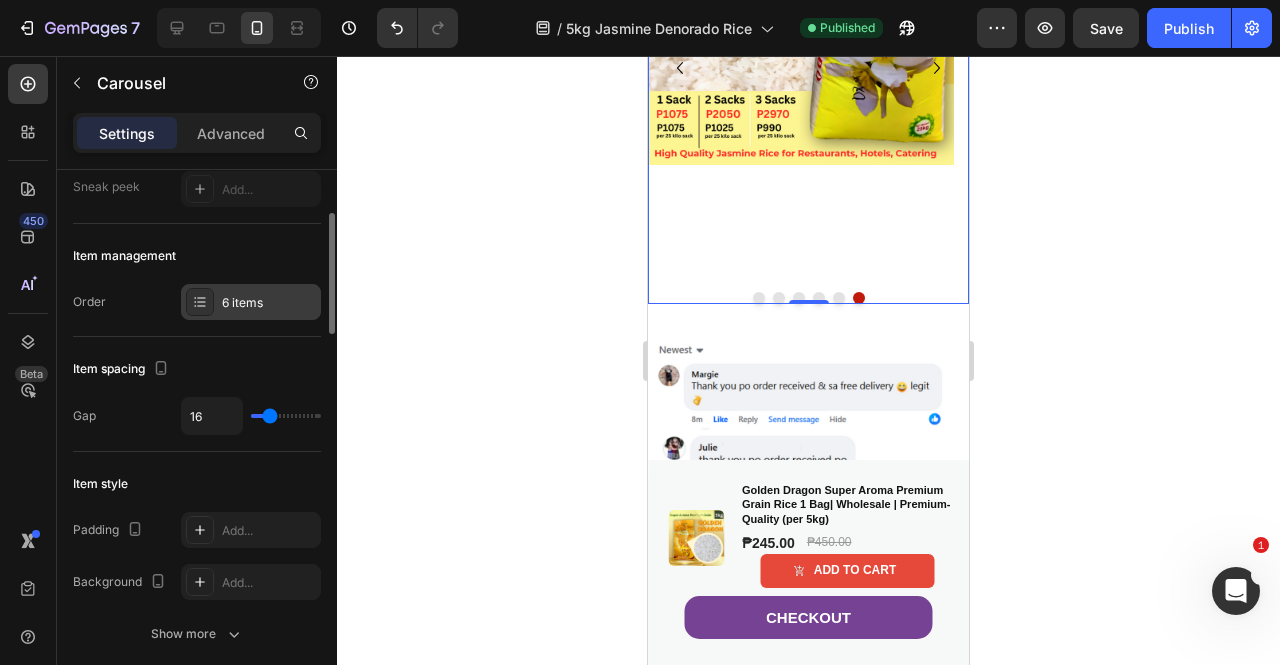 click on "6 items" at bounding box center (269, 303) 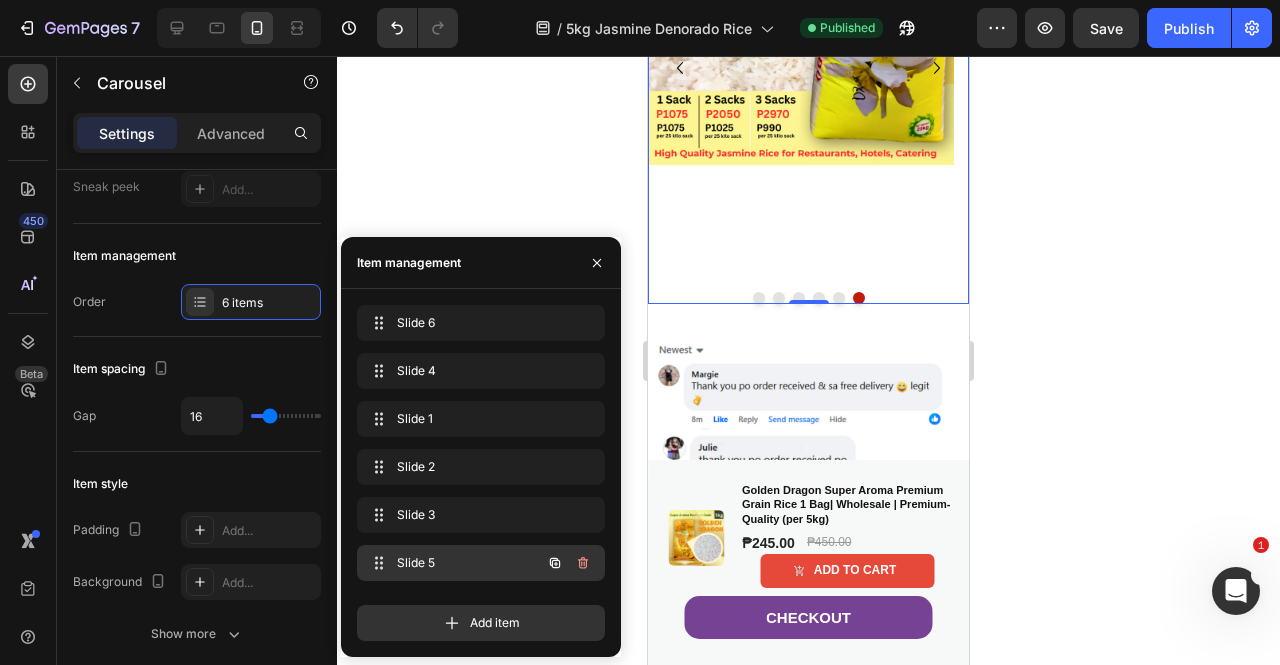 click on "Slide 5" at bounding box center (453, 563) 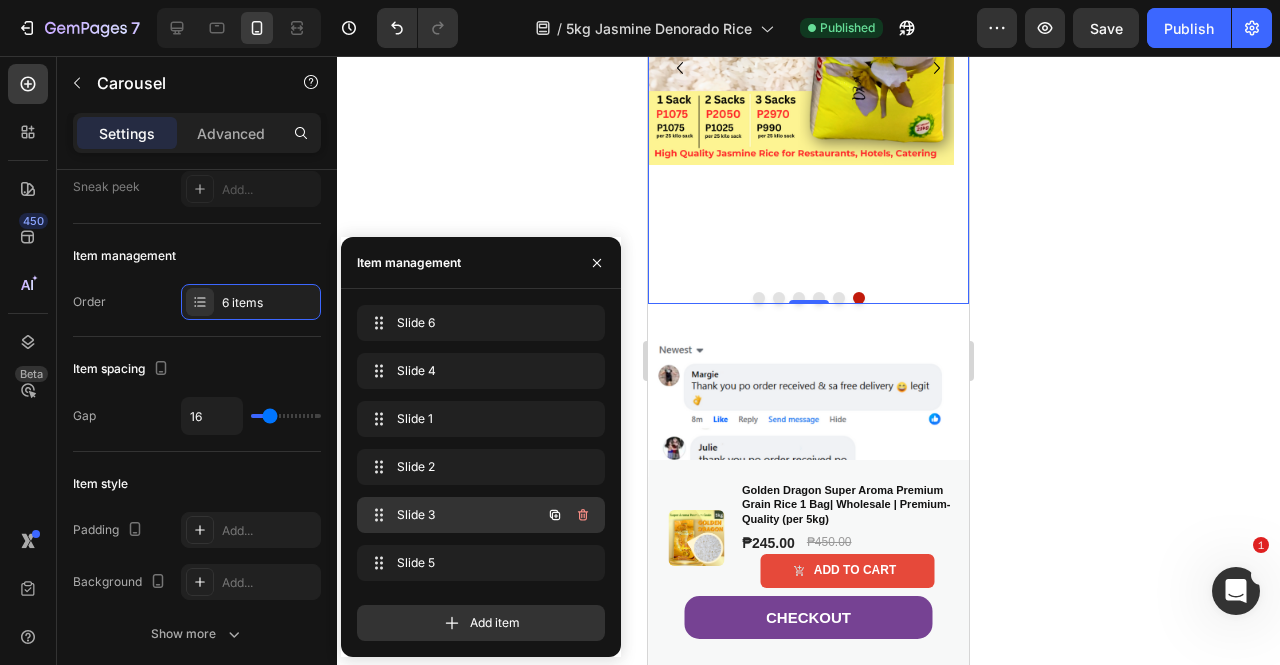 click on "Slide 3" at bounding box center (453, 515) 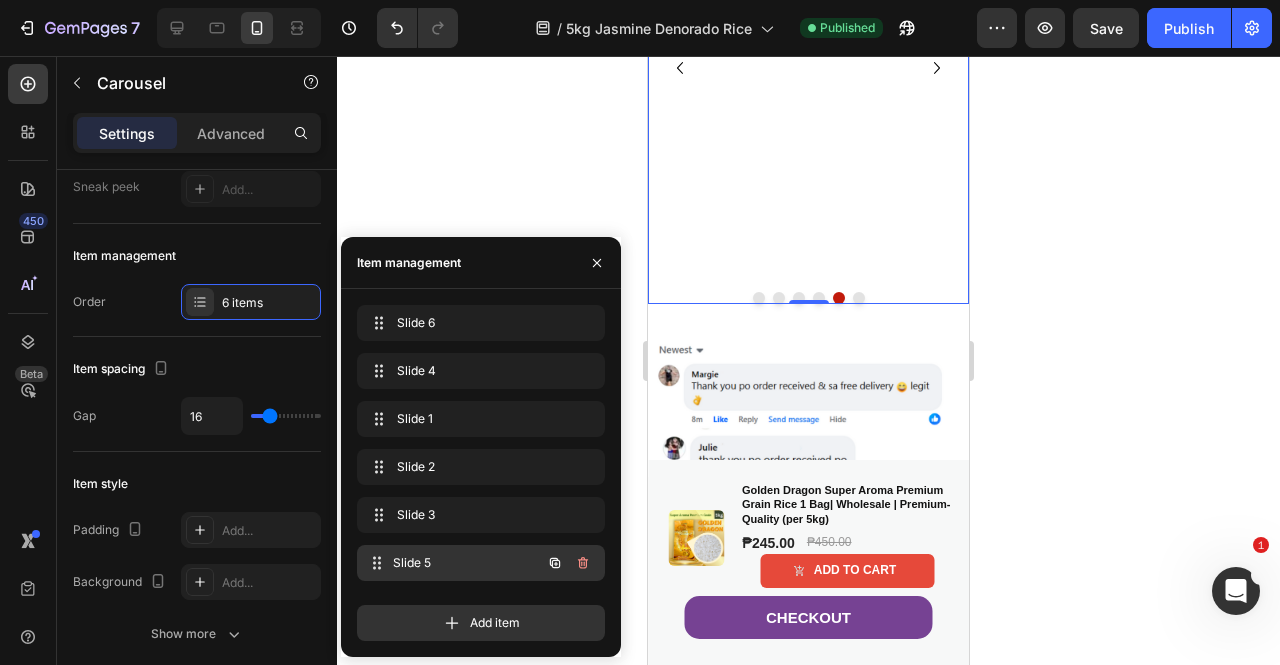 click on "Slide 5" at bounding box center (467, 563) 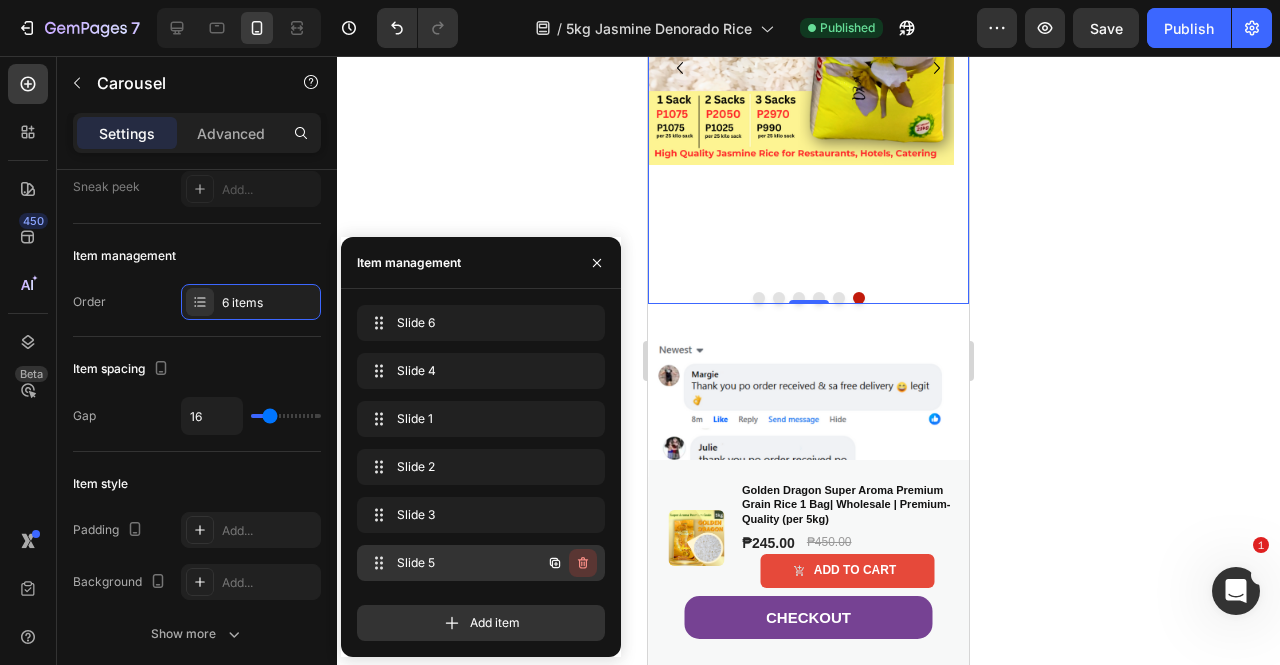 click 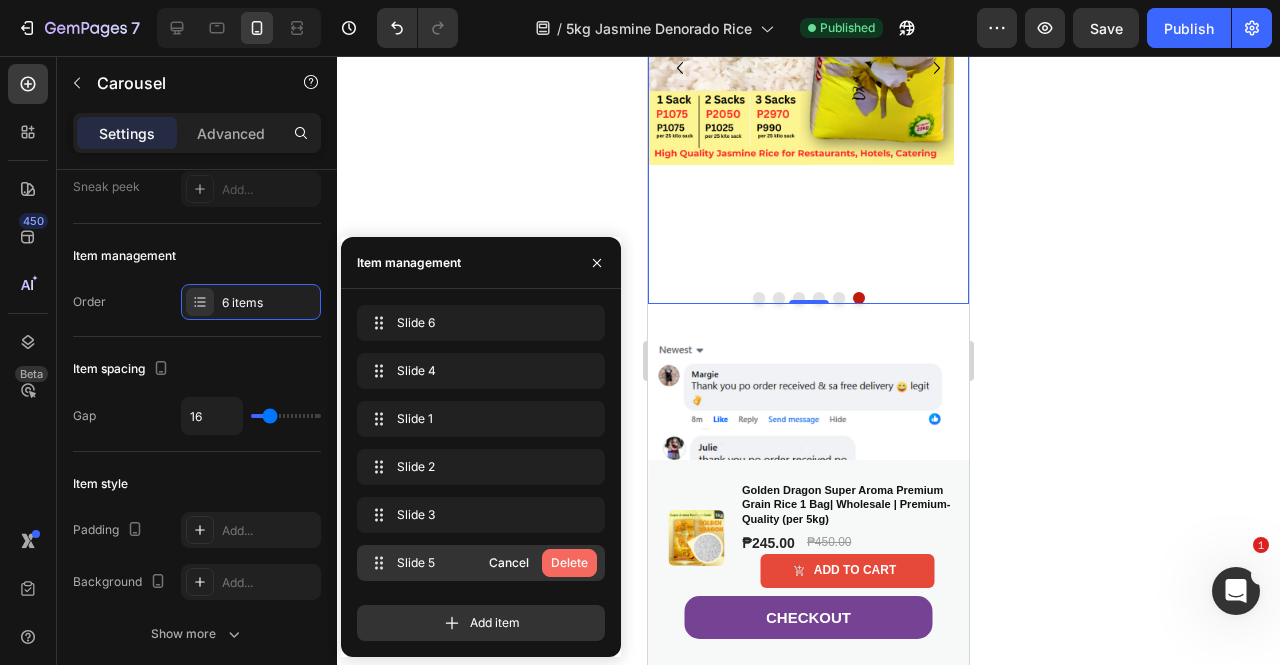 click on "Delete" at bounding box center [569, 563] 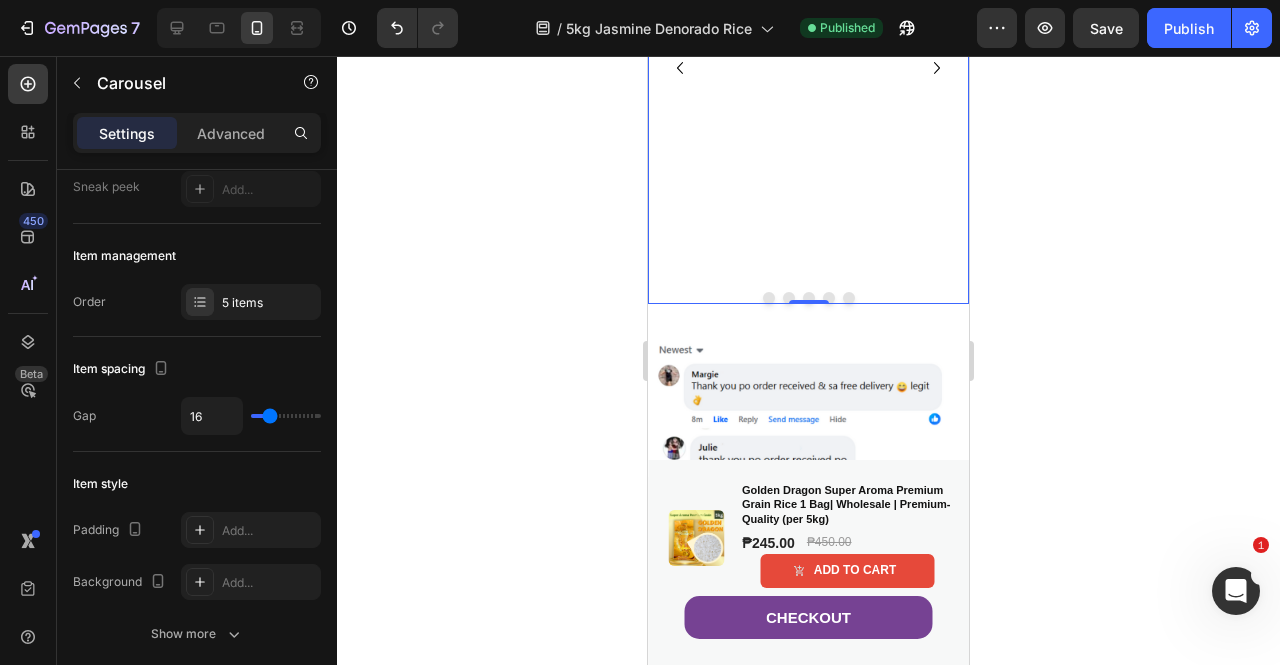 click 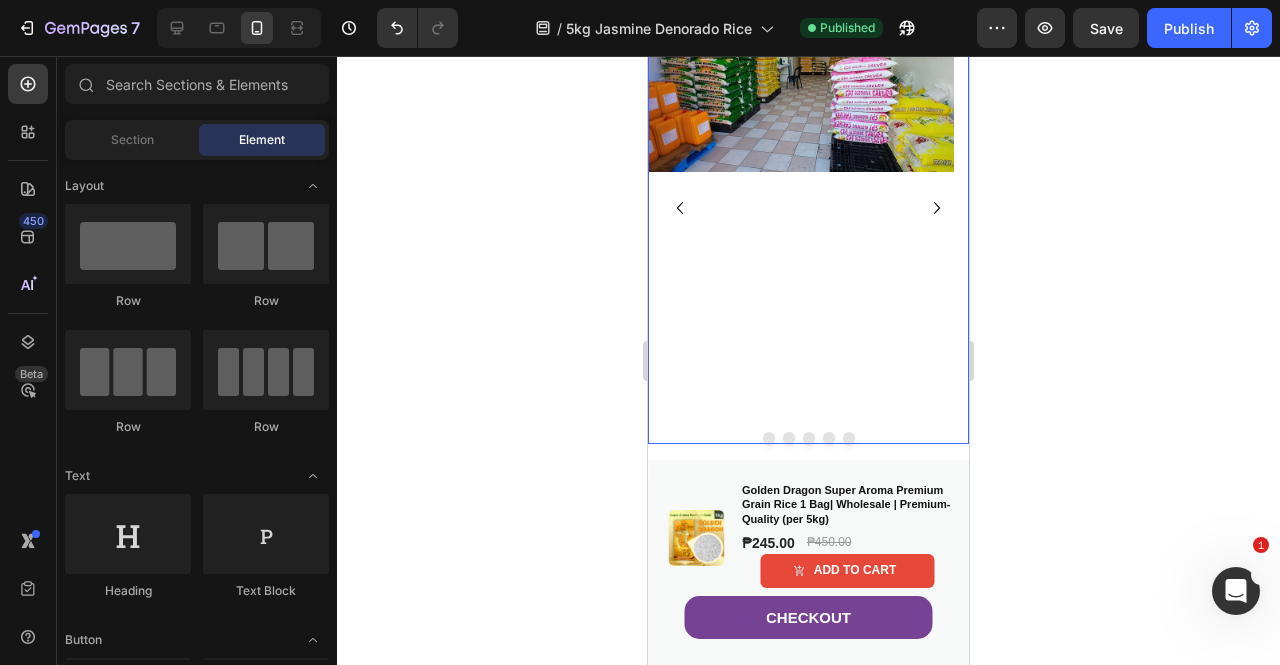 scroll, scrollTop: 3200, scrollLeft: 0, axis: vertical 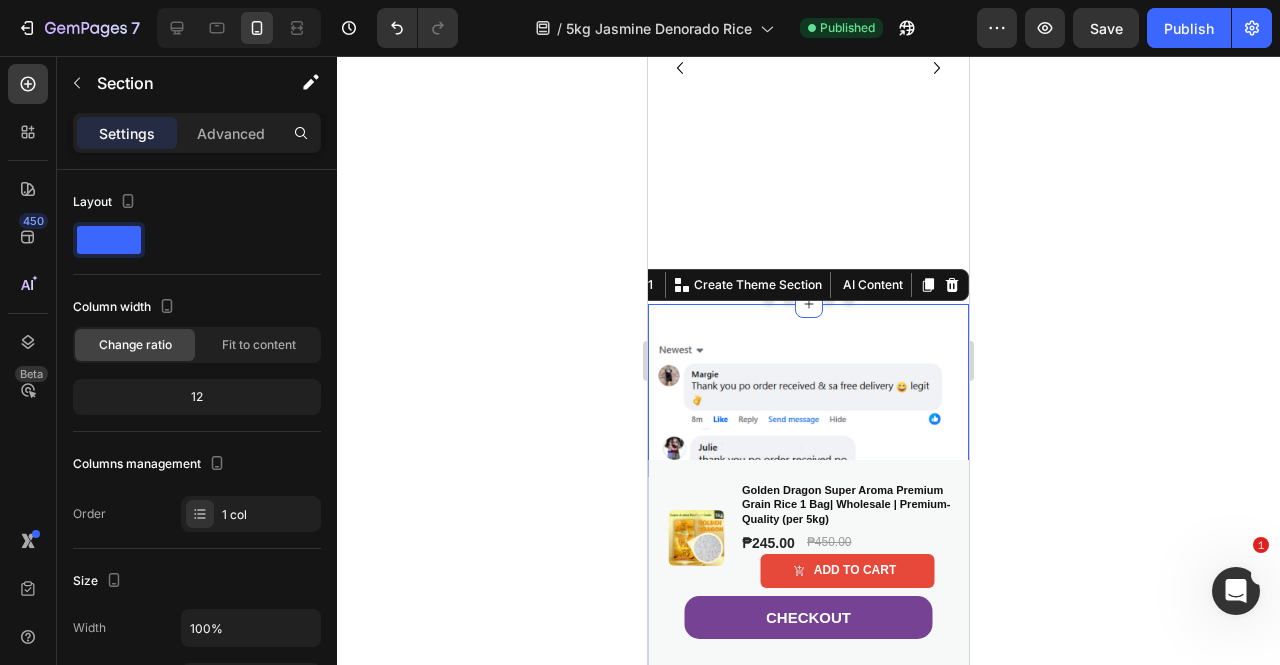 click on "Product Jasmine Denorado Premium Grain Rice 1 Bag| Wholesale | Premium-Quality (per 5kg) Show more Generate" at bounding box center (808, 495) 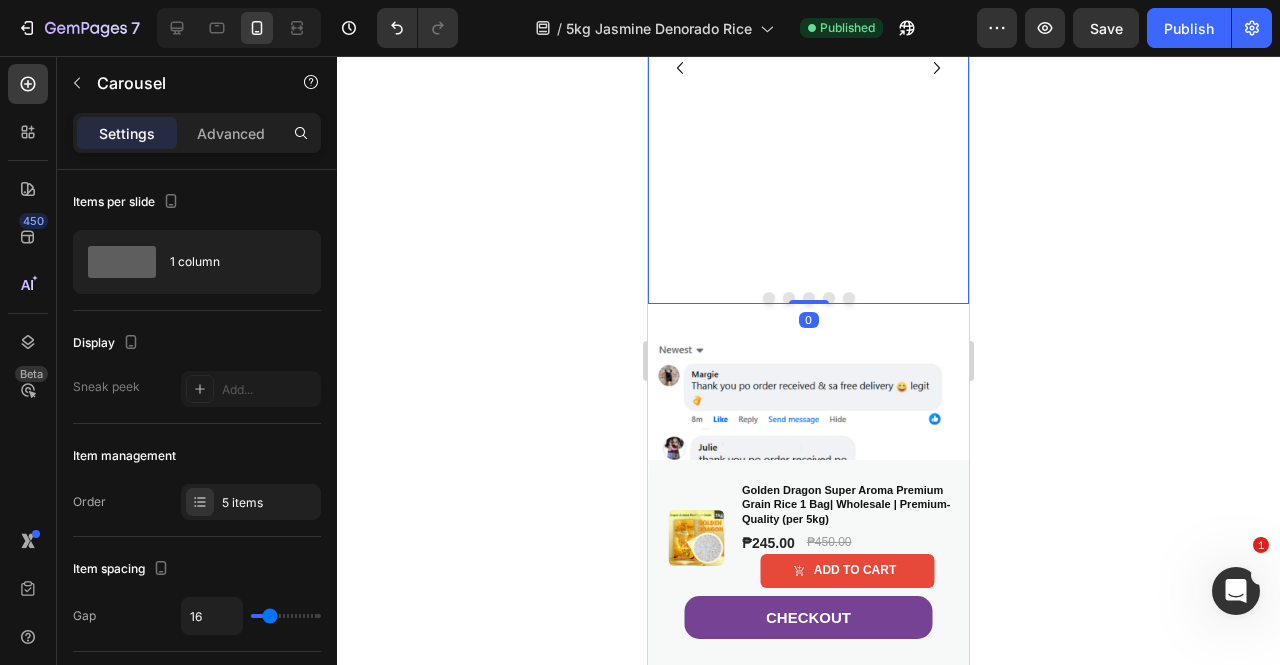 click on "Image" at bounding box center (801, 67) 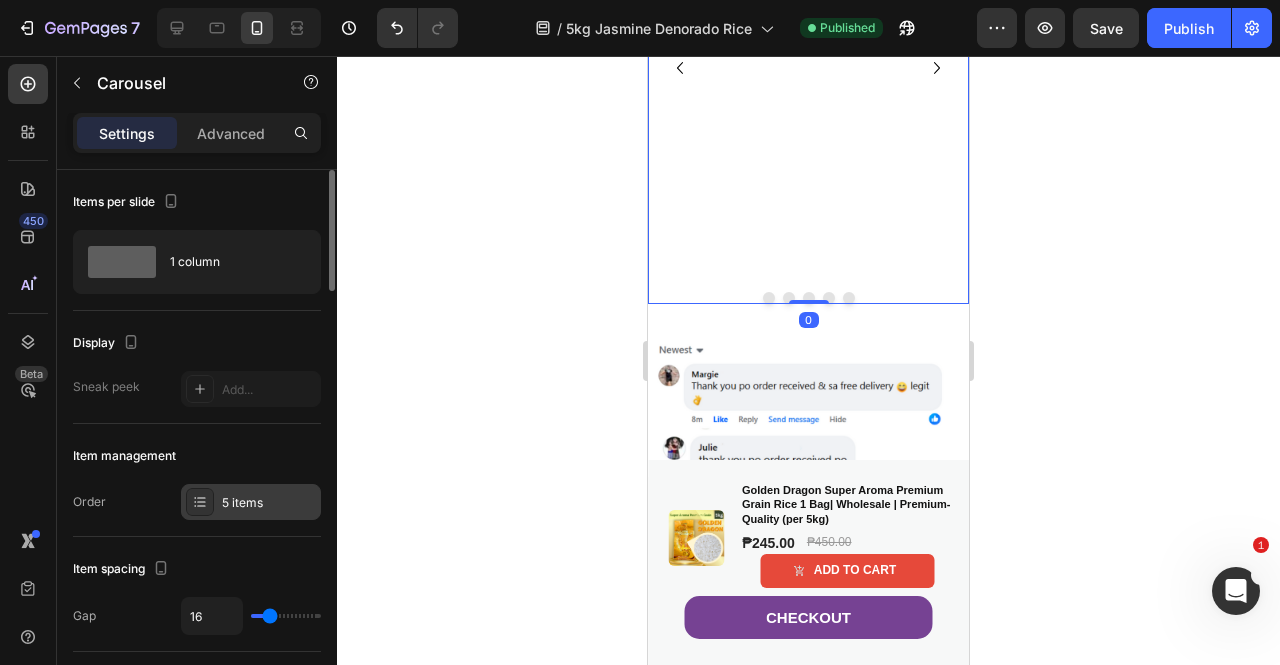 click on "5 items" at bounding box center [269, 503] 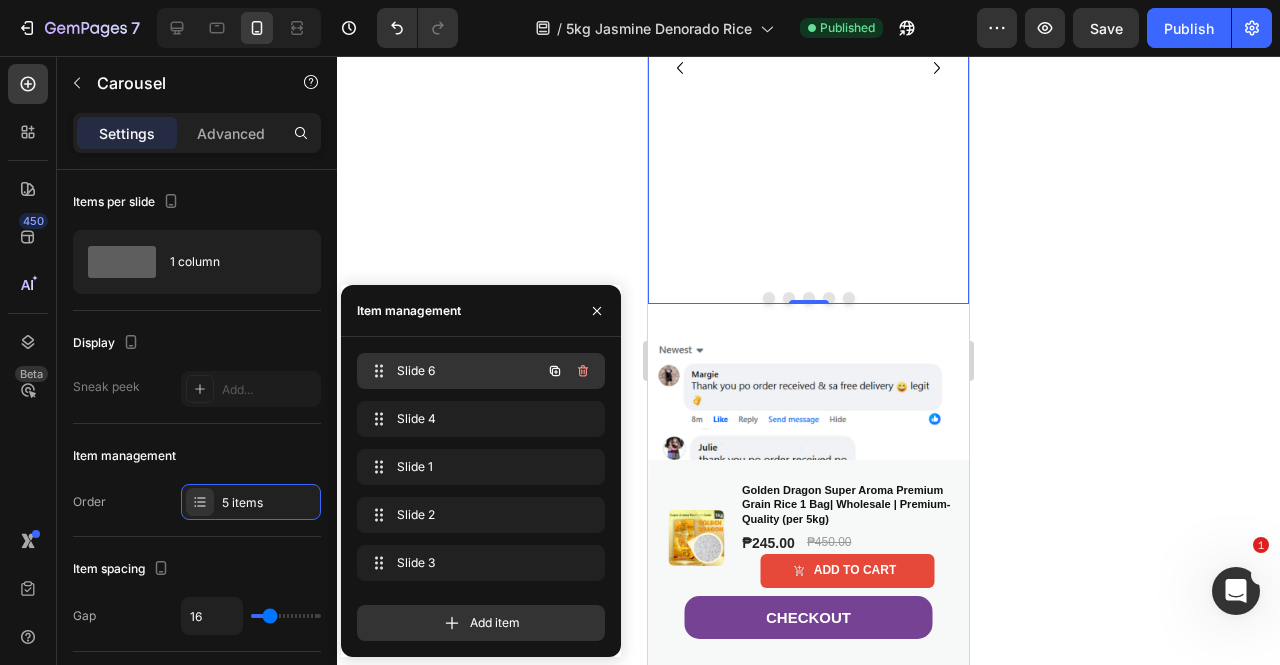 click on "Slide 6" at bounding box center (453, 371) 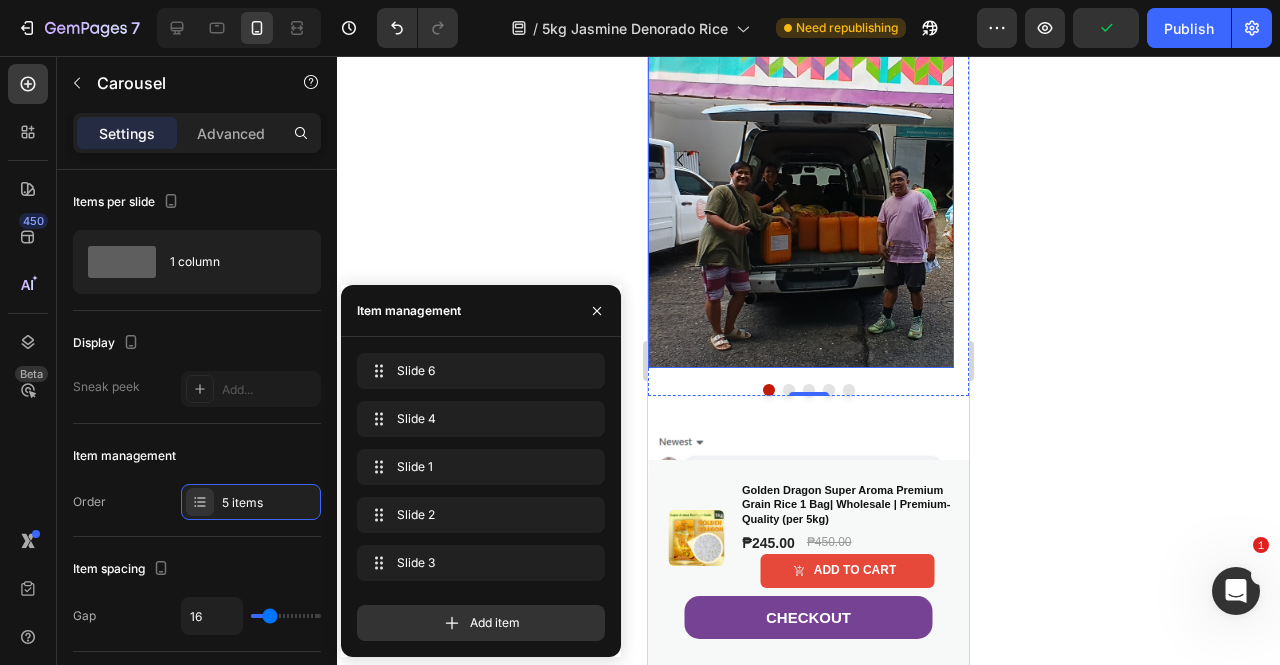scroll, scrollTop: 2900, scrollLeft: 0, axis: vertical 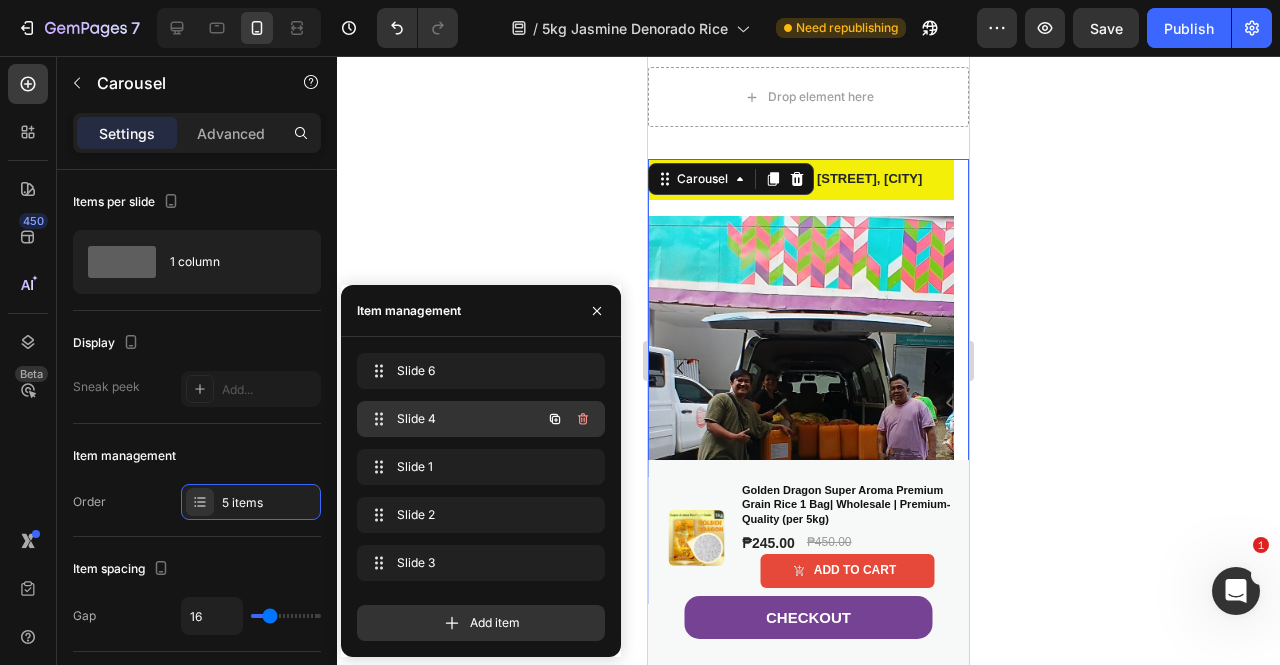 click on "Slide 4 Slide 4" at bounding box center (453, 419) 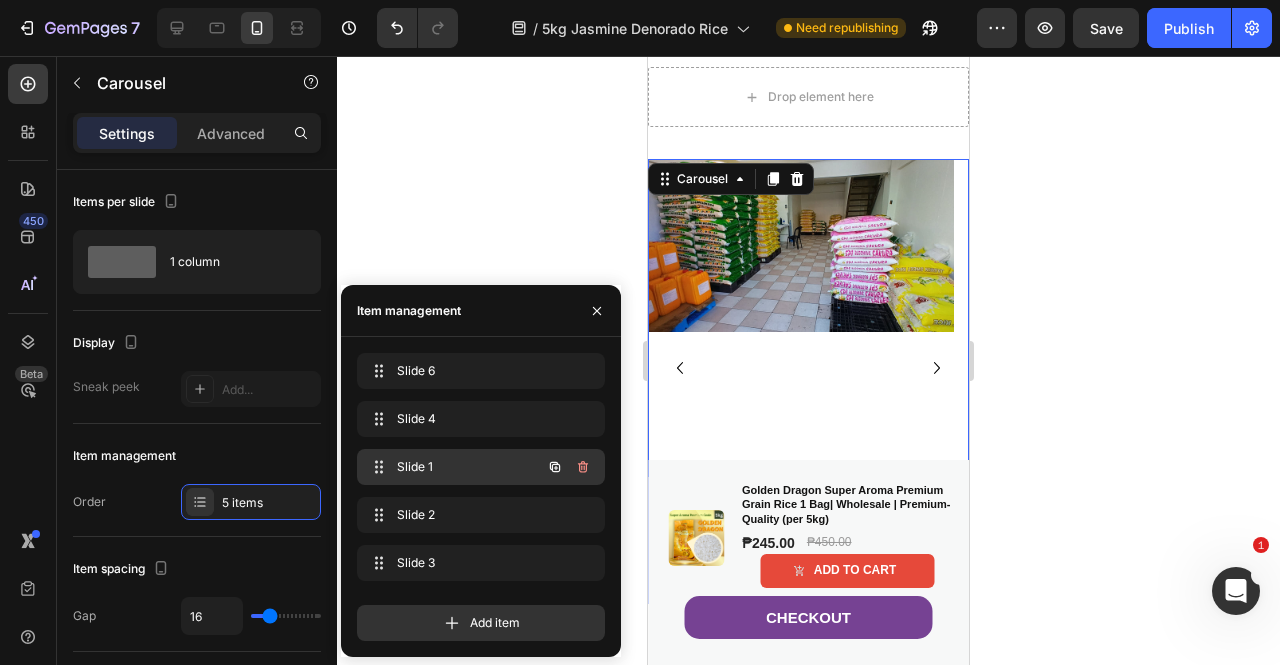 click on "Slide 1" at bounding box center [453, 467] 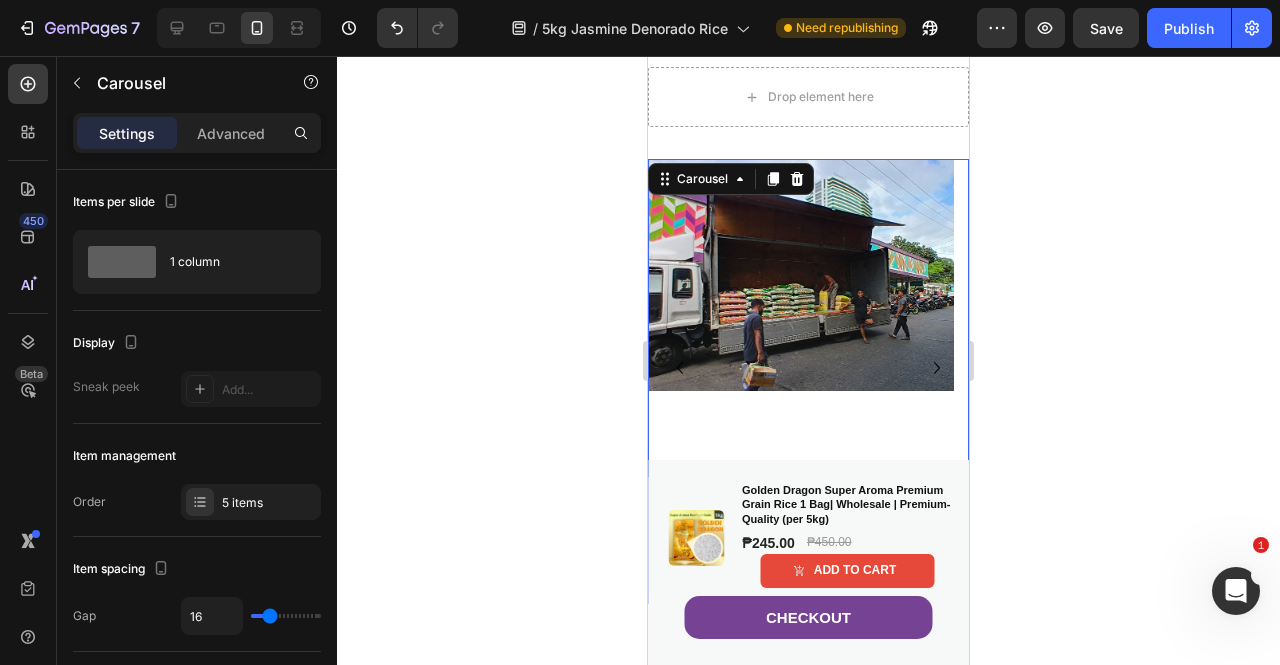 click 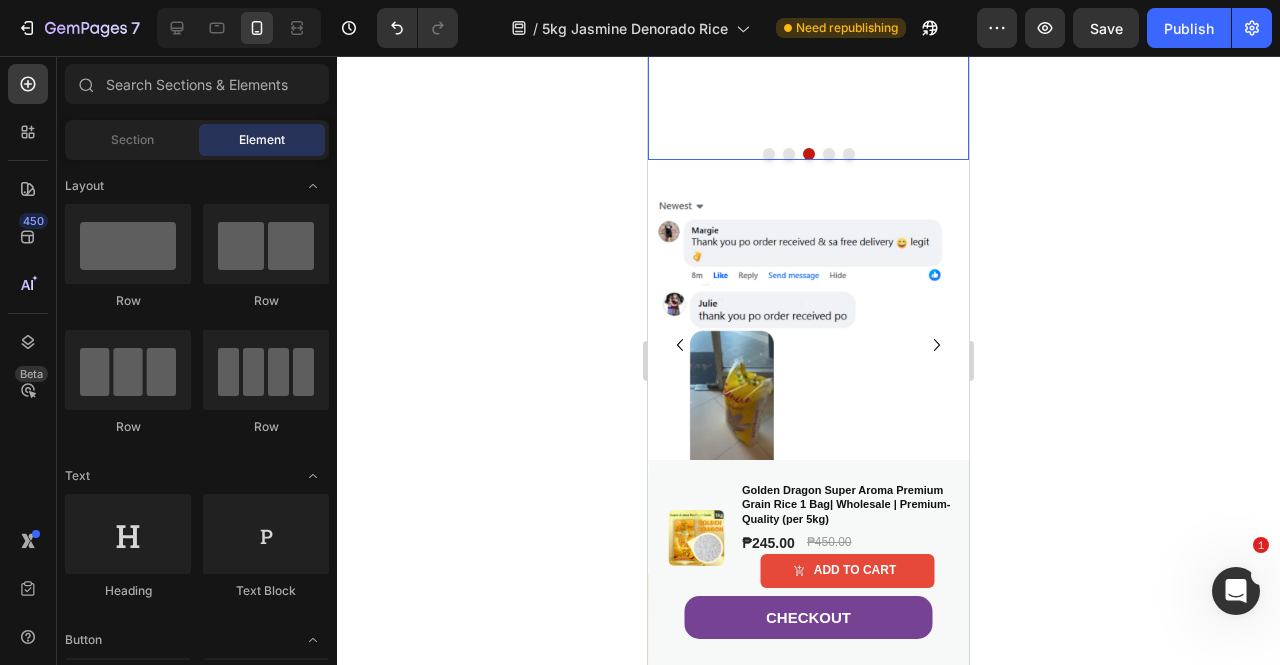 scroll, scrollTop: 3500, scrollLeft: 0, axis: vertical 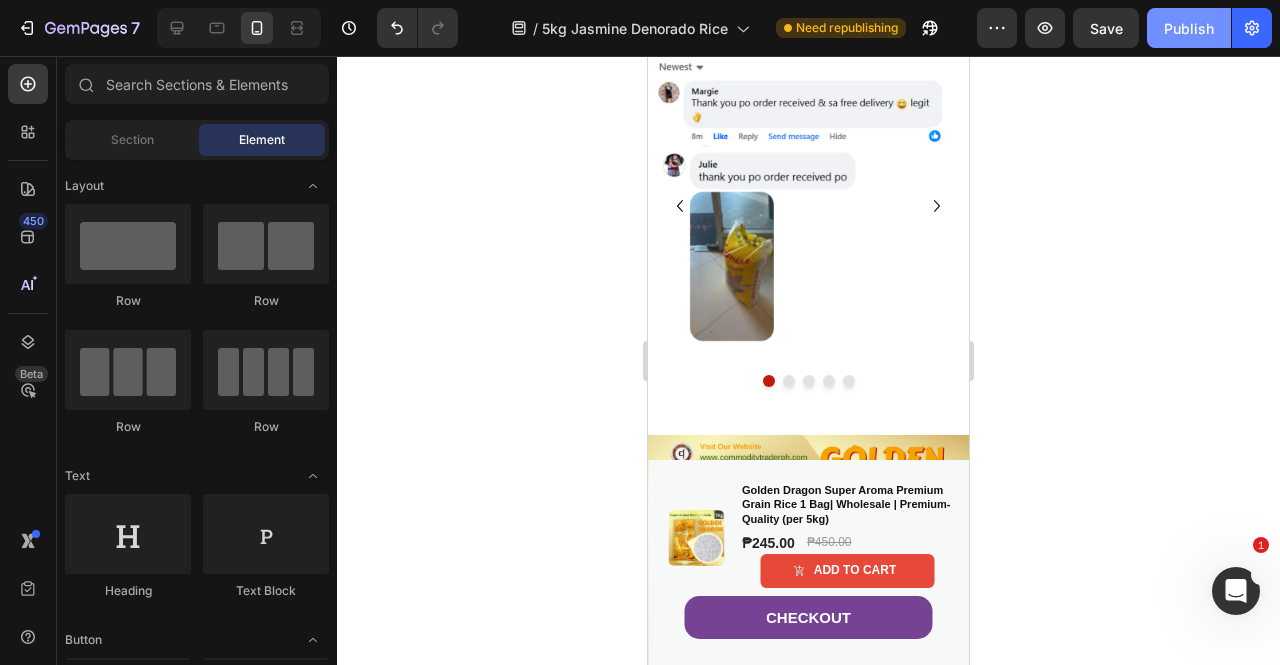 click on "Publish" at bounding box center (1189, 28) 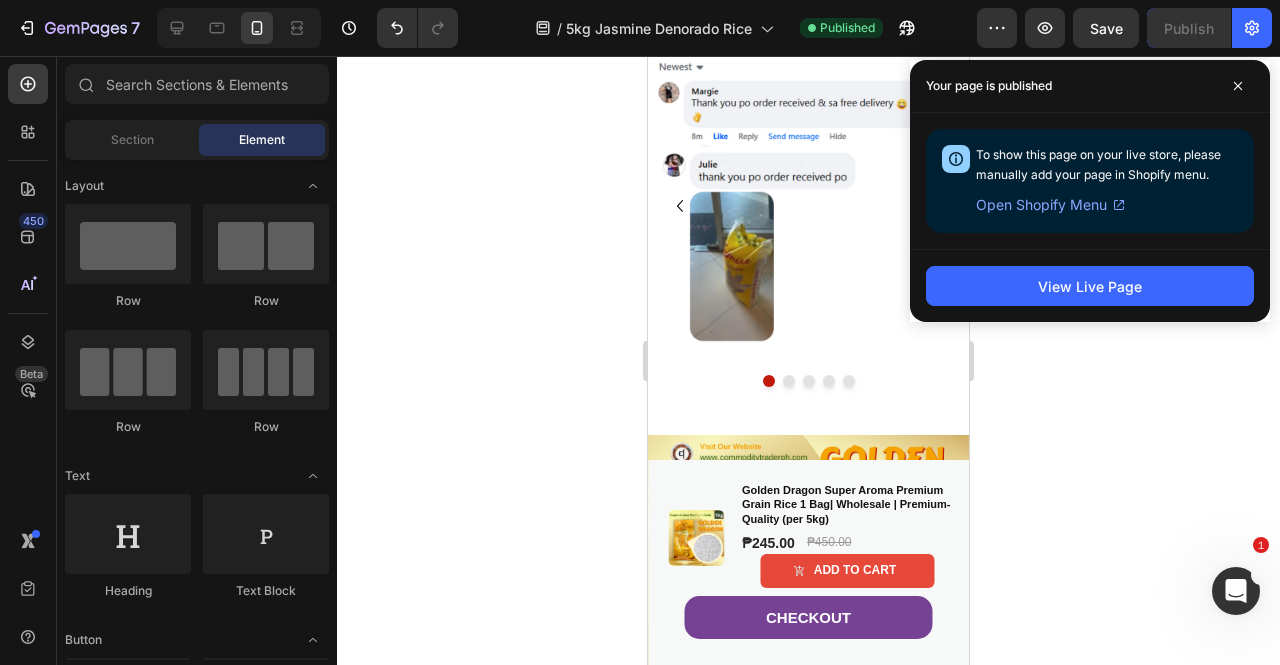 click 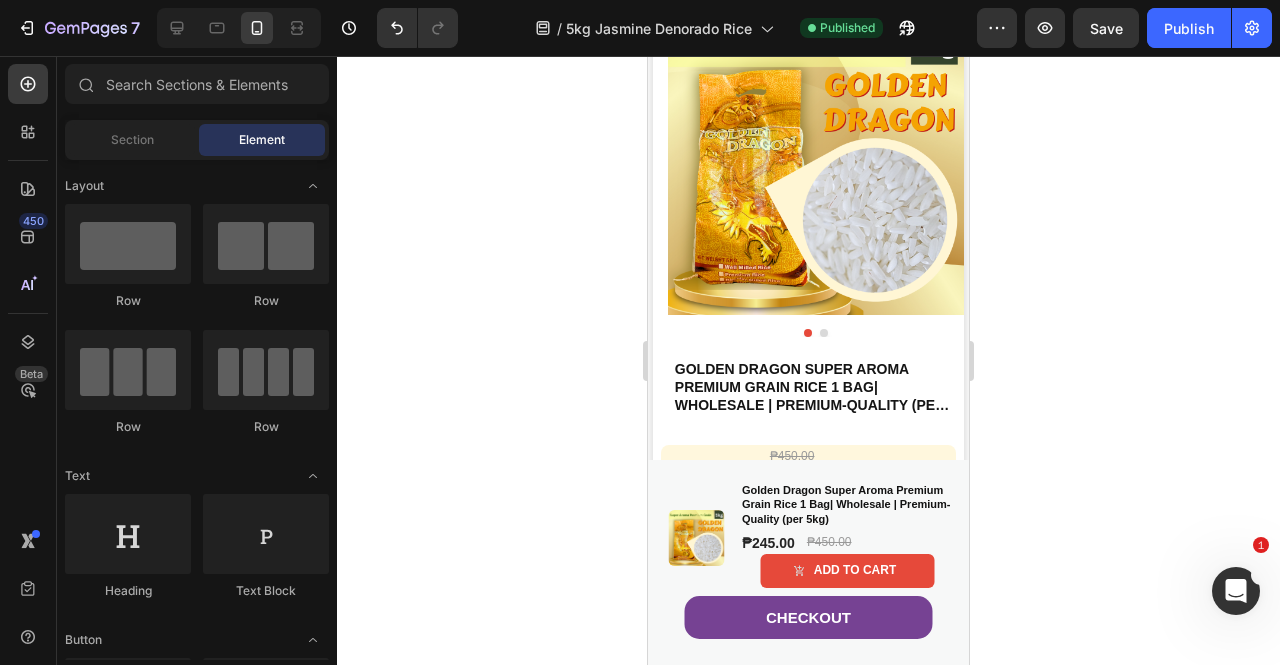 scroll, scrollTop: 2200, scrollLeft: 0, axis: vertical 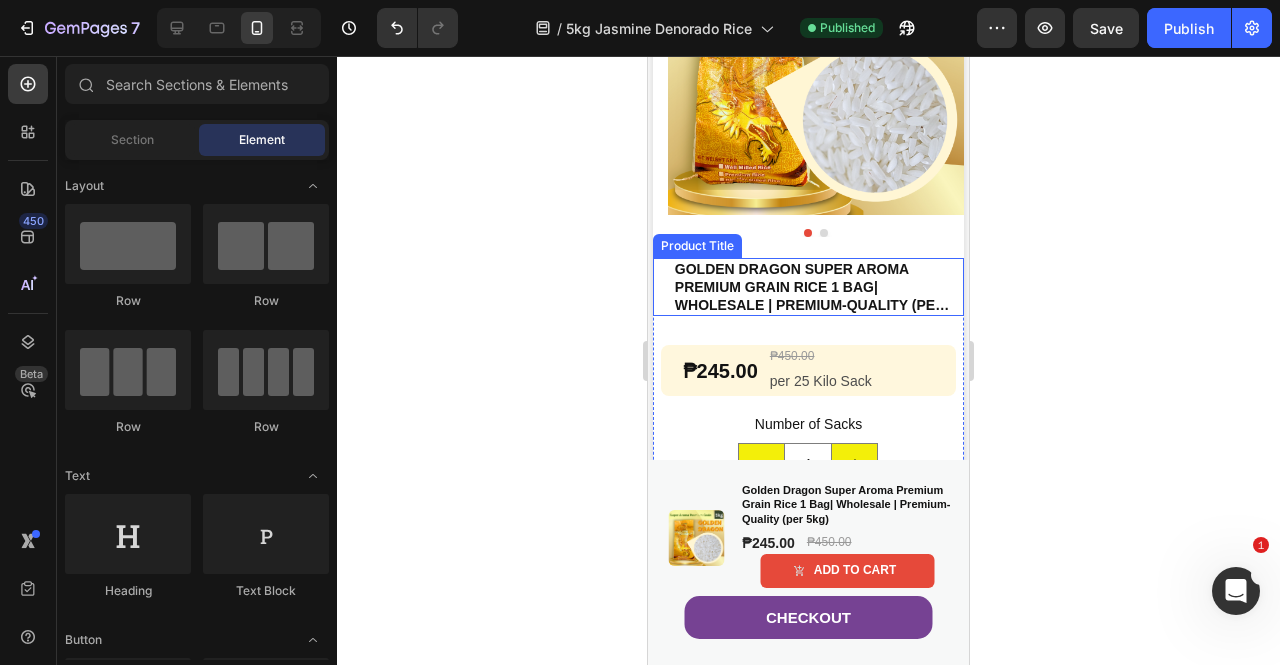 click on "Golden Dragon Super Aroma Premium Grain Rice 1 Bag| Wholesale | Premium-Quality (per 5kg)" at bounding box center [813, 287] 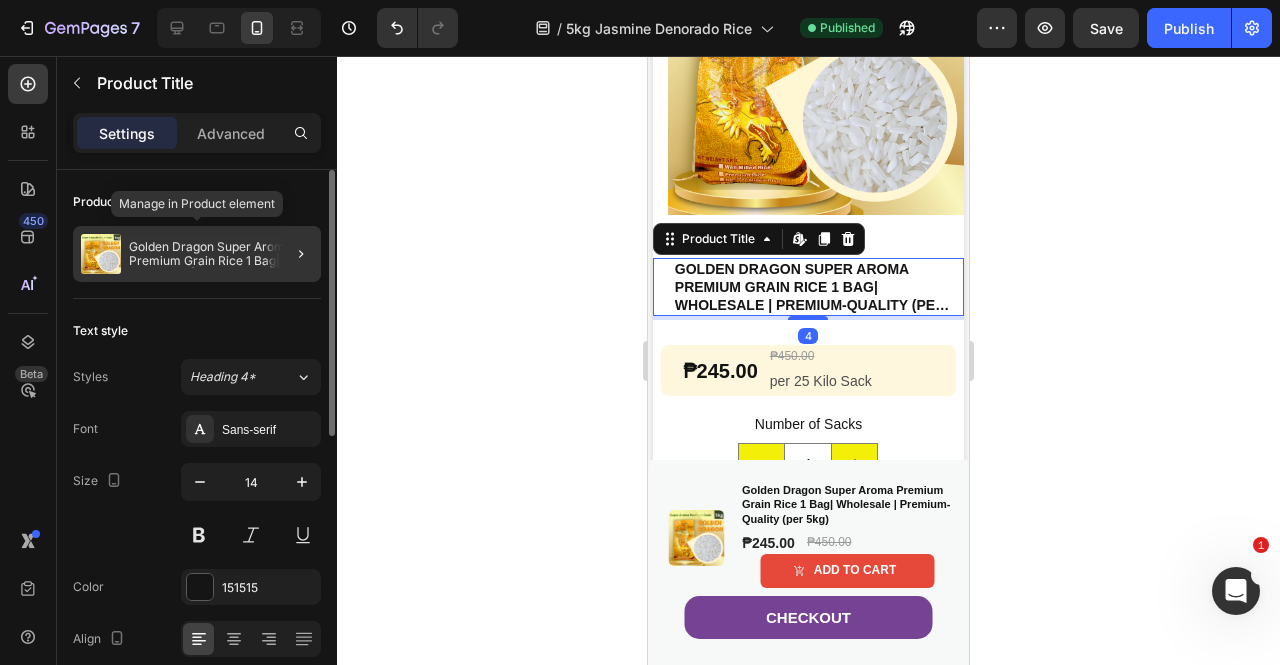 click on "Golden Dragon Super Aroma Premium Grain Rice 1 Bag| Wholesale | Premium-Quality (per 5kg)" at bounding box center (221, 254) 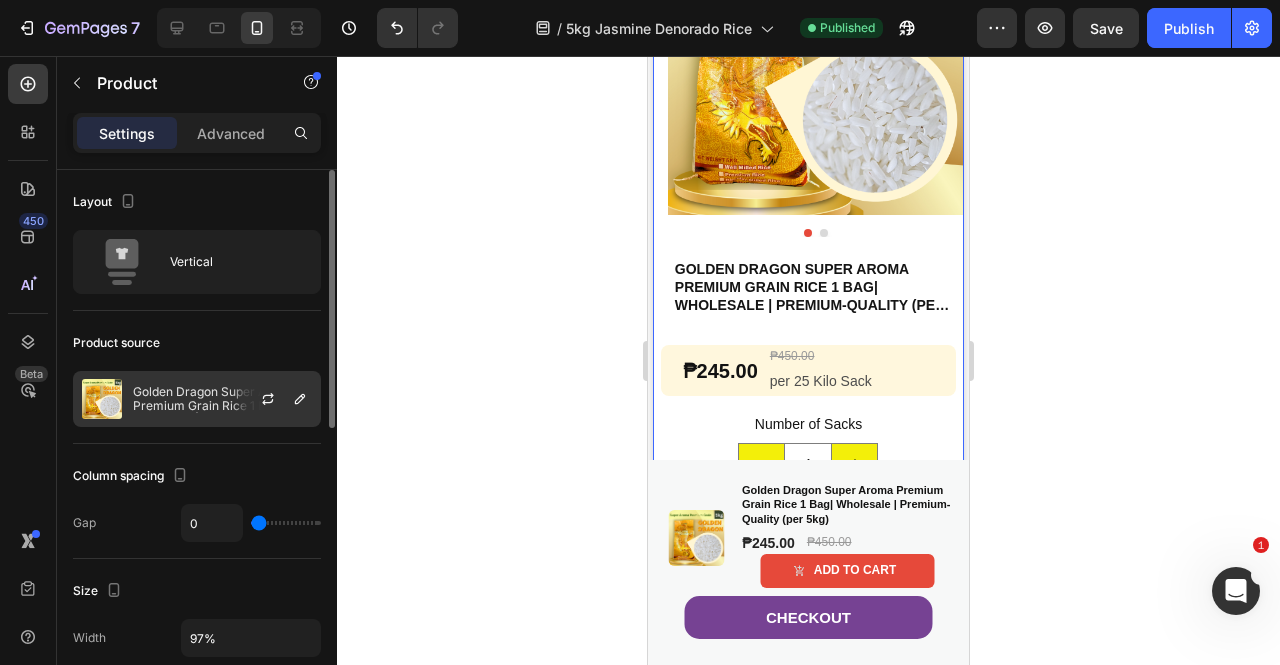click on "Golden Dragon Super Aroma Premium Grain Rice 1 Bag| Wholesale | Premium-Quality (per 5kg)" at bounding box center [222, 399] 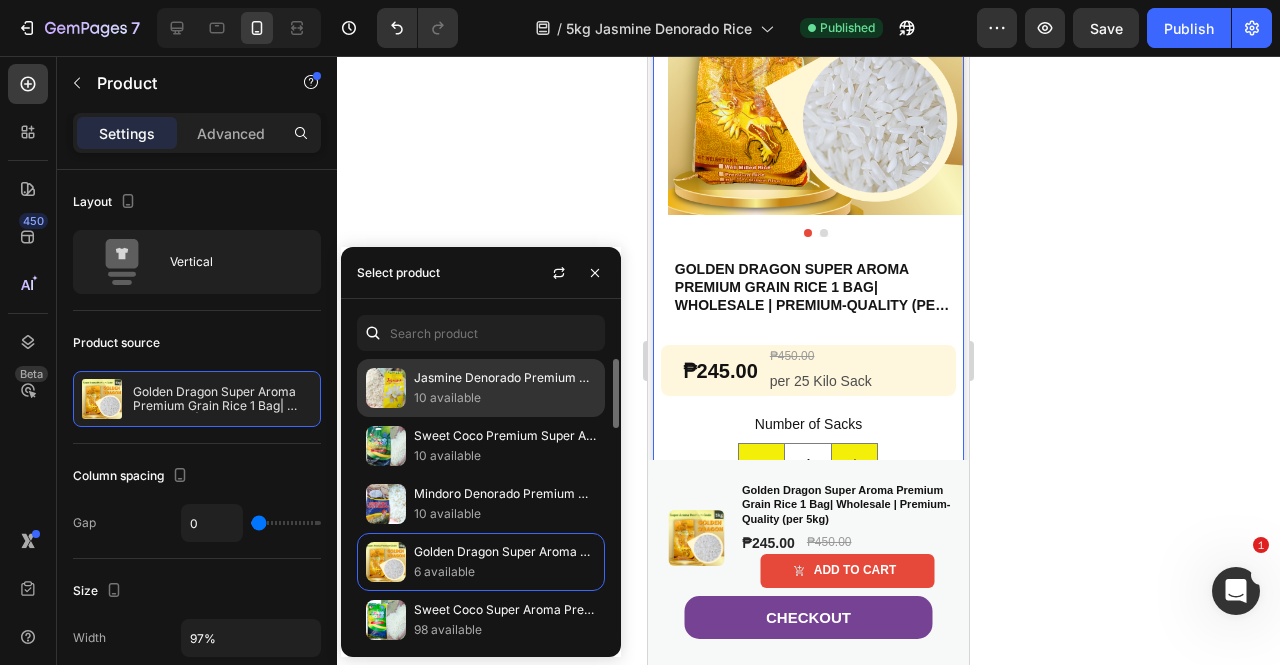 click on "10 available" at bounding box center [505, 398] 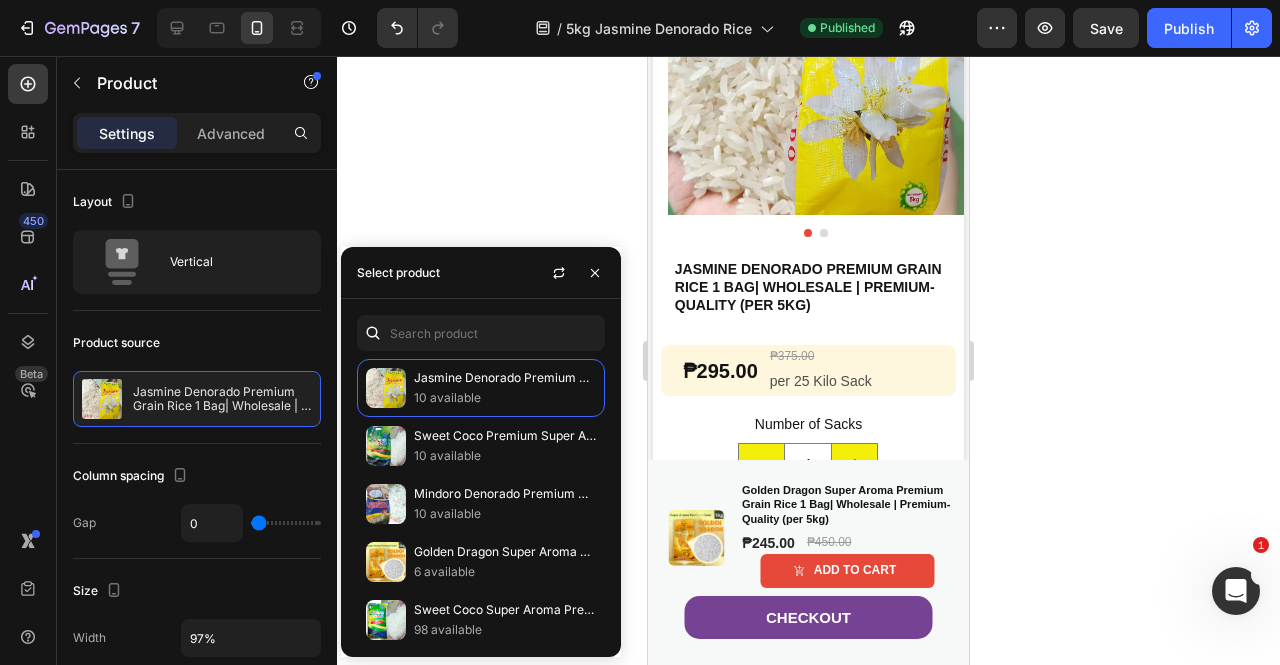 click 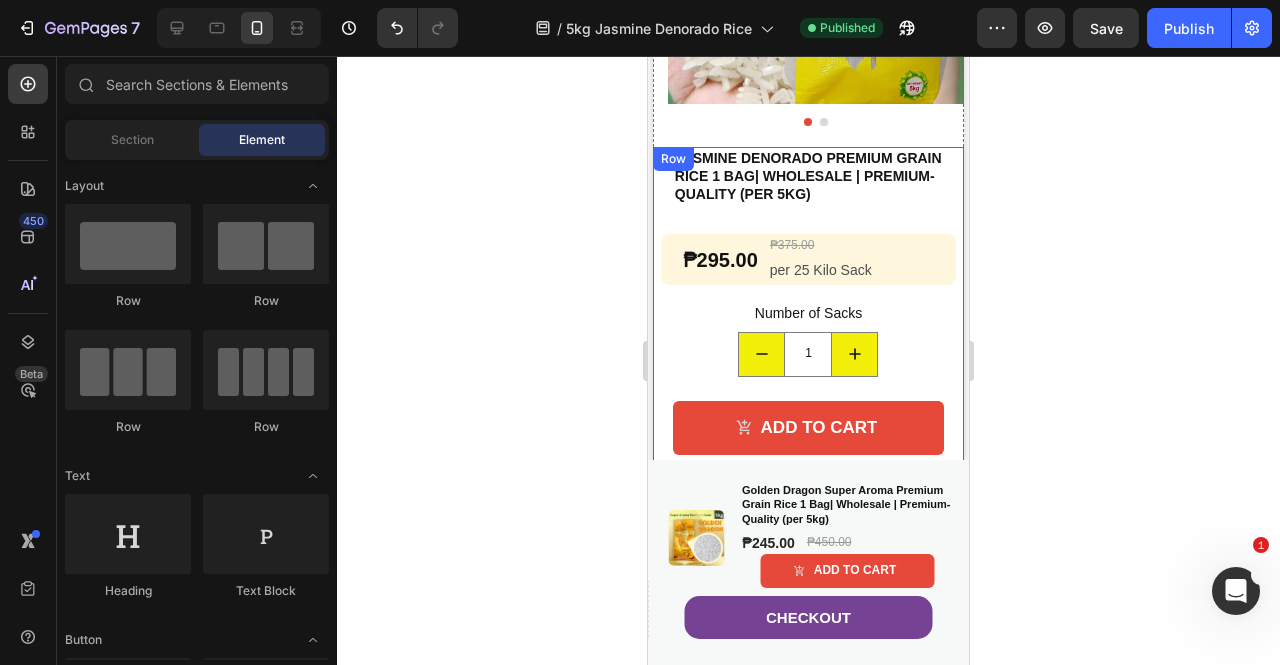 scroll, scrollTop: 2200, scrollLeft: 0, axis: vertical 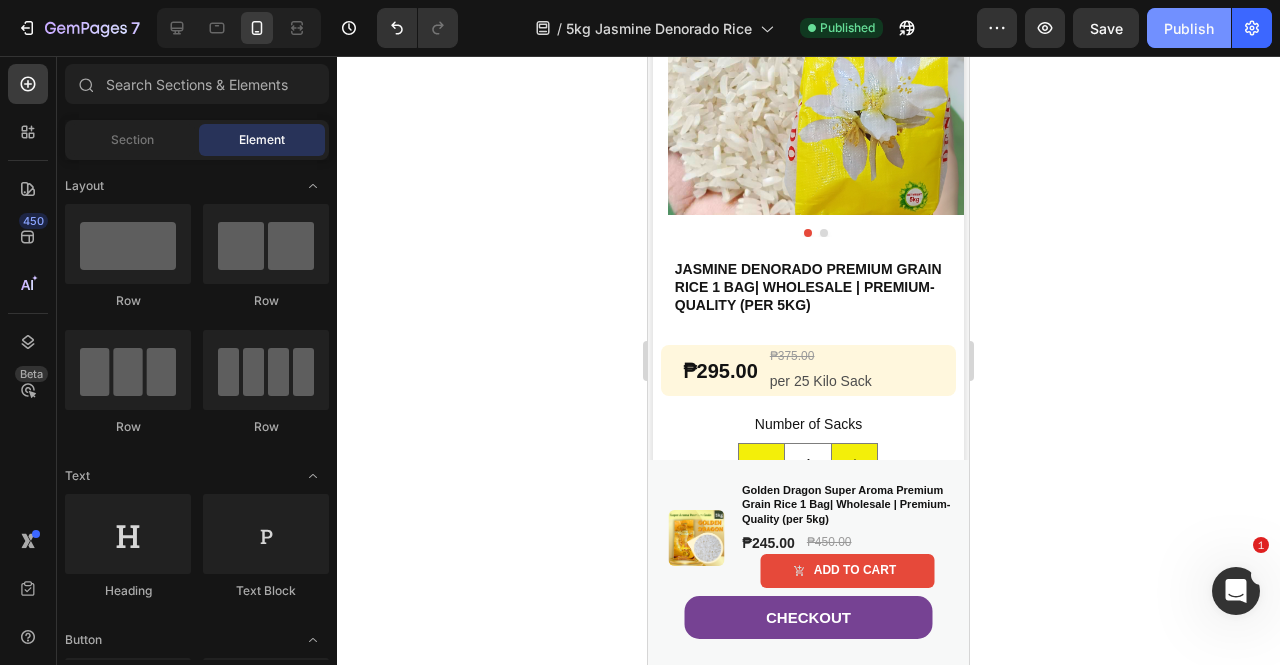 click on "Publish" 